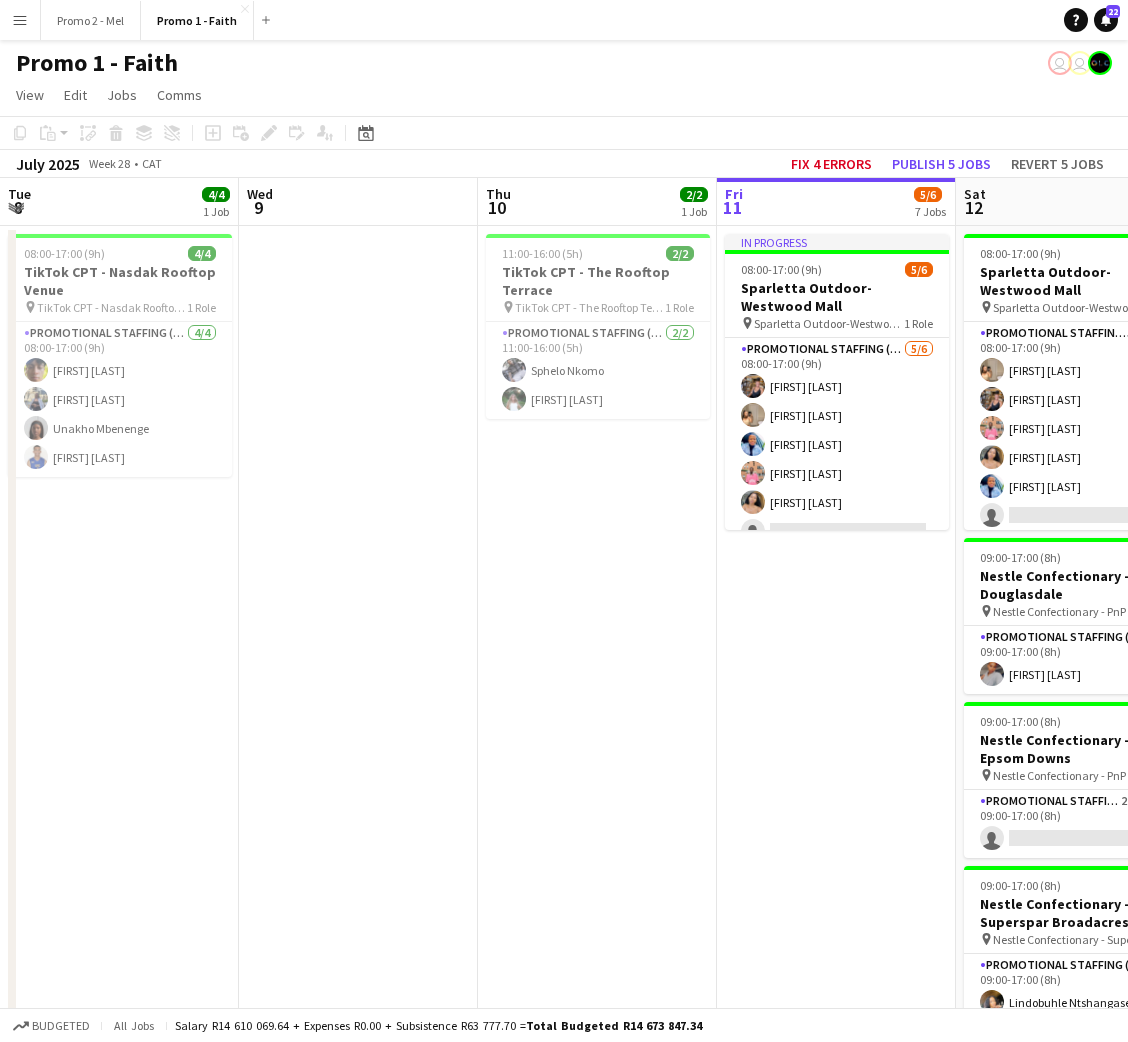 scroll, scrollTop: 0, scrollLeft: 0, axis: both 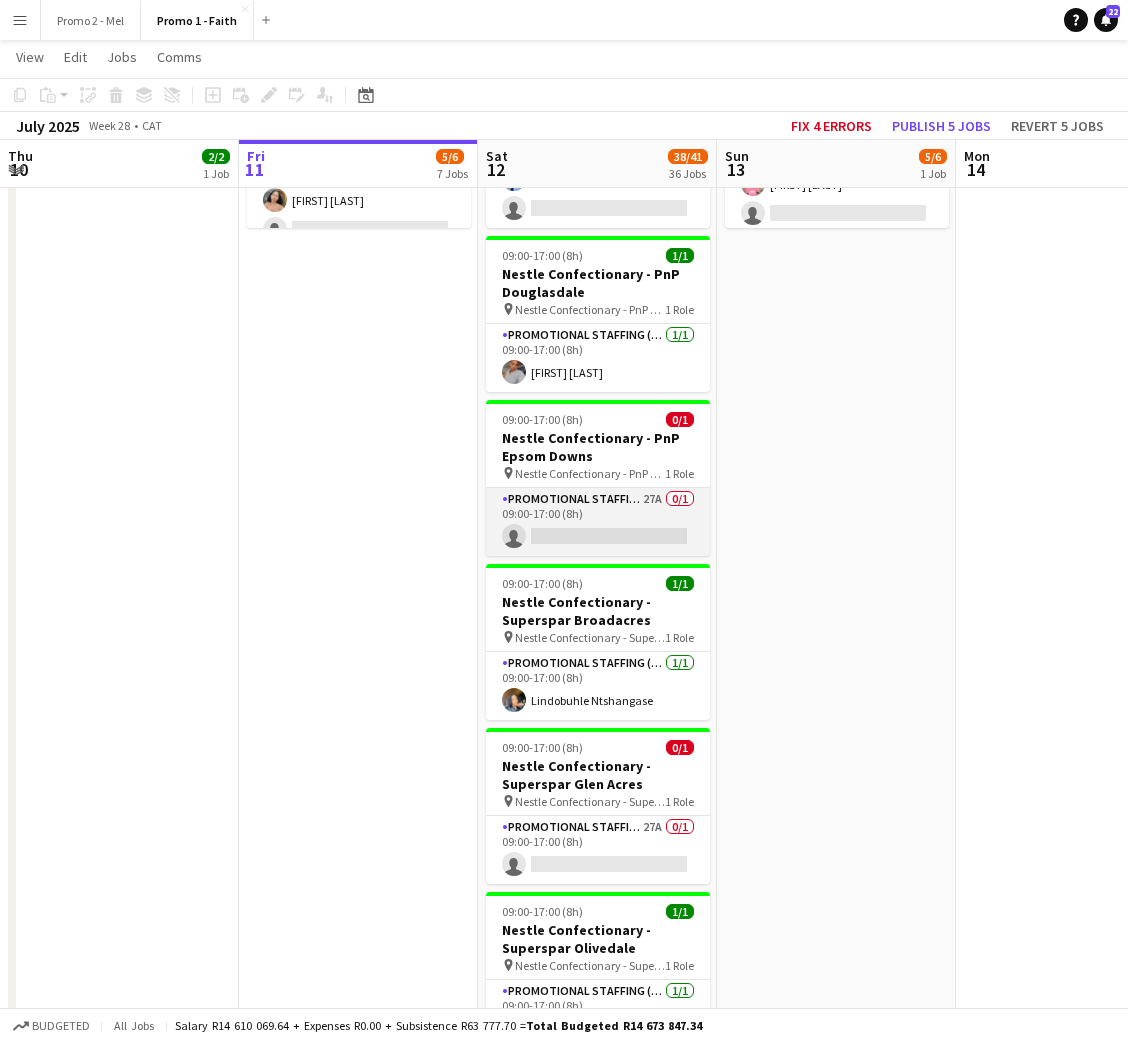 click on "Promotional Staffing (Brand Ambassadors)   27A   0/1   09:00-17:00 (8h)
single-neutral-actions" at bounding box center [598, 522] 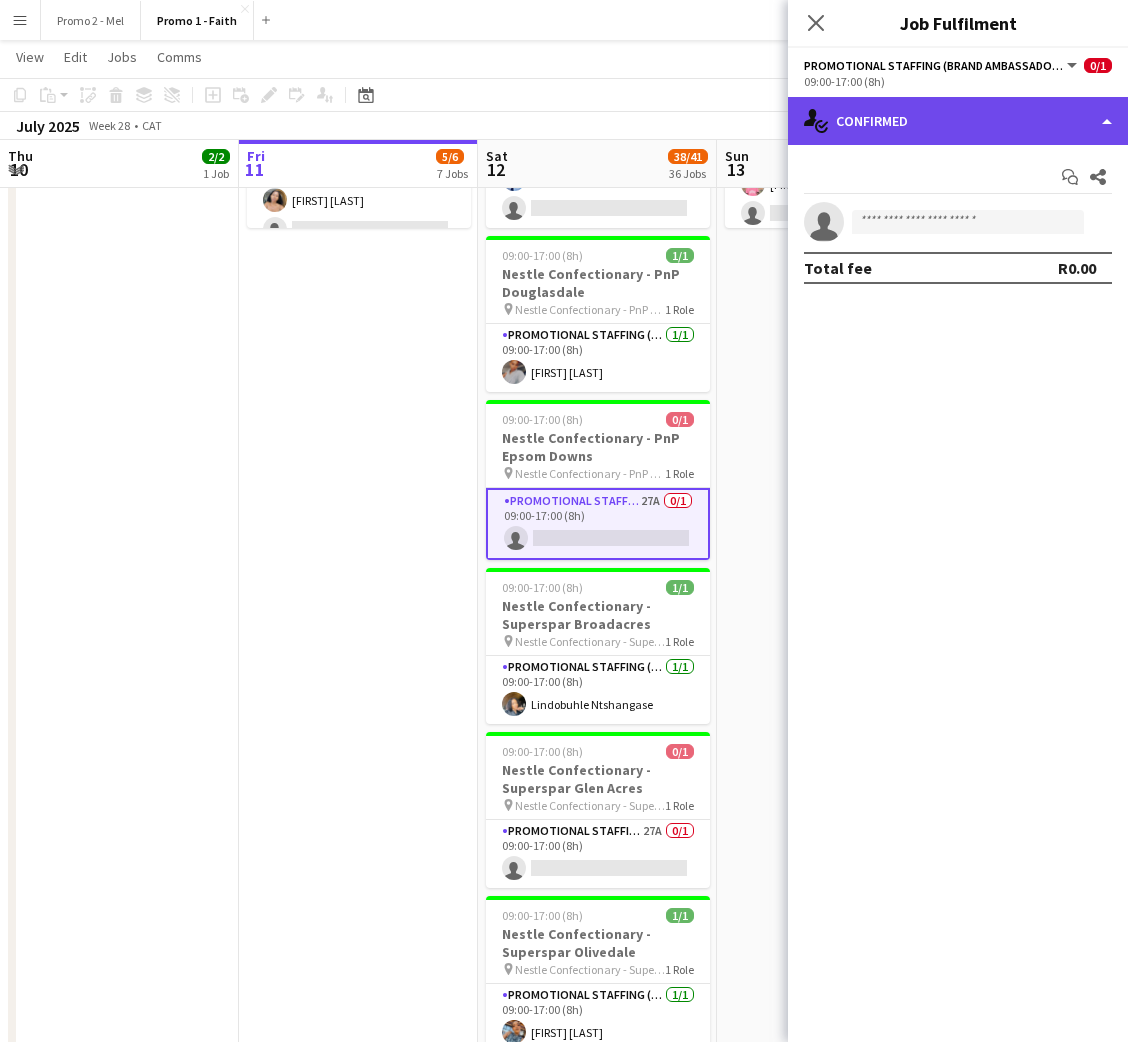 click on "single-neutral-actions-check-2
Confirmed" 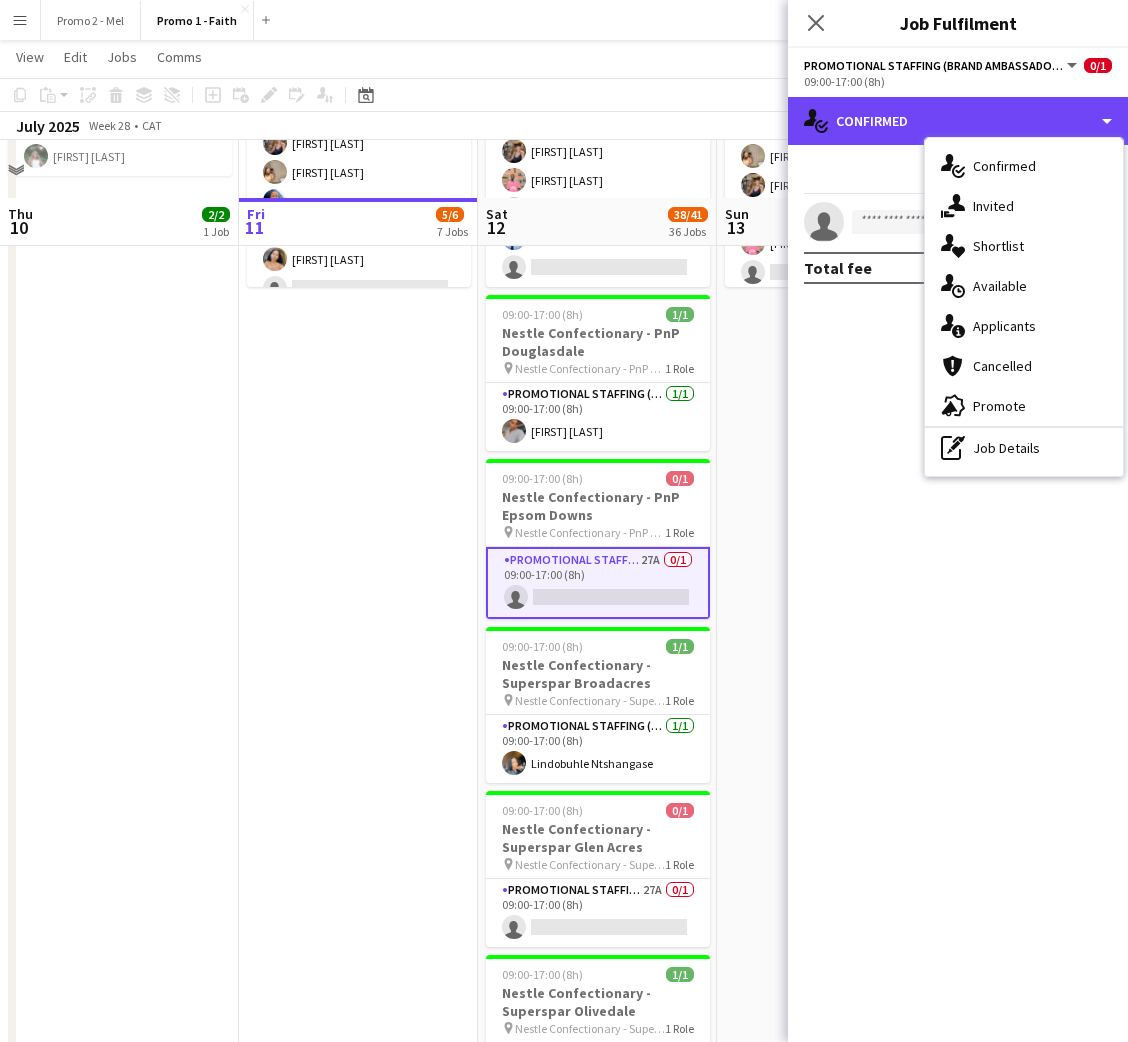 scroll, scrollTop: 300, scrollLeft: 0, axis: vertical 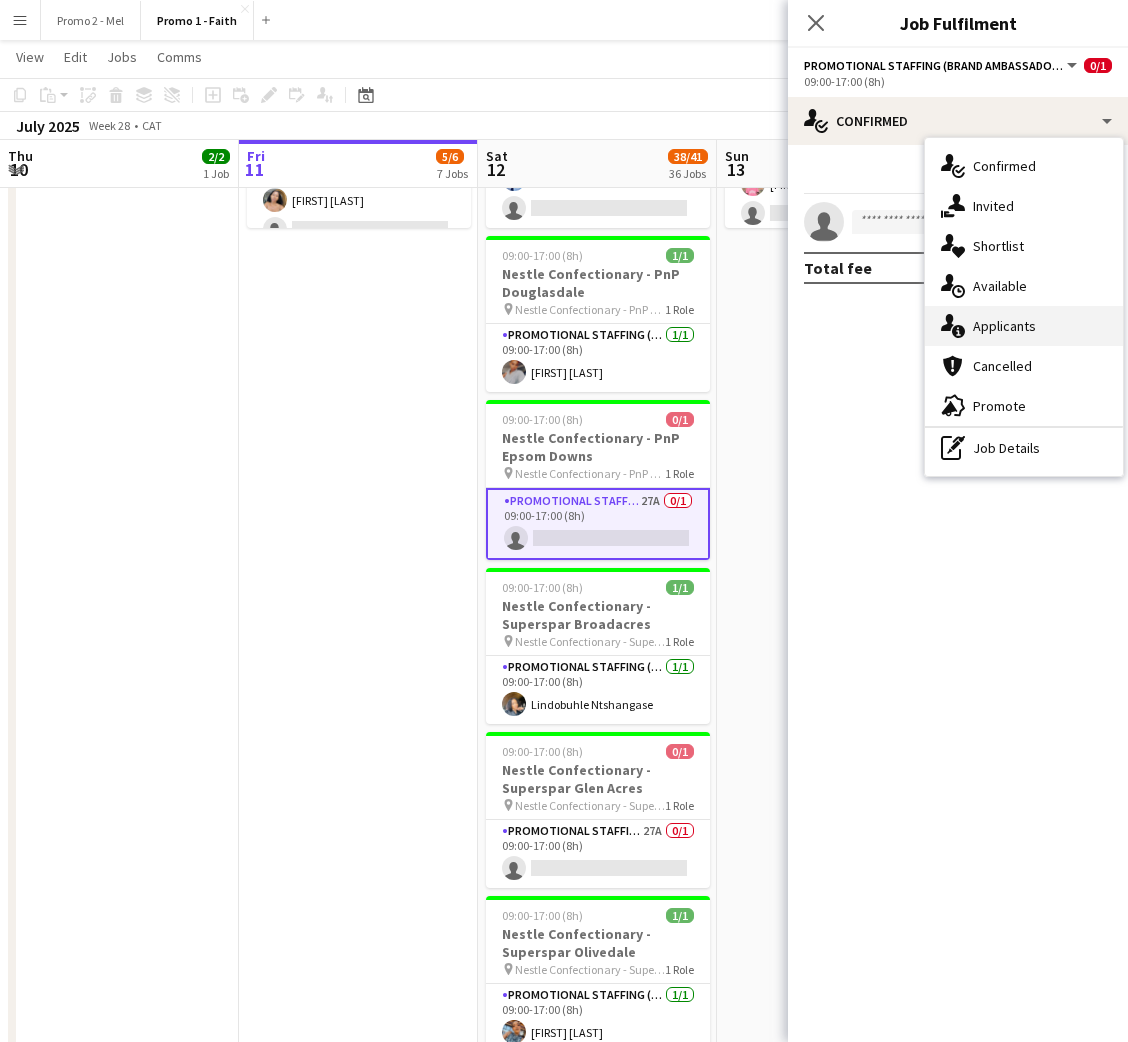 click on "single-neutral-actions-information
Applicants" at bounding box center [1024, 326] 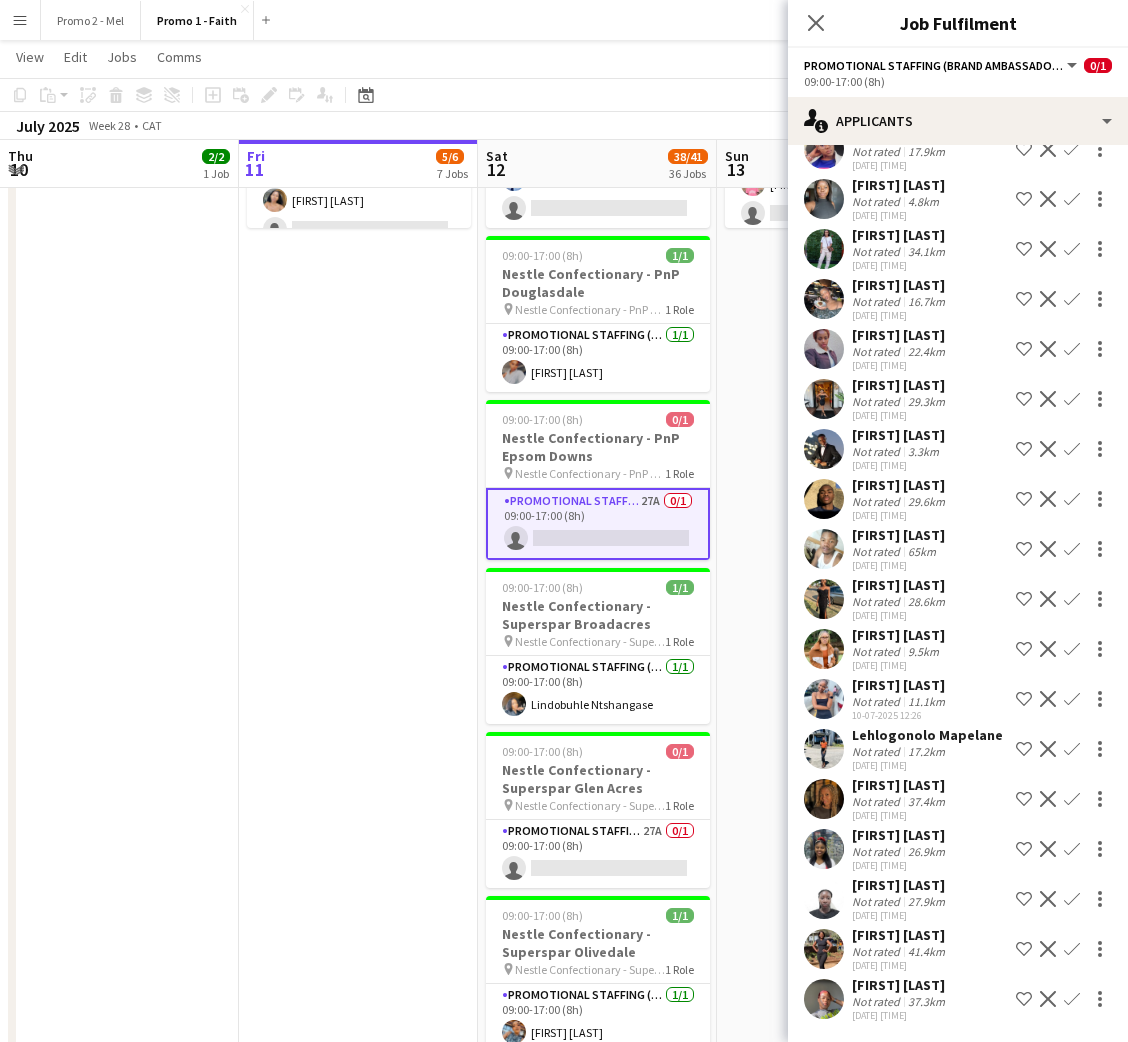 scroll, scrollTop: 622, scrollLeft: 0, axis: vertical 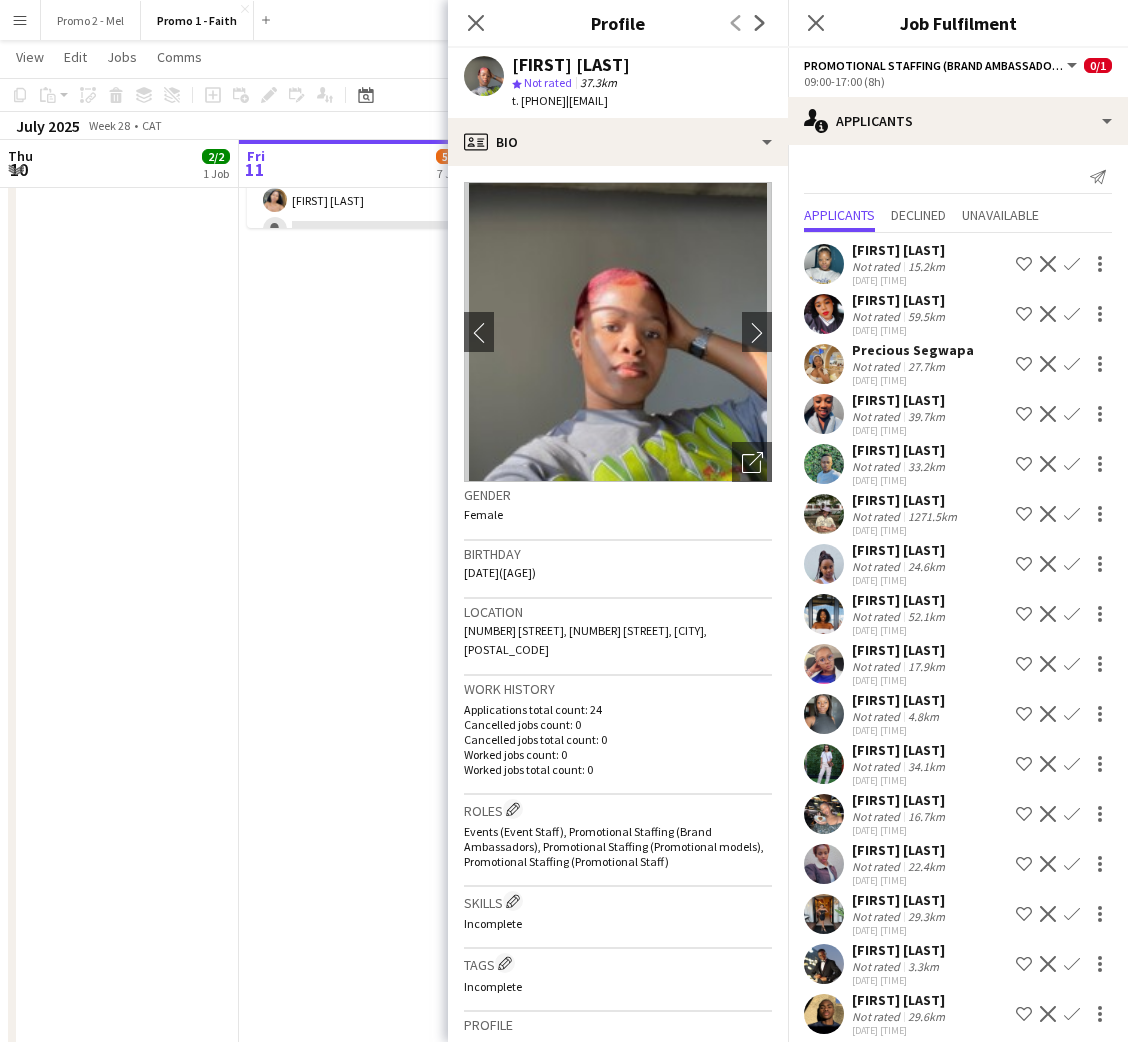 click on "Not rated" at bounding box center (878, 316) 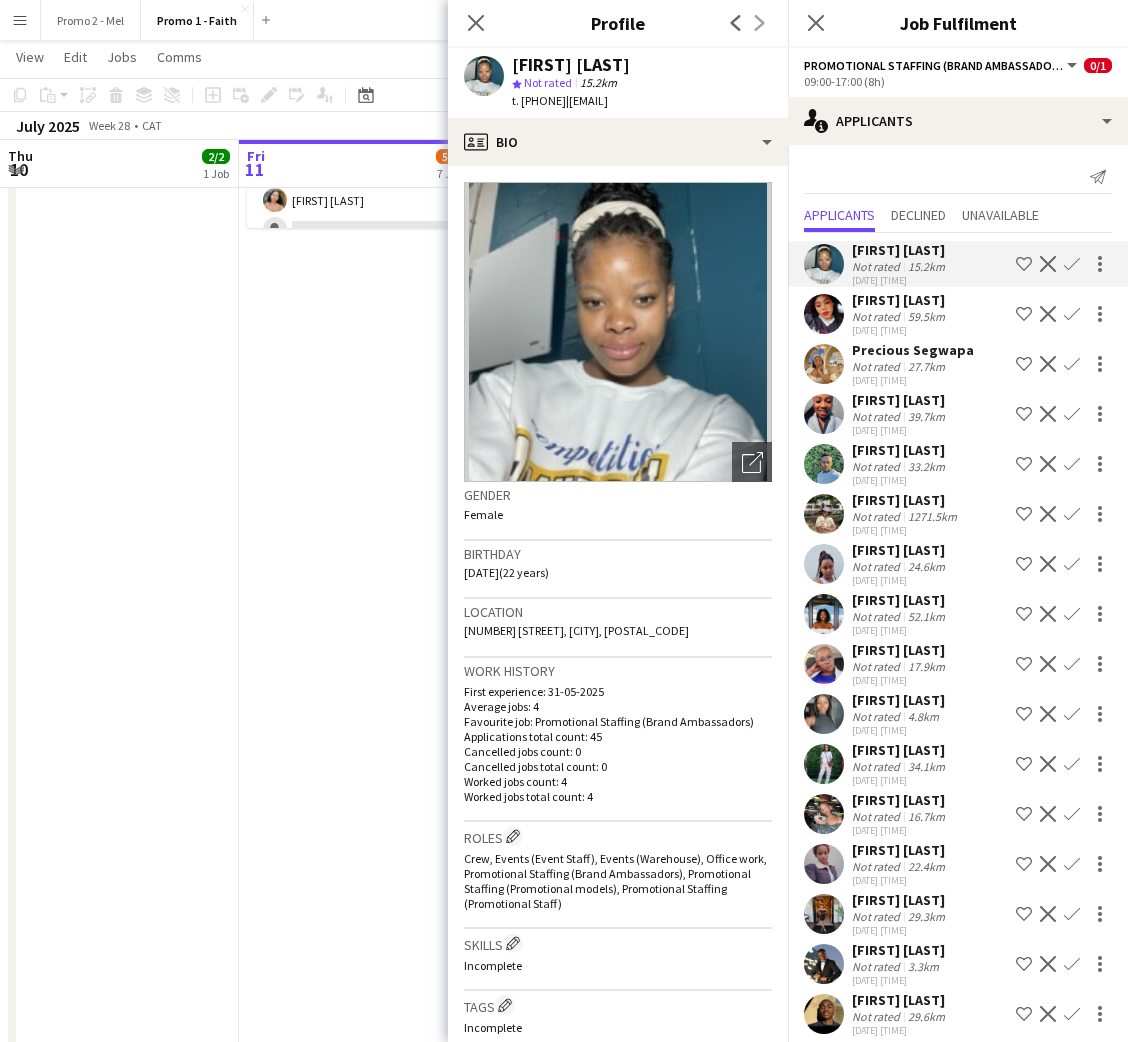 click on "[FIRST] [LAST]" at bounding box center [913, 350] 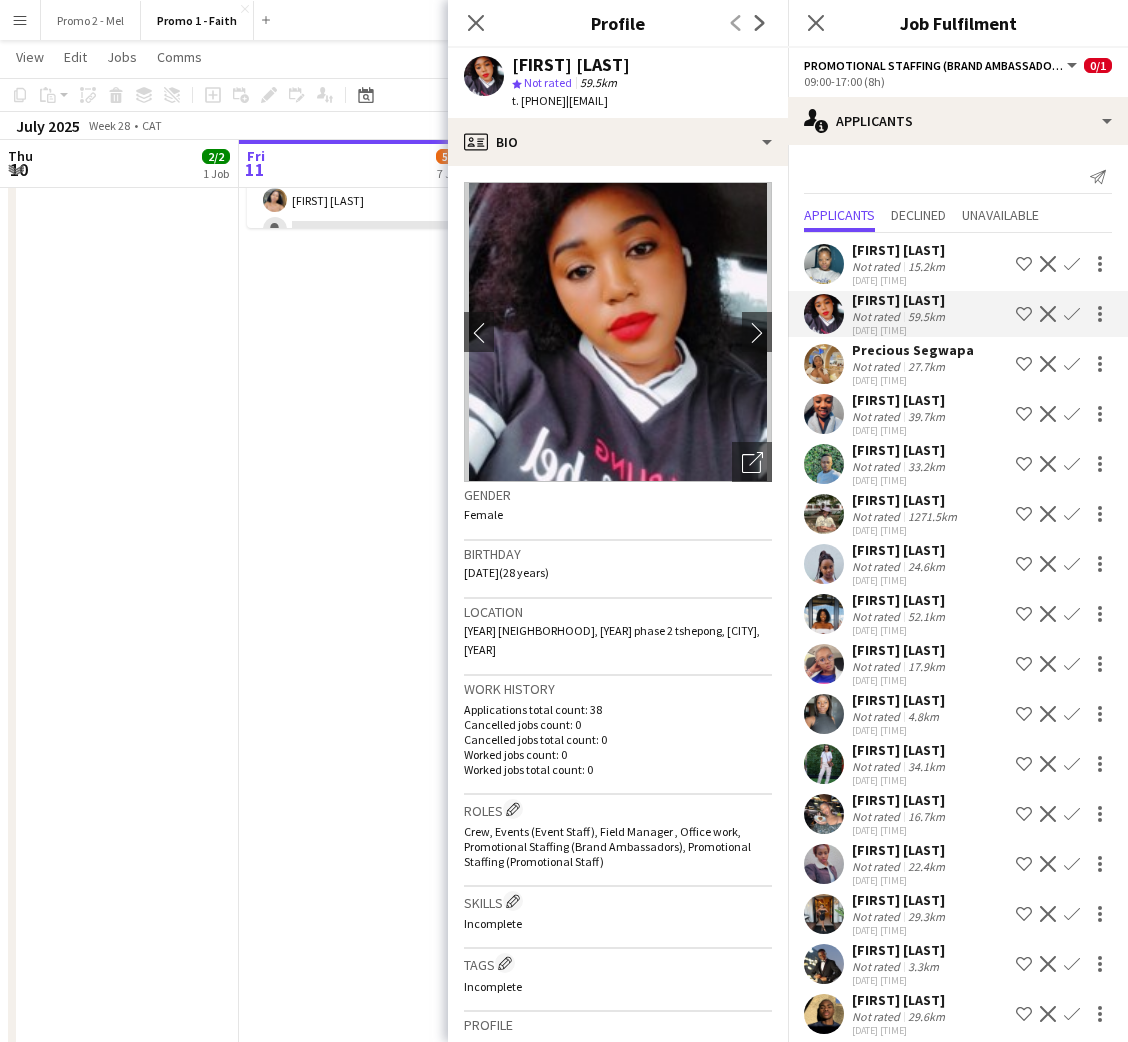 click on "Not rated" at bounding box center (878, 416) 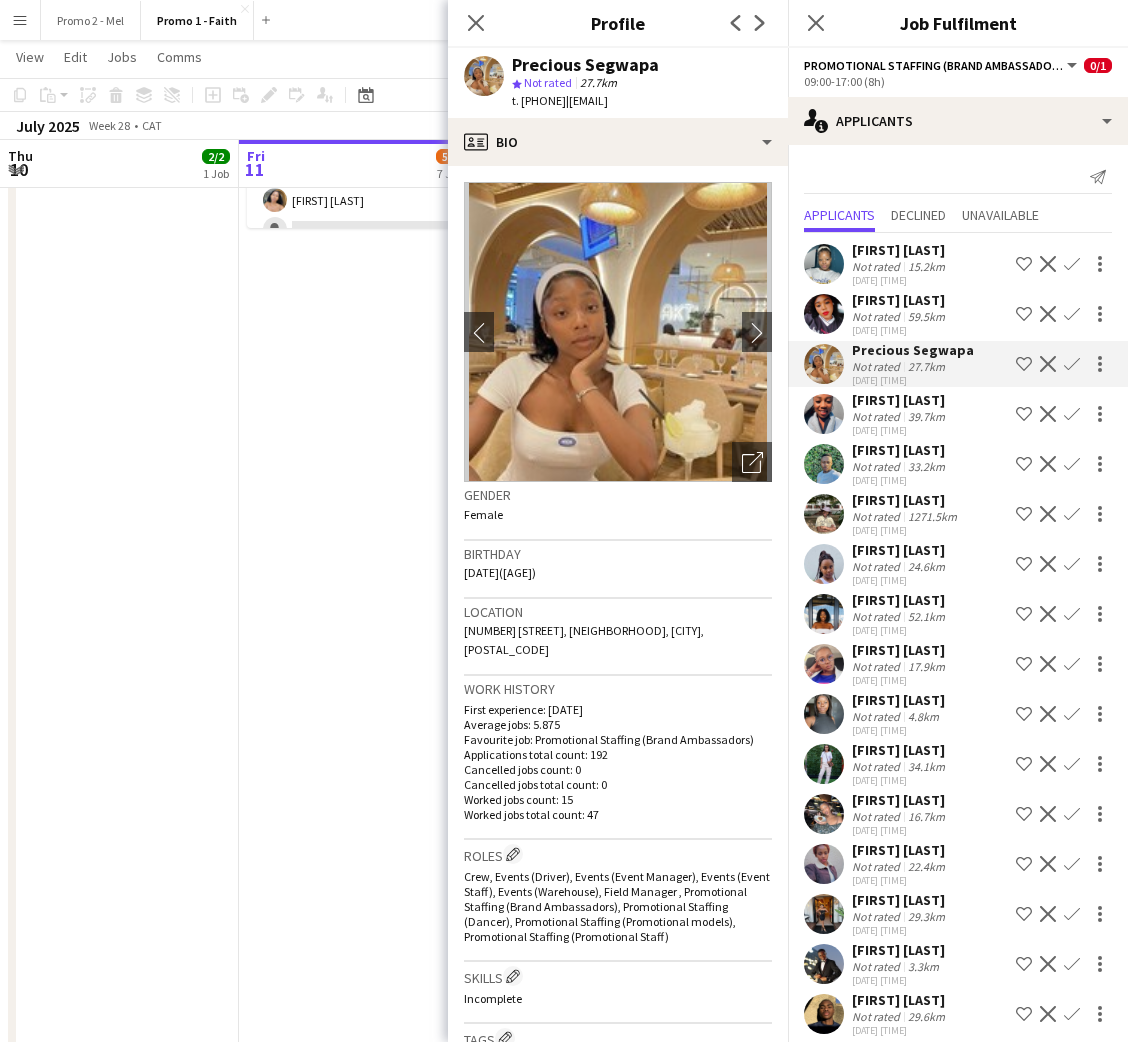 click on "Confirm" 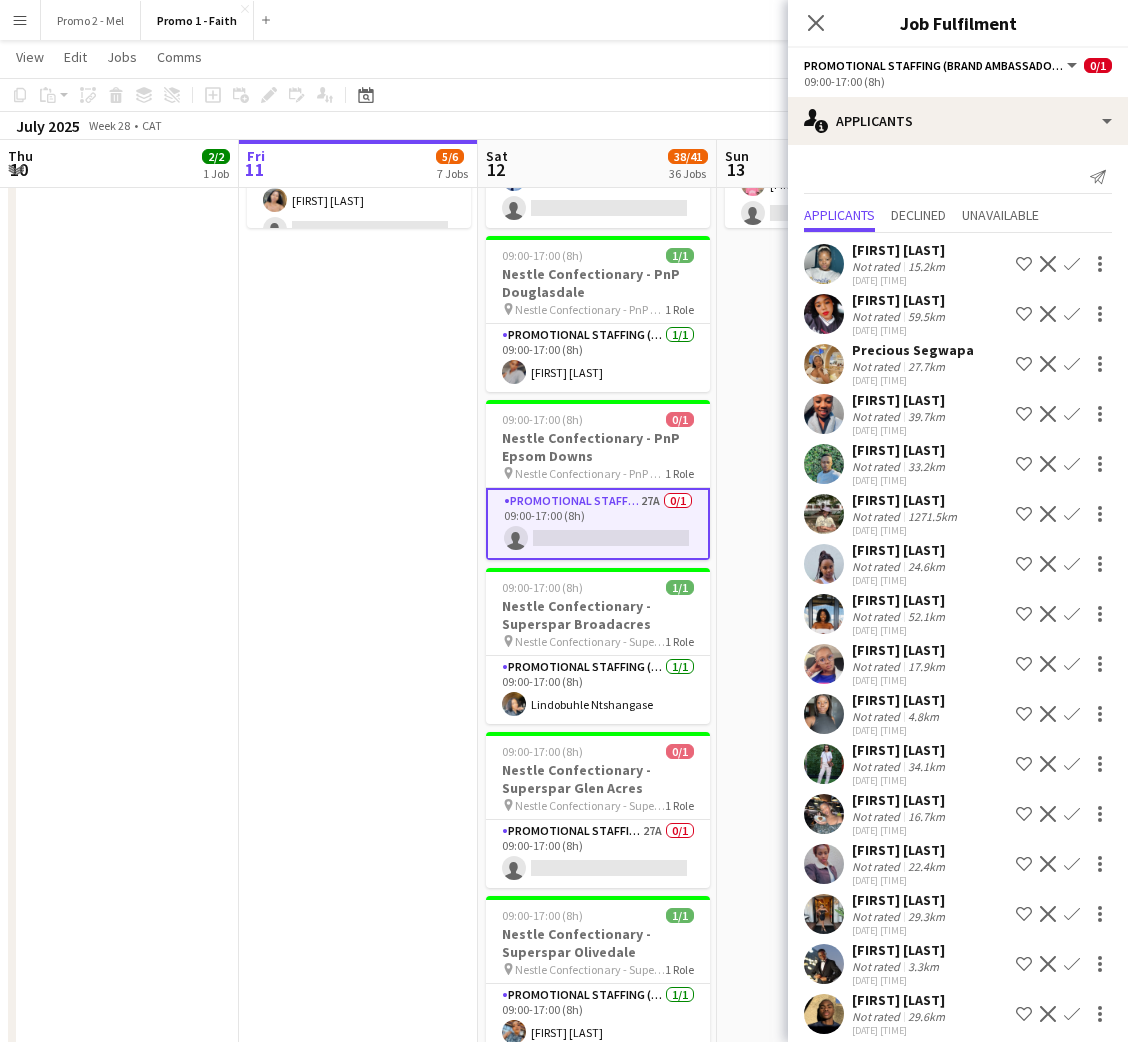 click on "Confirm" at bounding box center [1072, 414] 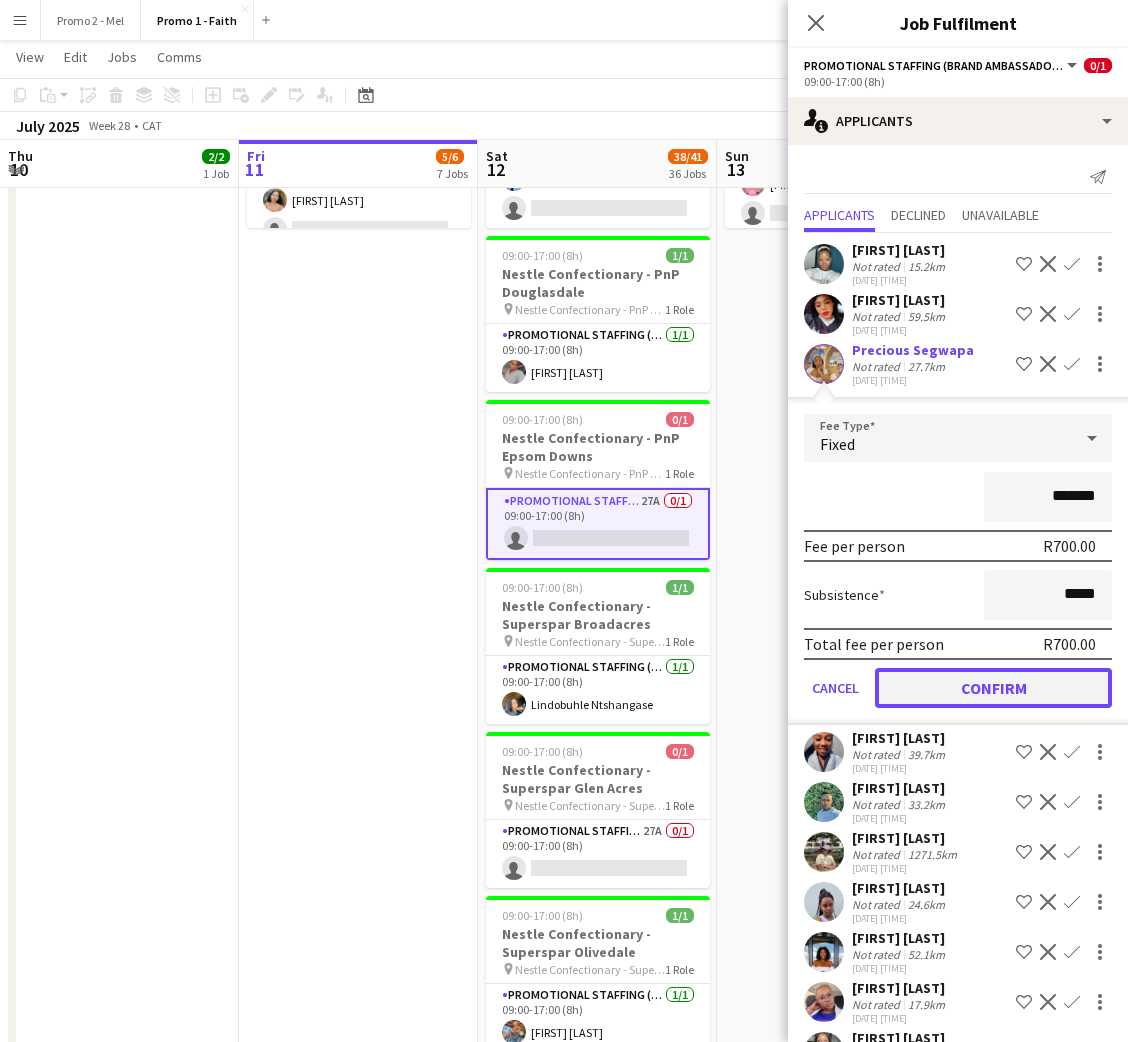 click on "Confirm" 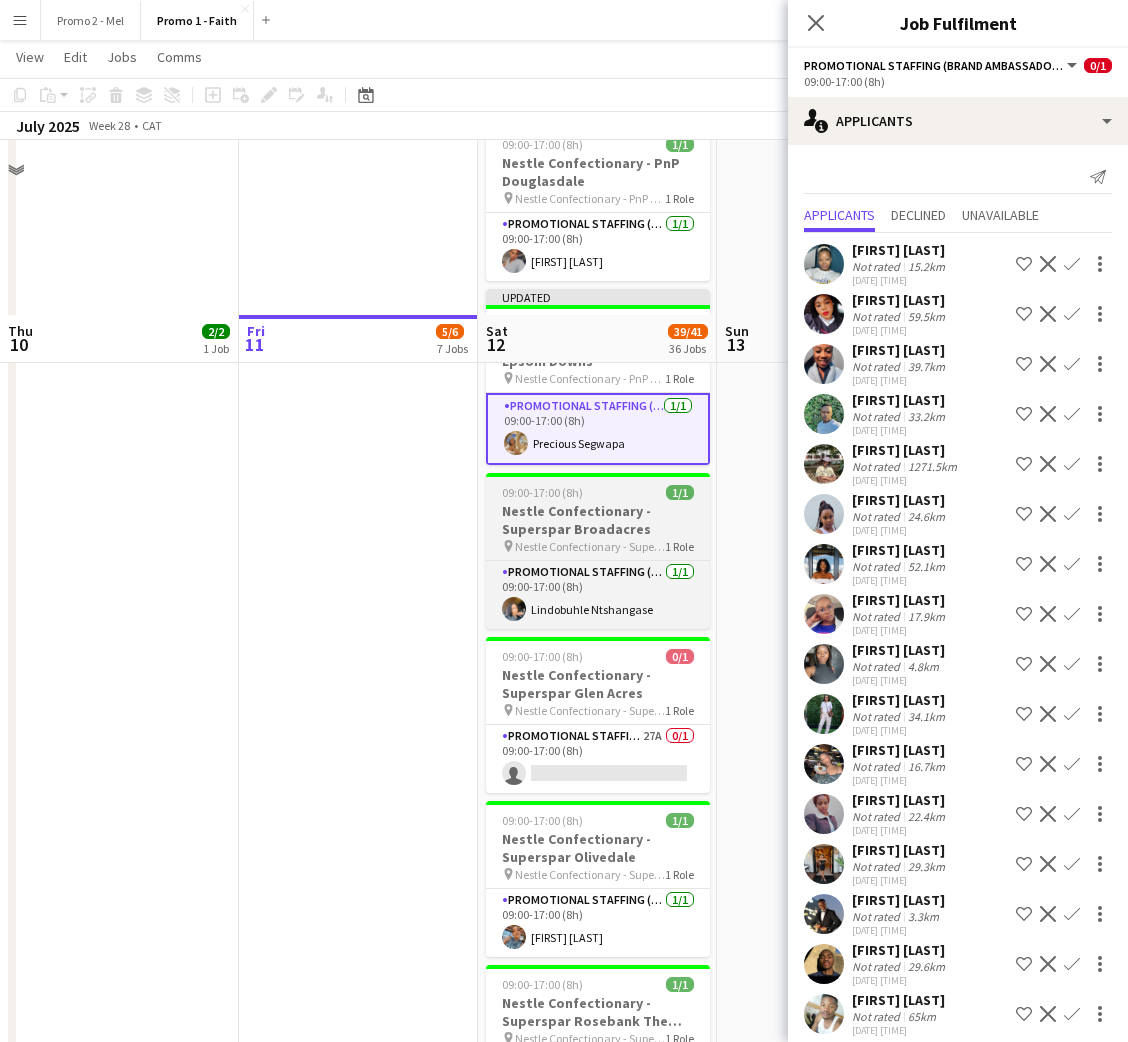 scroll, scrollTop: 600, scrollLeft: 0, axis: vertical 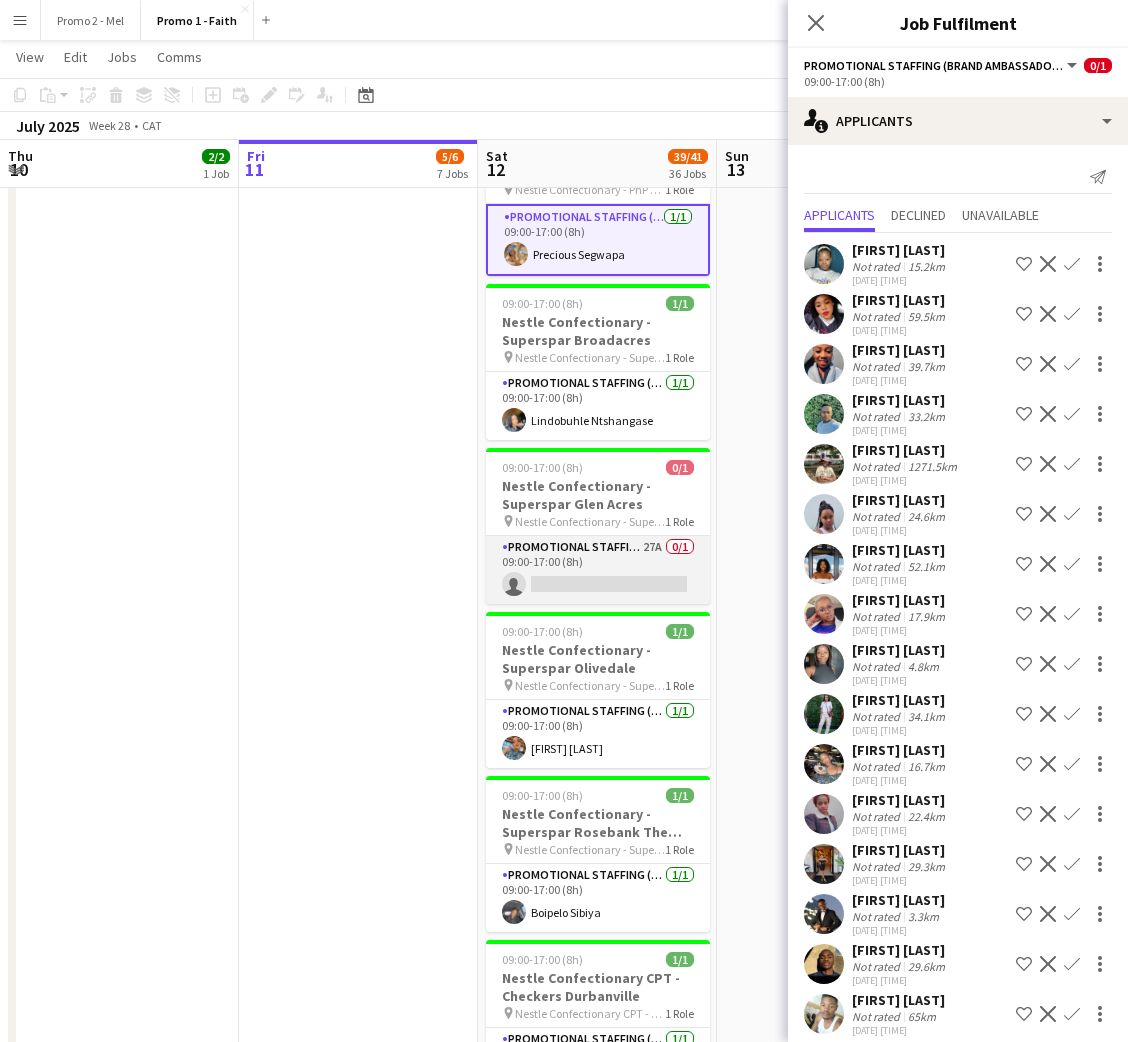 click on "Promotional Staffing (Brand Ambassadors)   27A   0/1   09:00-17:00 (8h)
single-neutral-actions" at bounding box center [598, 570] 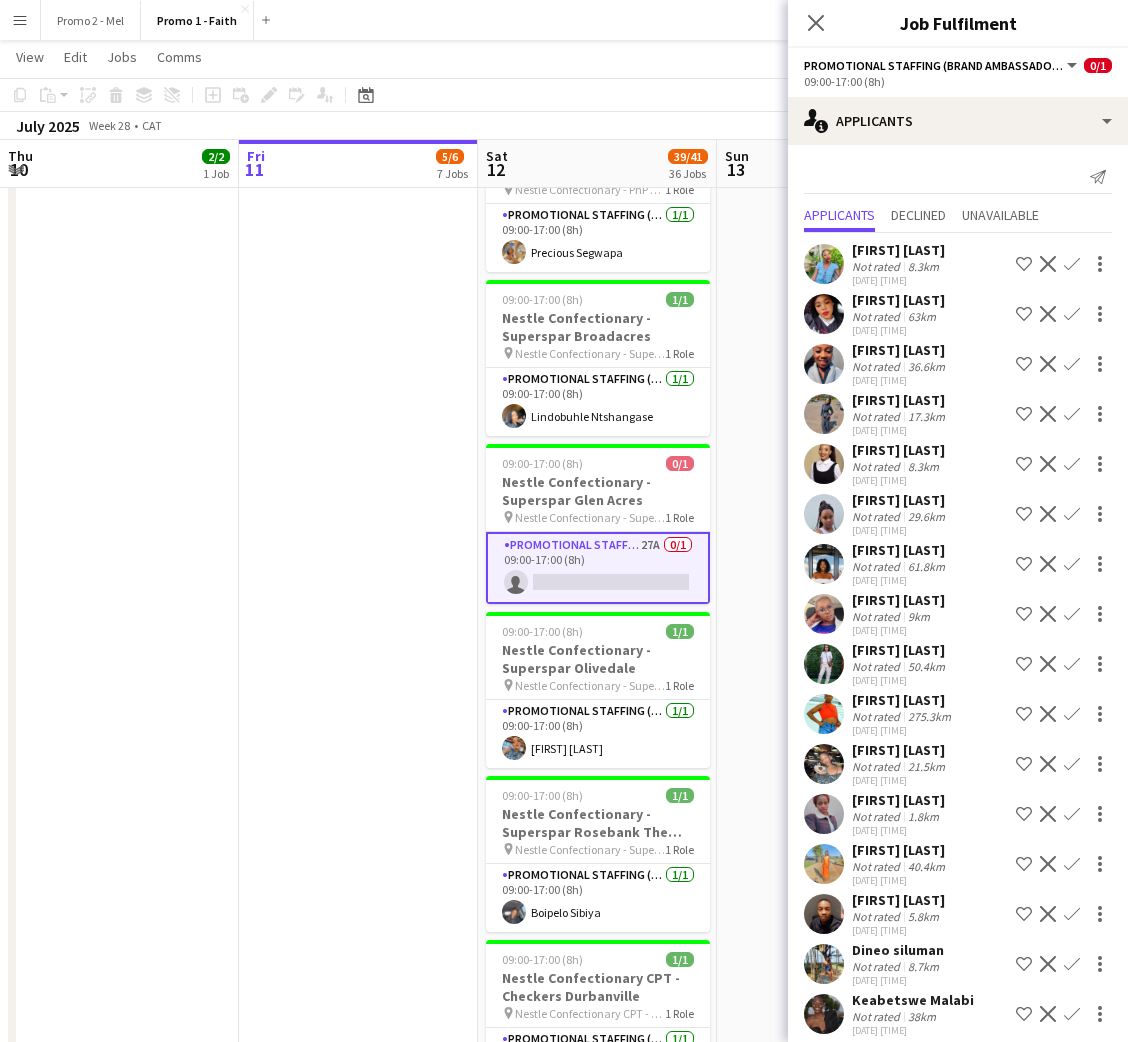 click on "[FIRST] [LAST]" at bounding box center [900, 500] 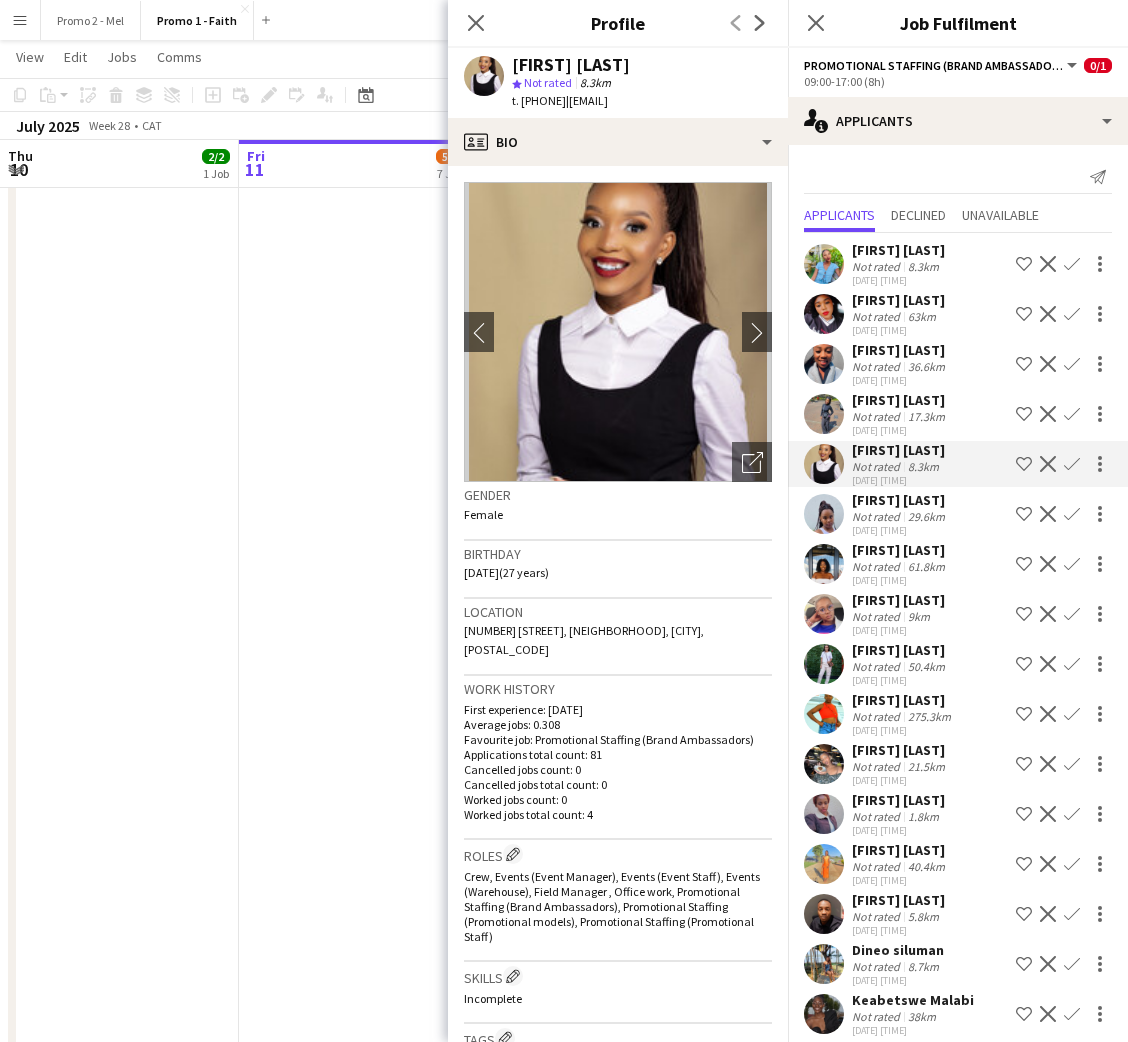 click on "Dineo siluman" at bounding box center [913, 1000] 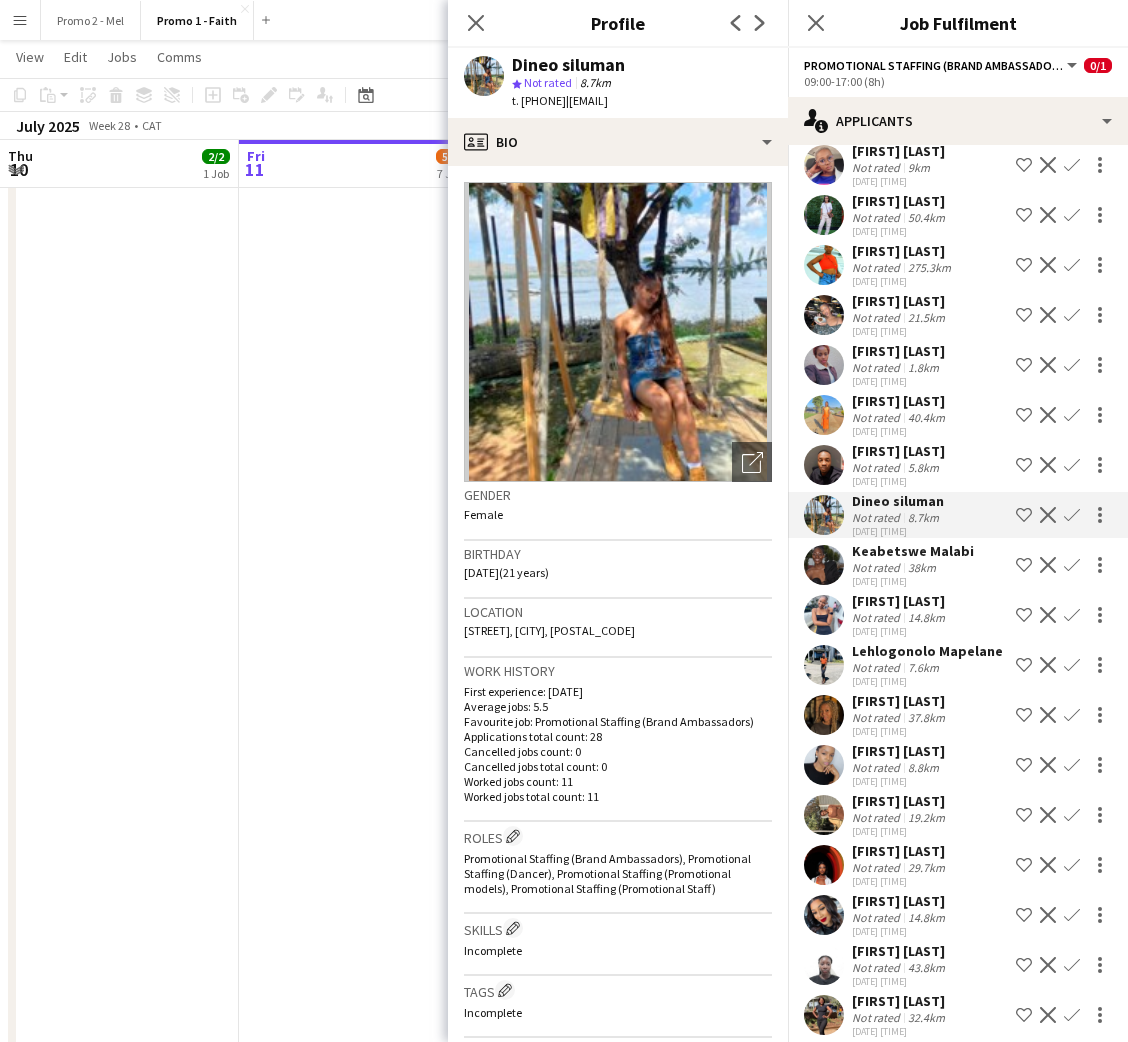 scroll, scrollTop: 586, scrollLeft: 0, axis: vertical 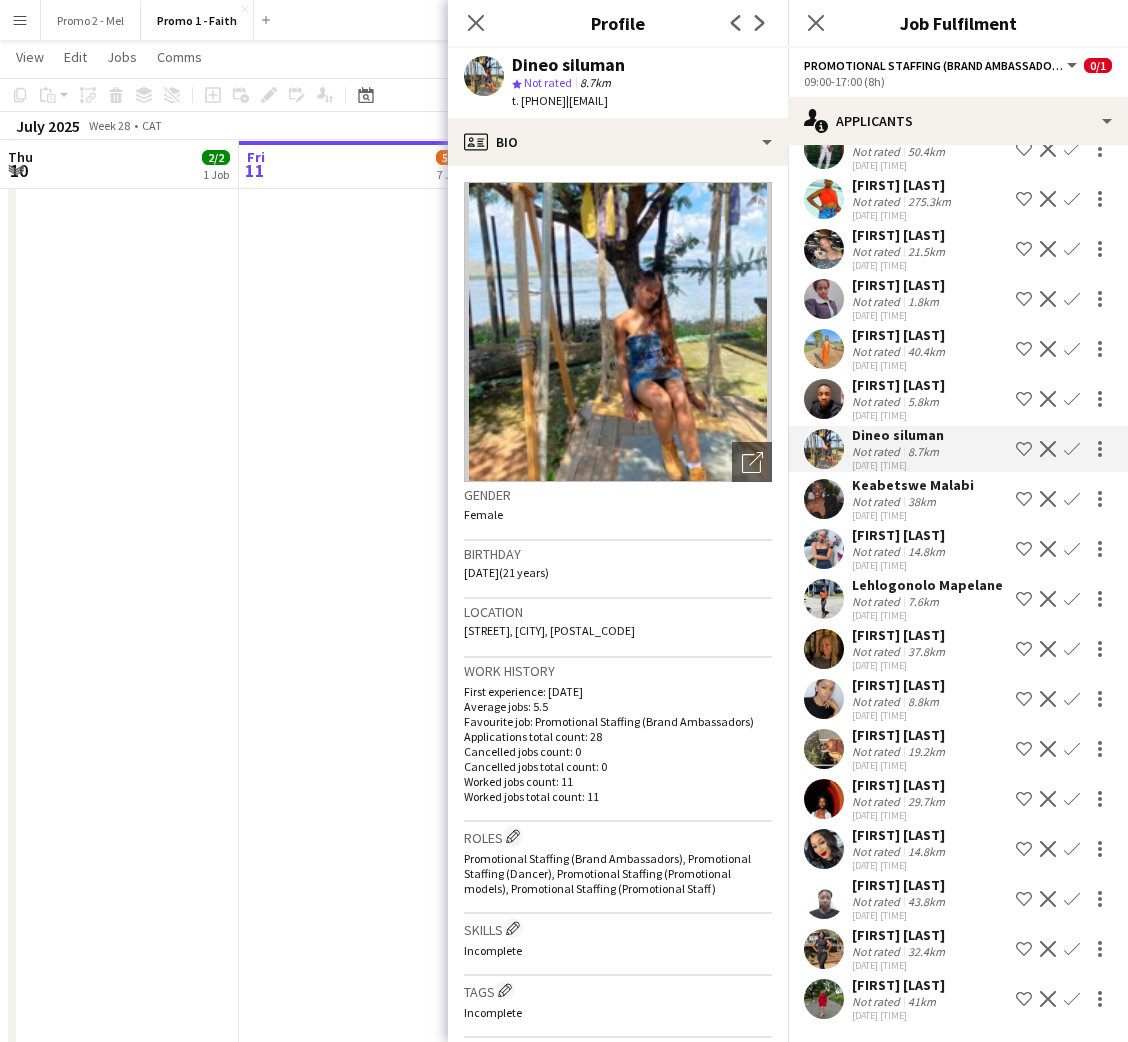 click on "8.8km" at bounding box center (926, 751) 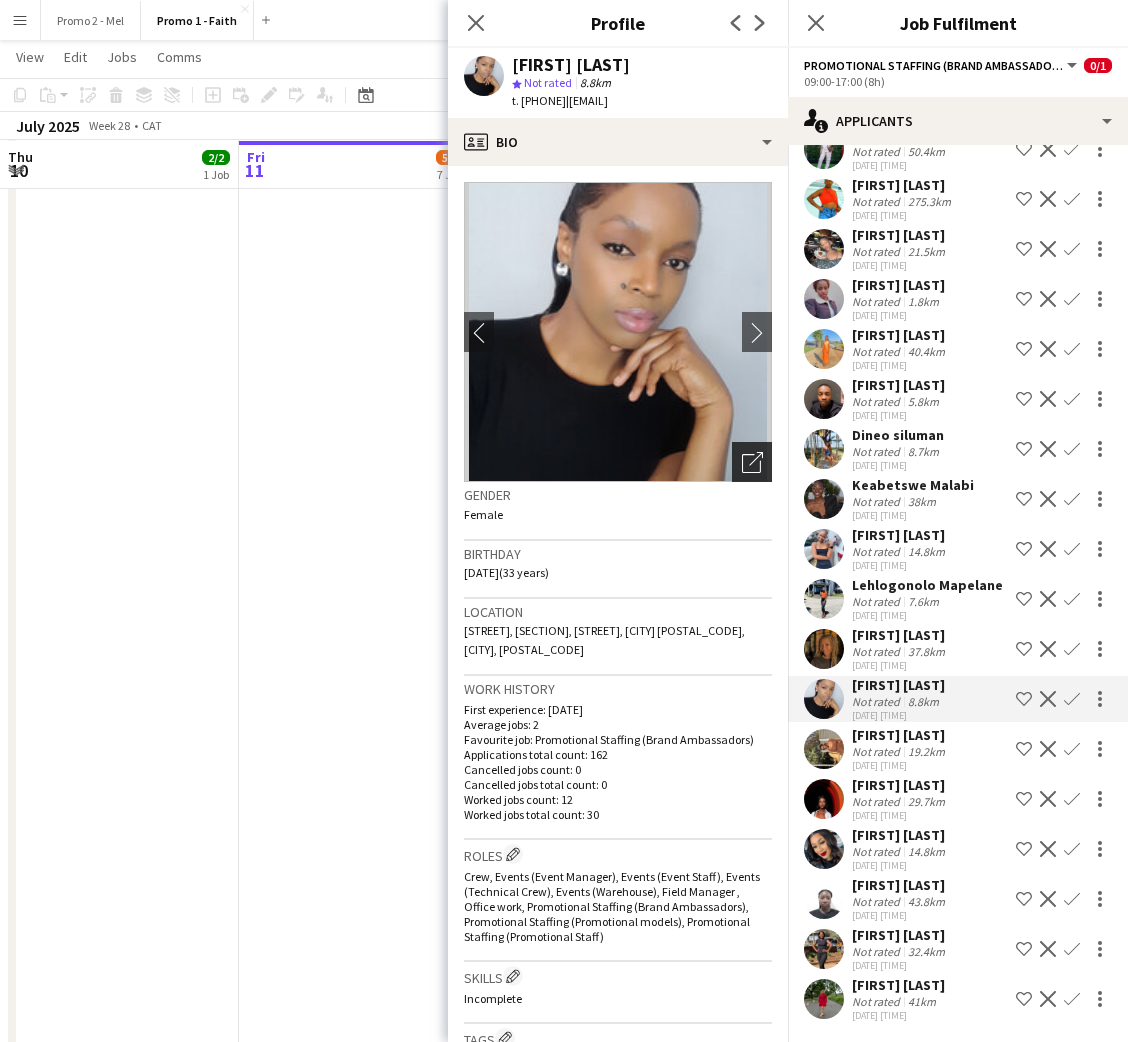 click on "Open photos pop-in" 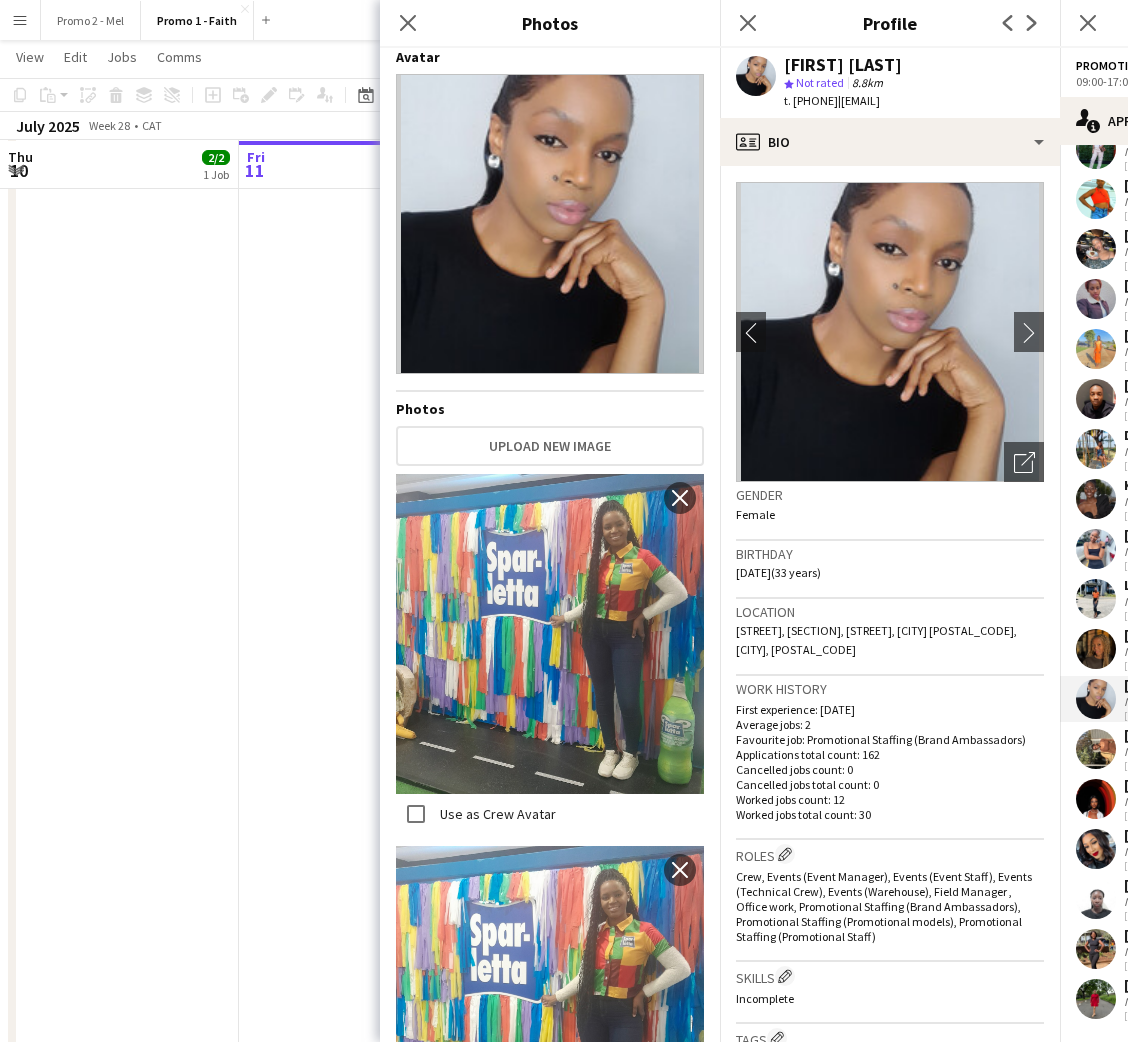 scroll, scrollTop: 0, scrollLeft: 0, axis: both 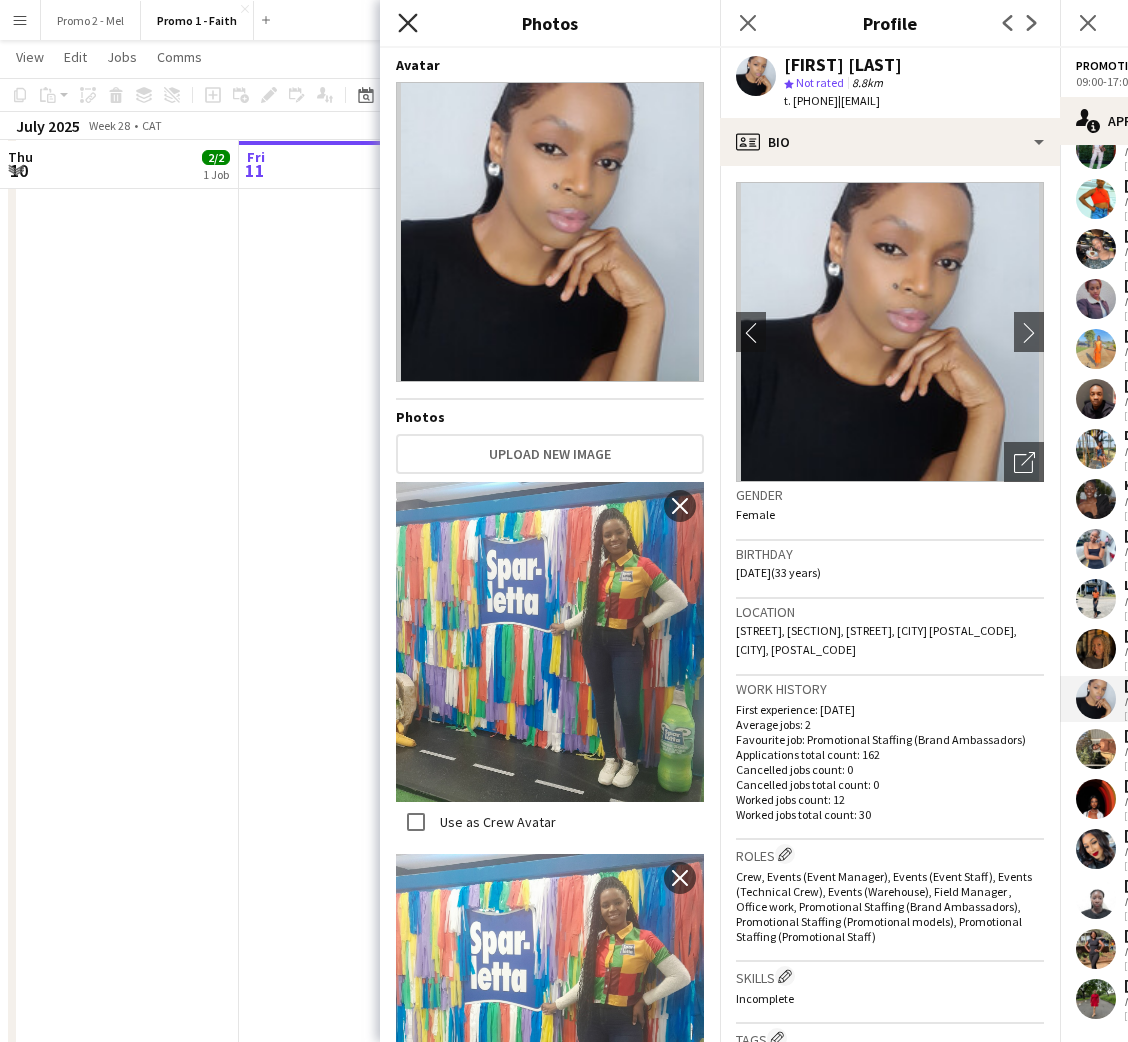 click on "Close pop-in" 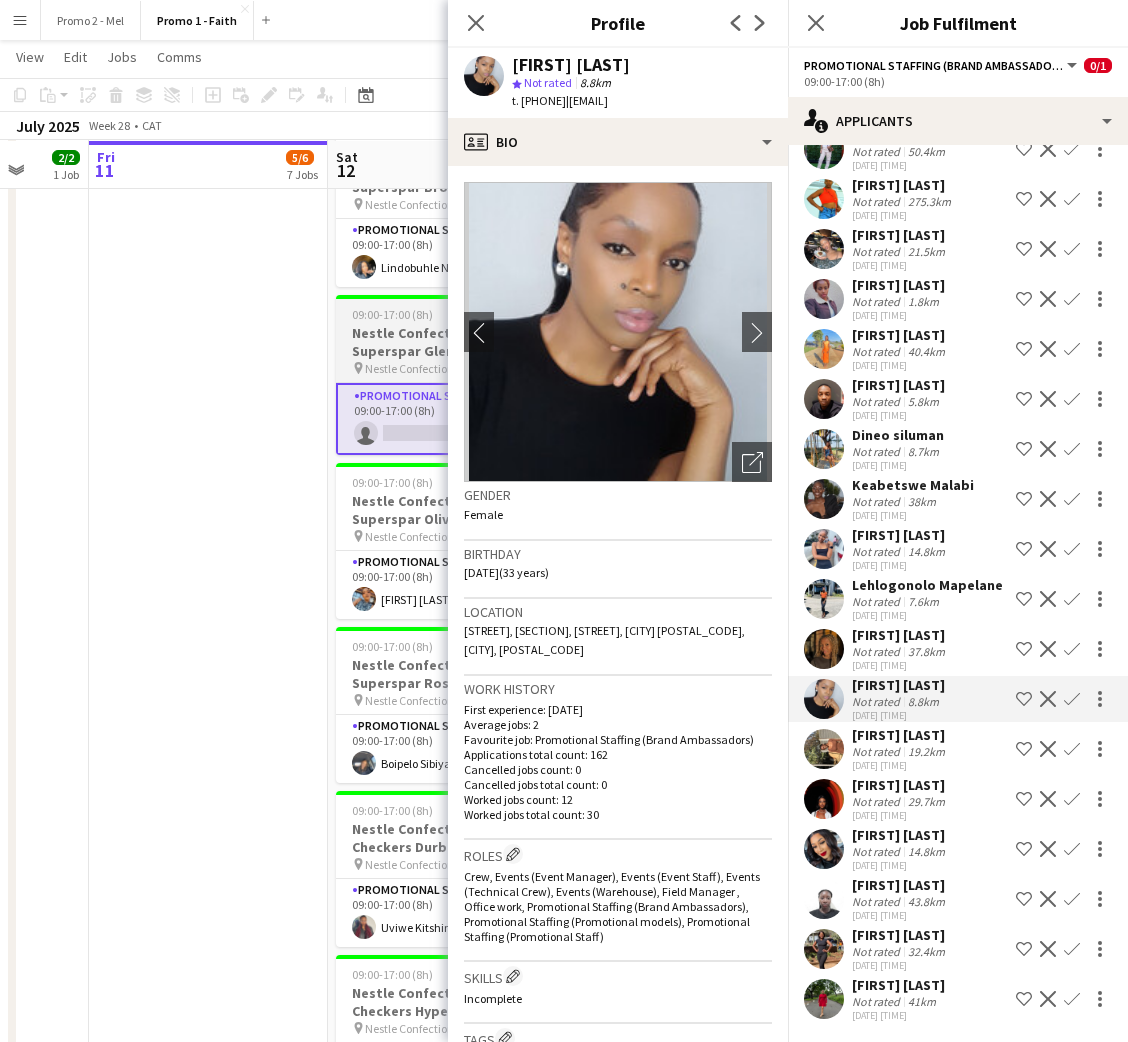 scroll, scrollTop: 0, scrollLeft: 778, axis: horizontal 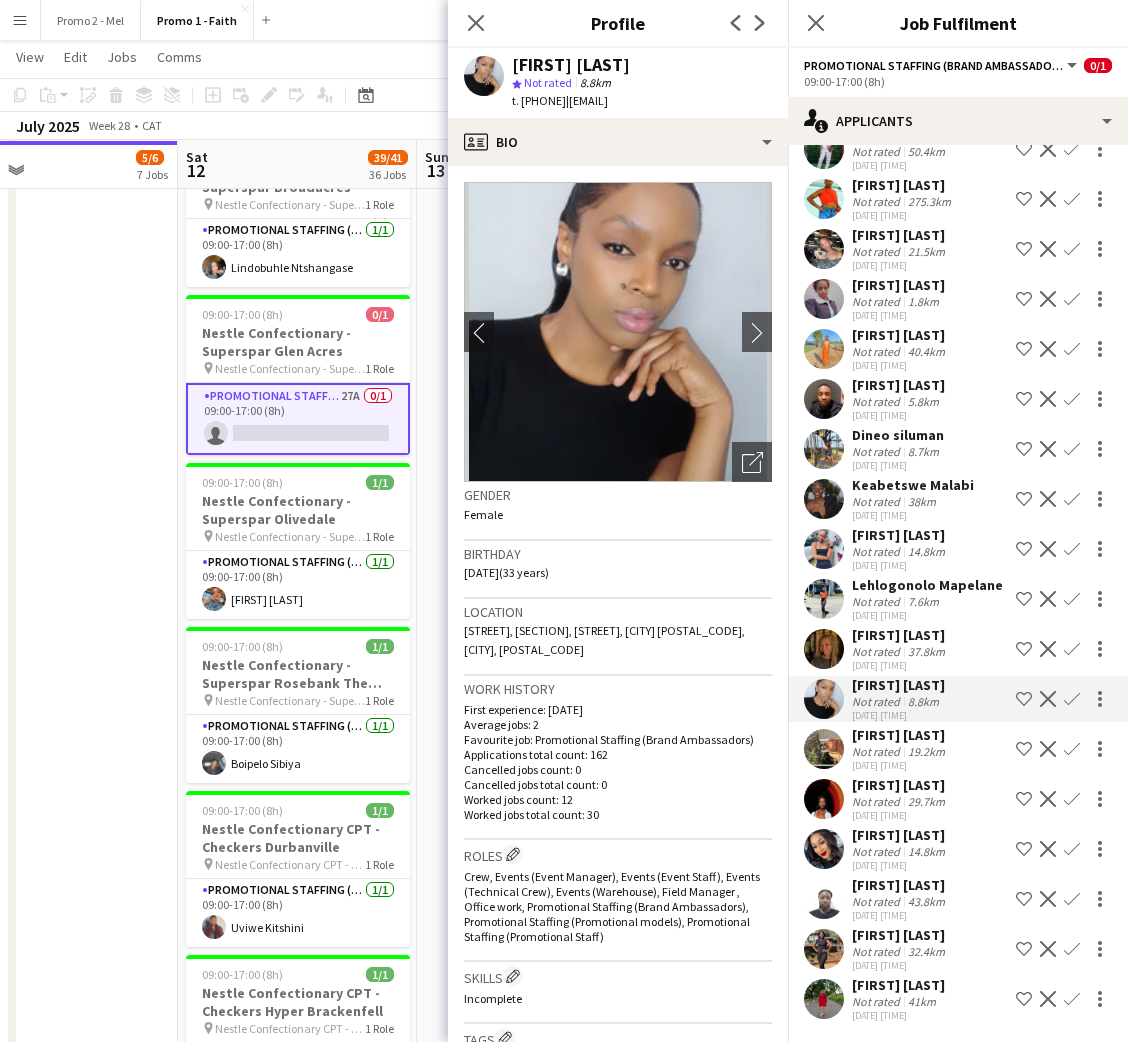 click on "Confirm" 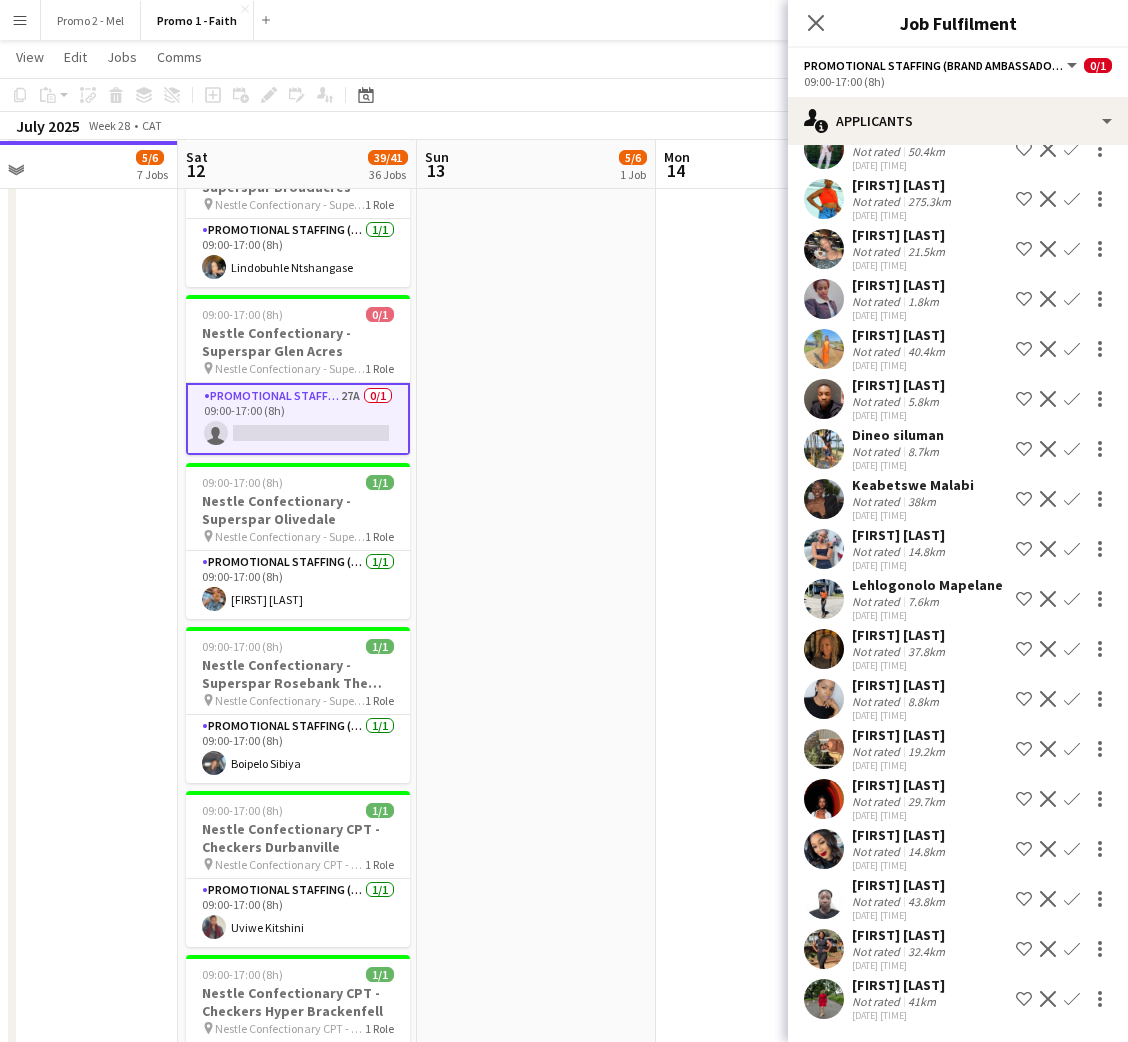 click on "Confirm" at bounding box center (1072, 749) 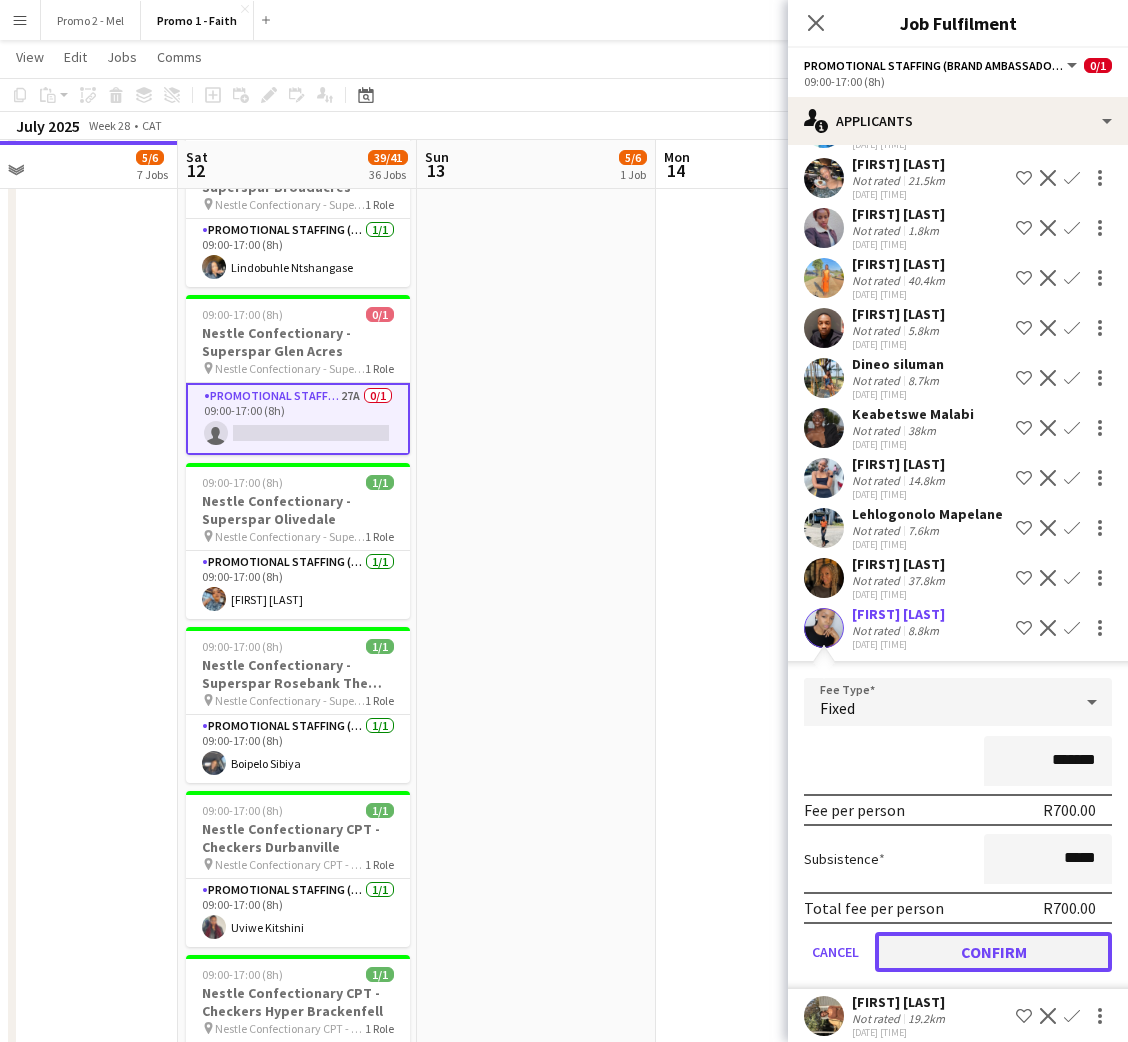 click on "Confirm" 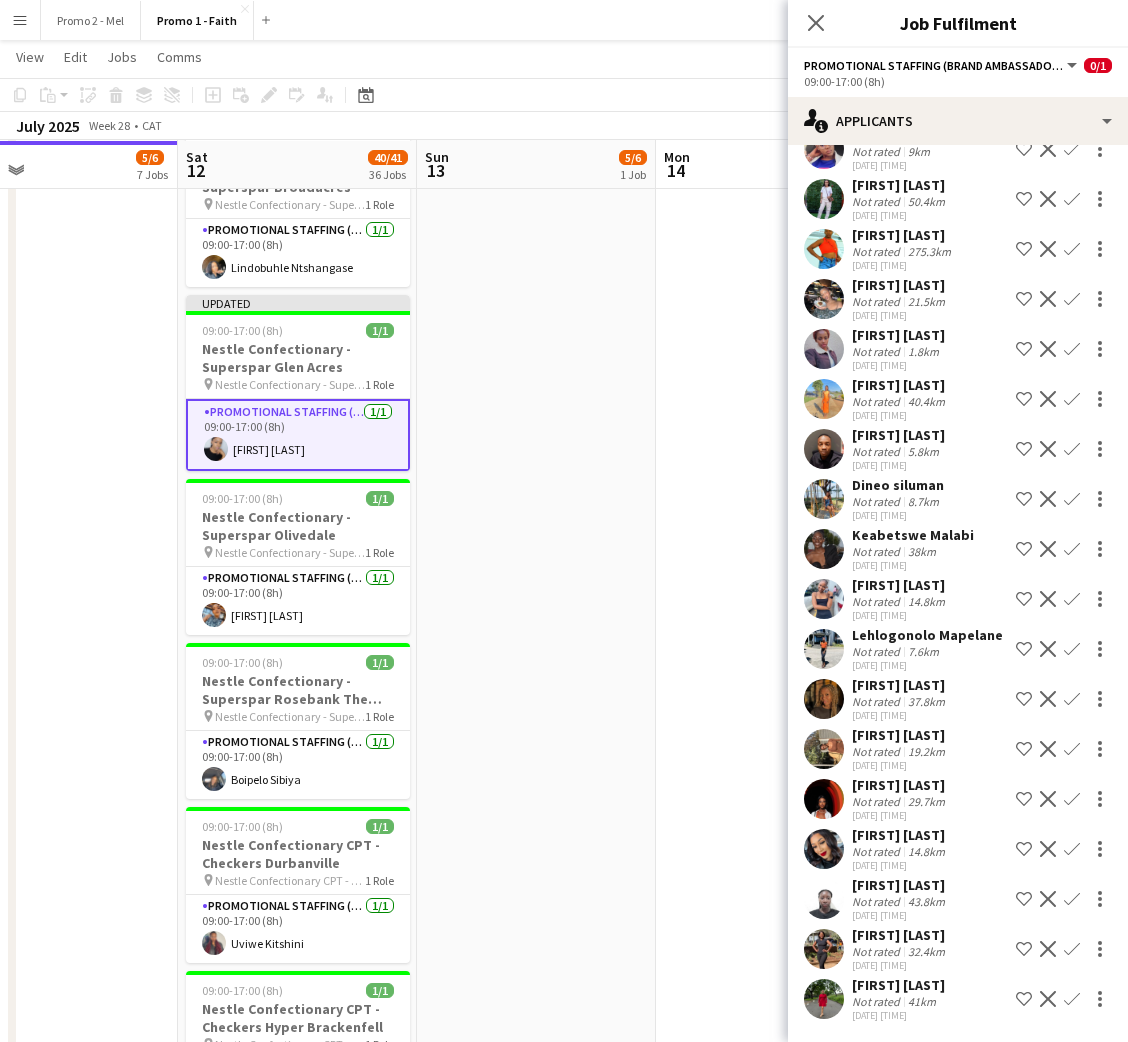 scroll, scrollTop: 536, scrollLeft: 0, axis: vertical 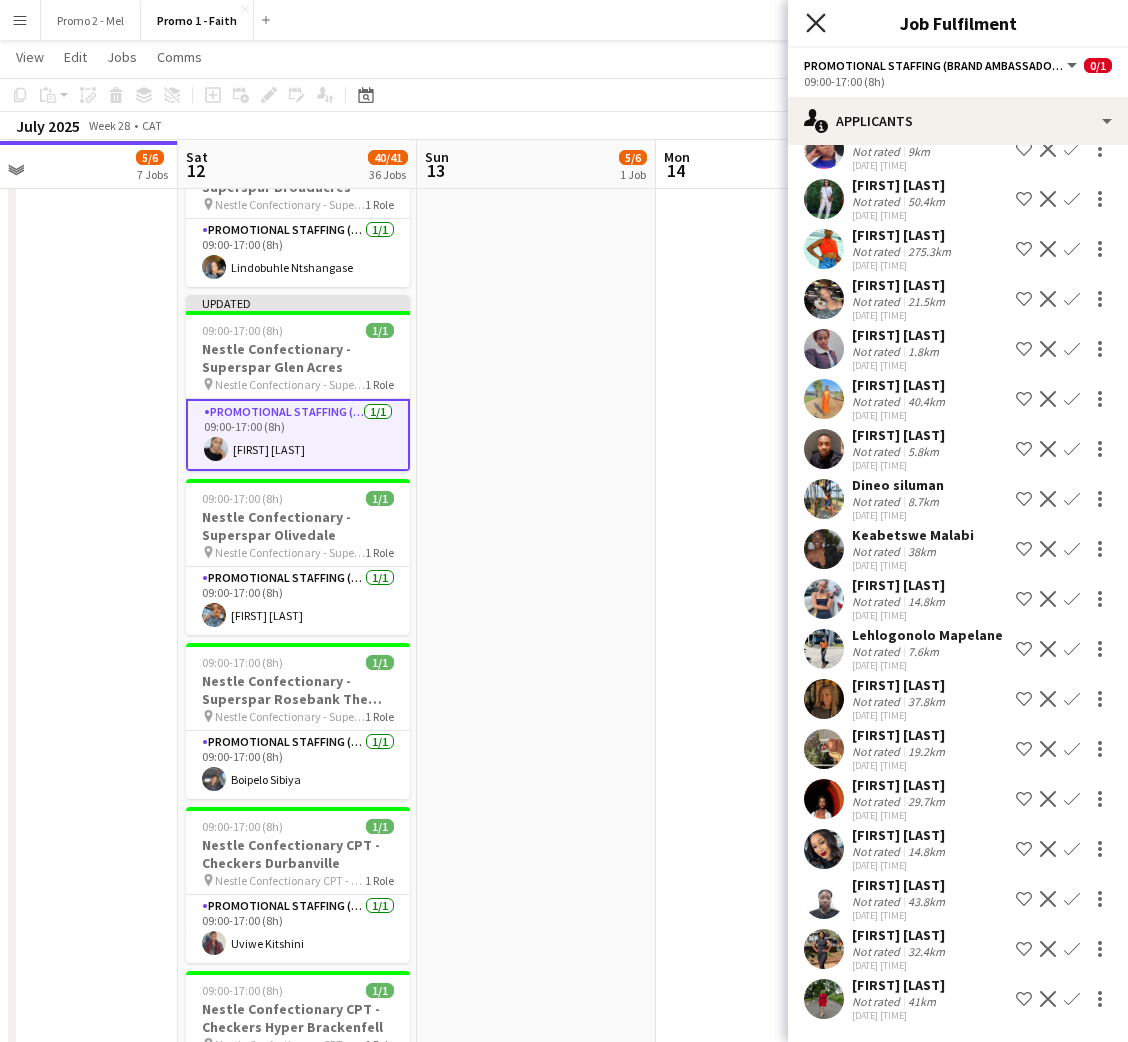 click on "Close pop-in" 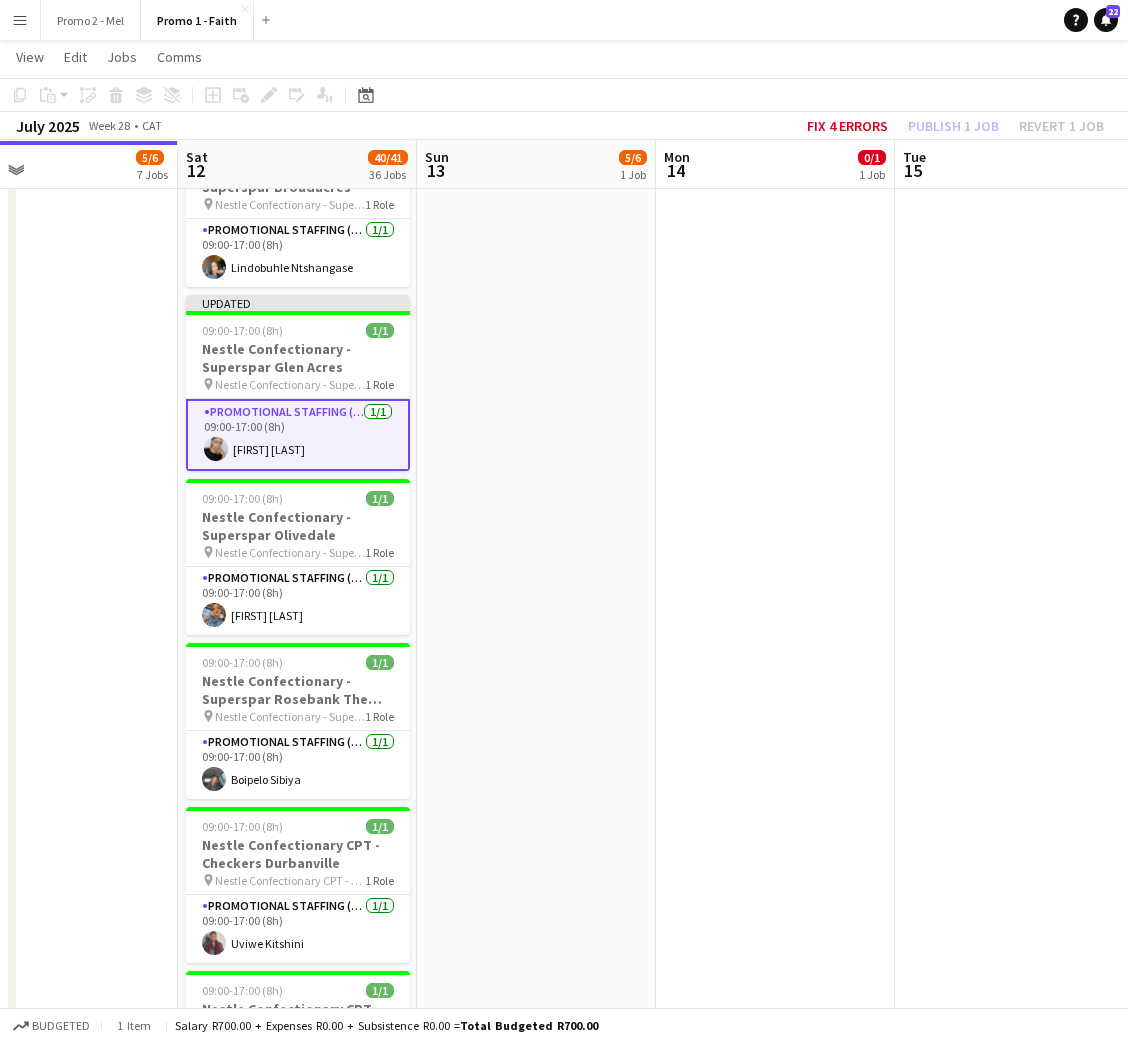 click on "Draft   08:00-16:00 (8h)    0/1   New job   1 Role   Crew   0/1   08:00-16:00 (8h)
single-neutral-actions" at bounding box center (775, 2736) 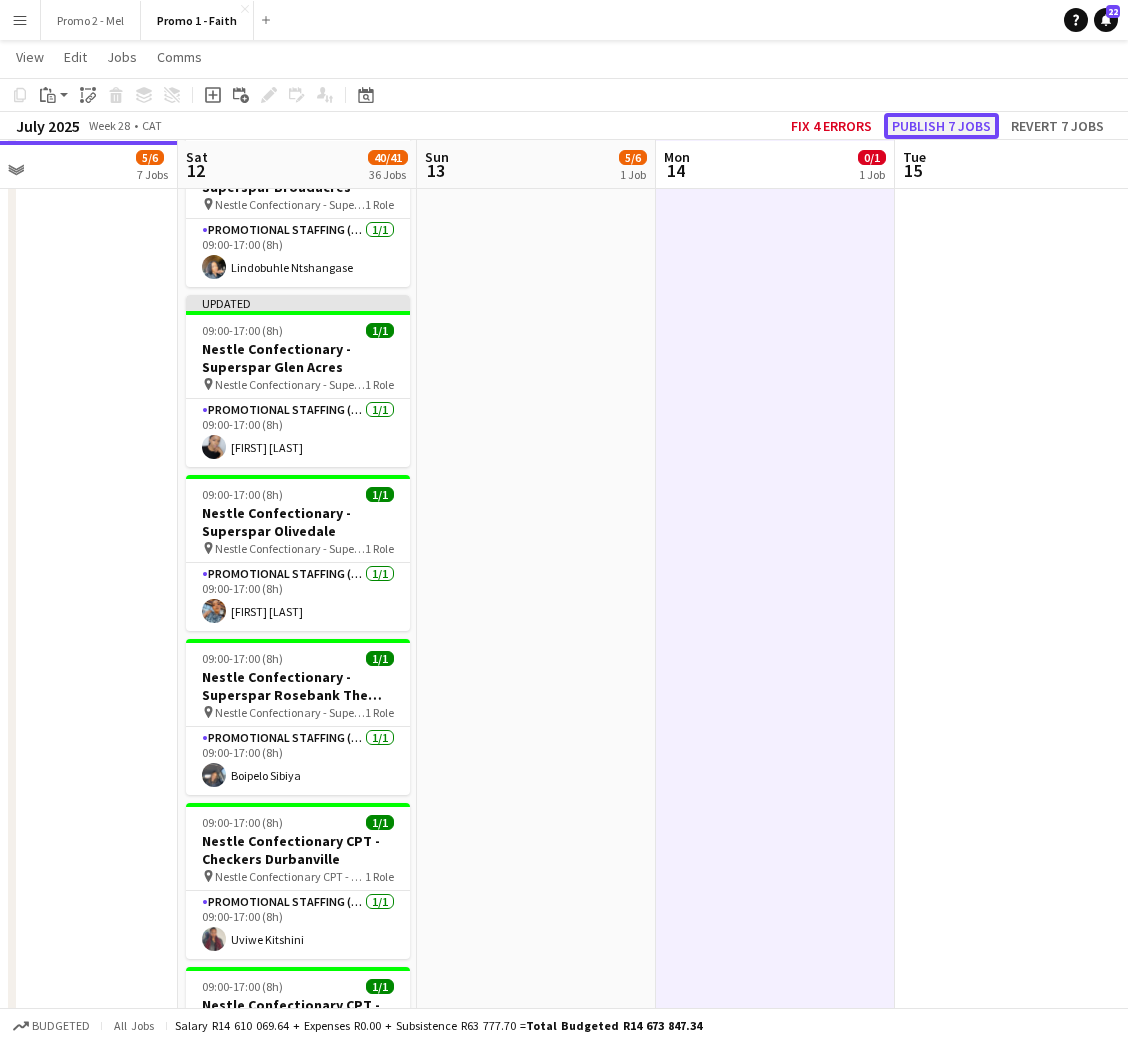 click on "Publish 7 jobs" 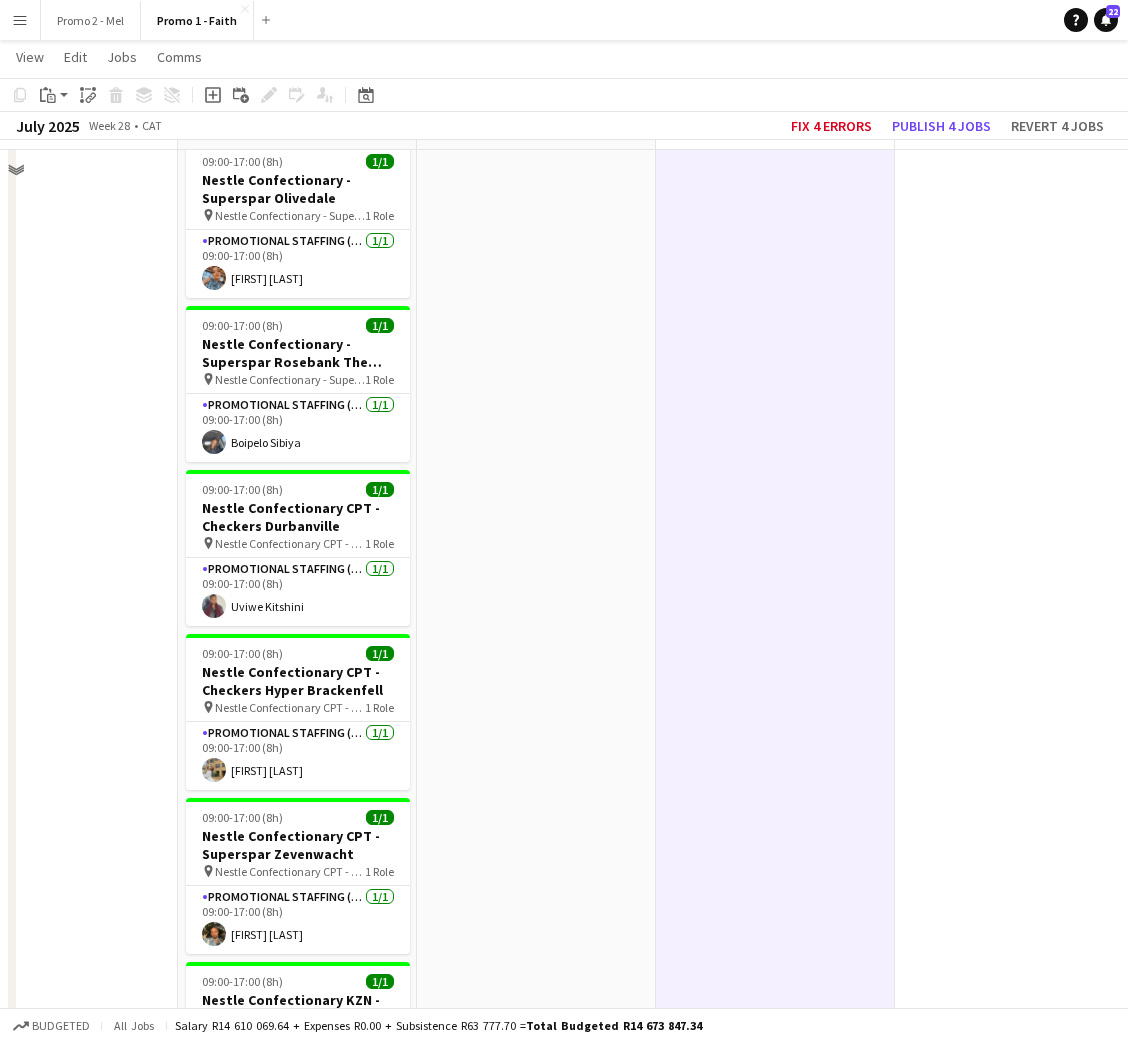 scroll, scrollTop: 899, scrollLeft: 0, axis: vertical 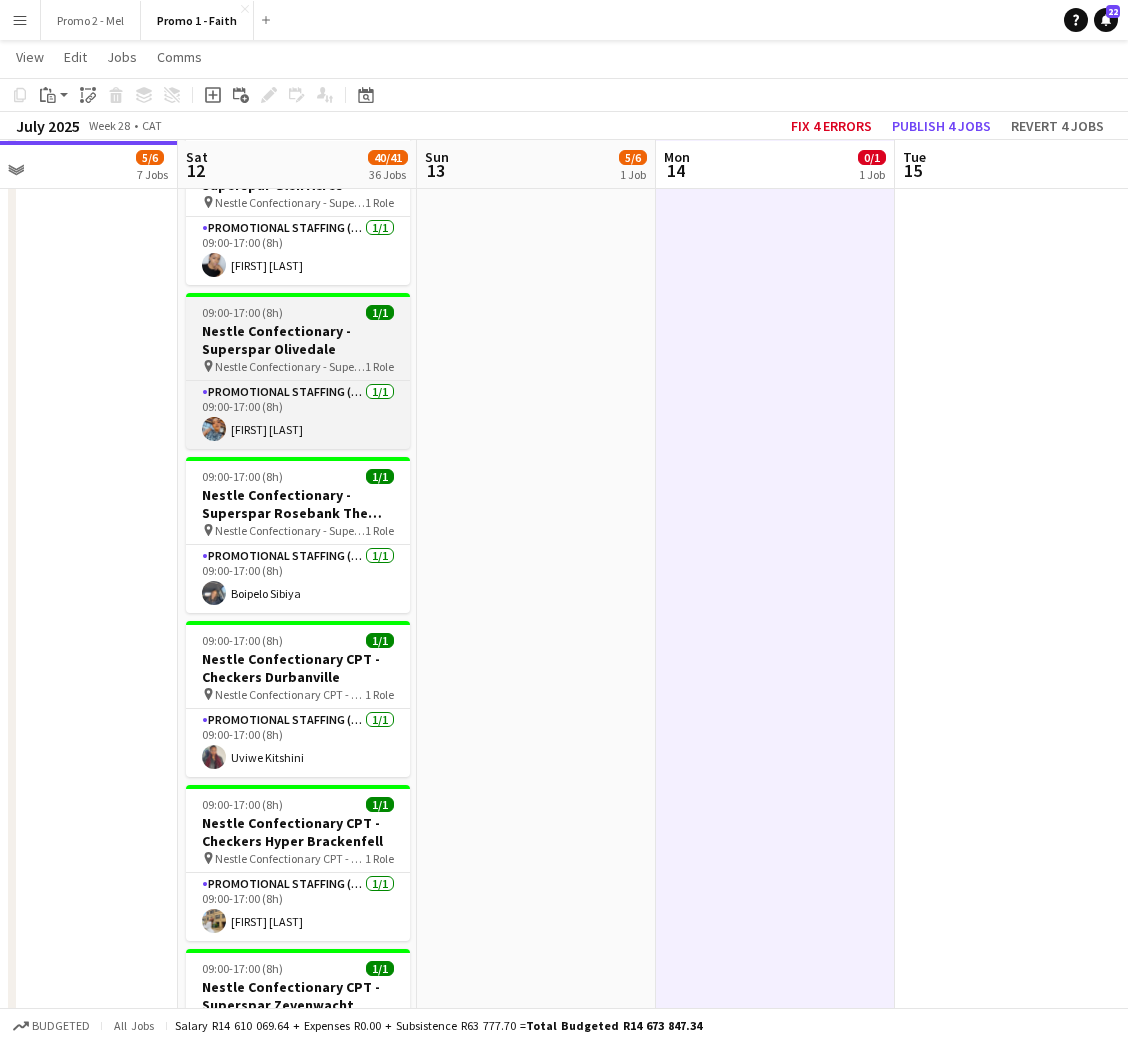 click on "Nestle Confectionary  - Superspar Olivedale" at bounding box center [290, 366] 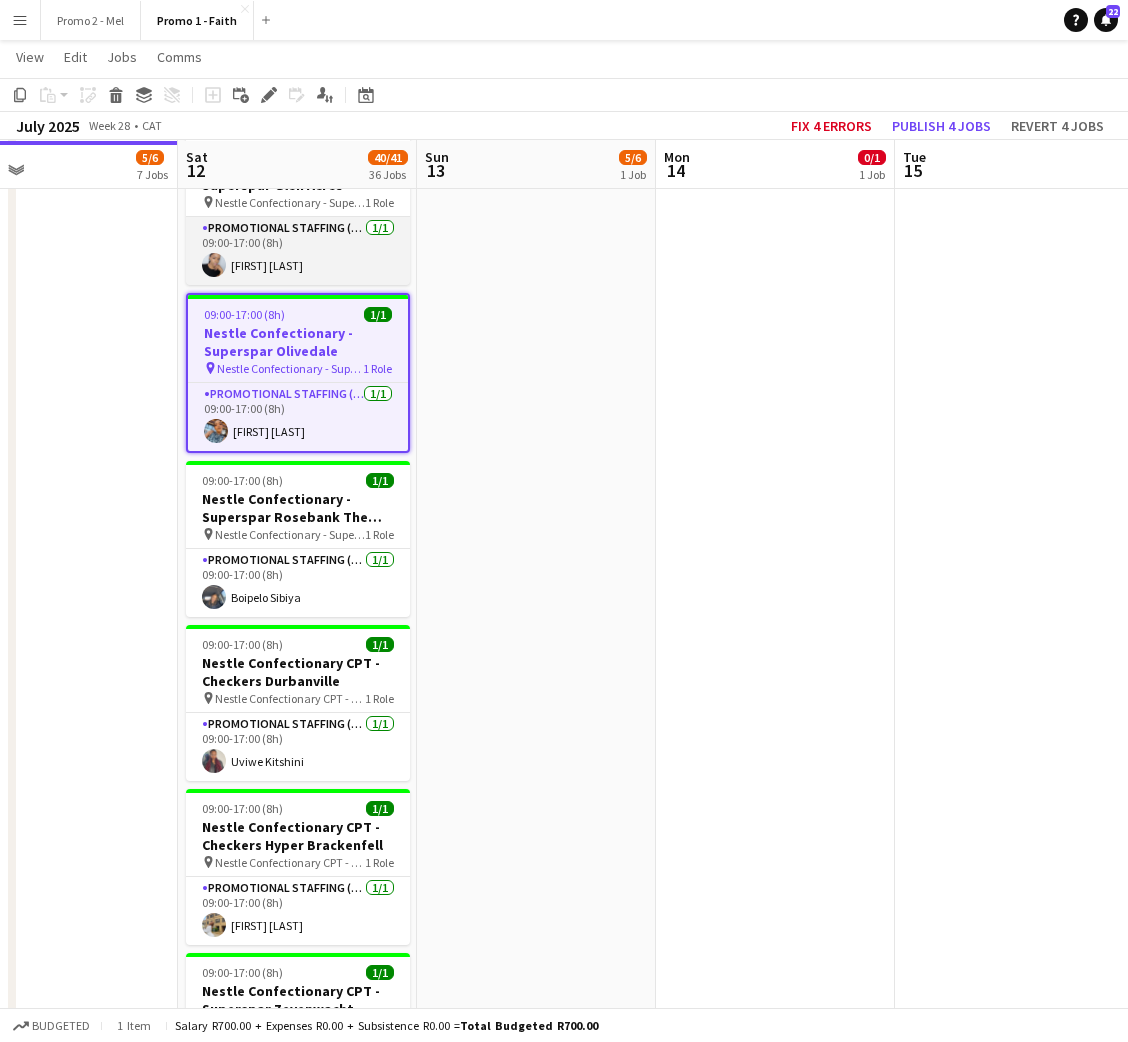 click on "Promotional Staffing (Brand Ambassadors)   1/1   09:00-17:00 (8h)
[FIRST] [LAST]" at bounding box center (298, 251) 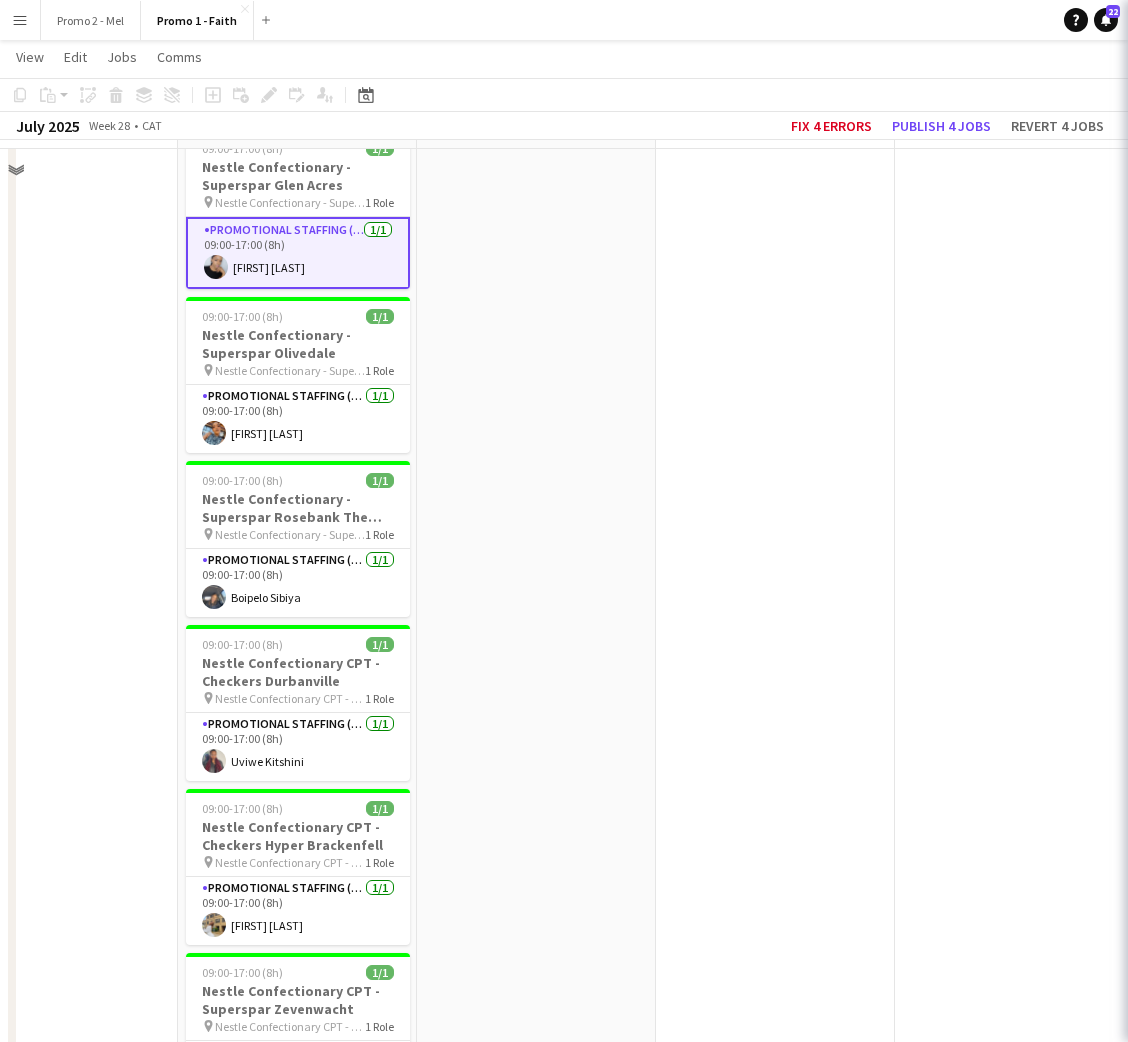 scroll, scrollTop: 0, scrollLeft: 779, axis: horizontal 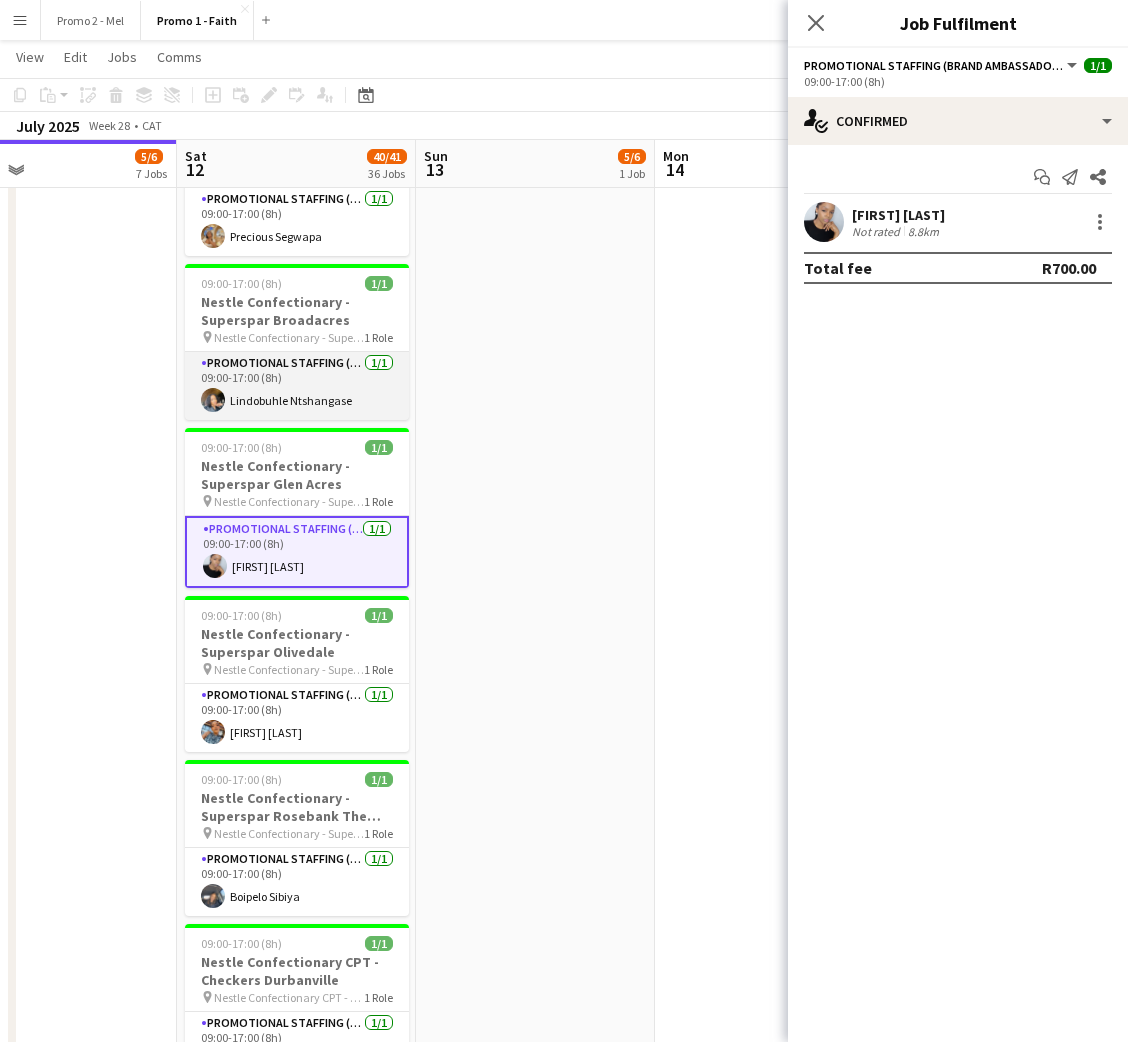 click on "Promotional Staffing (Brand Ambassadors)   1/1   09:00-17:00 (8h)
[FIRST] [LAST]" at bounding box center (297, 386) 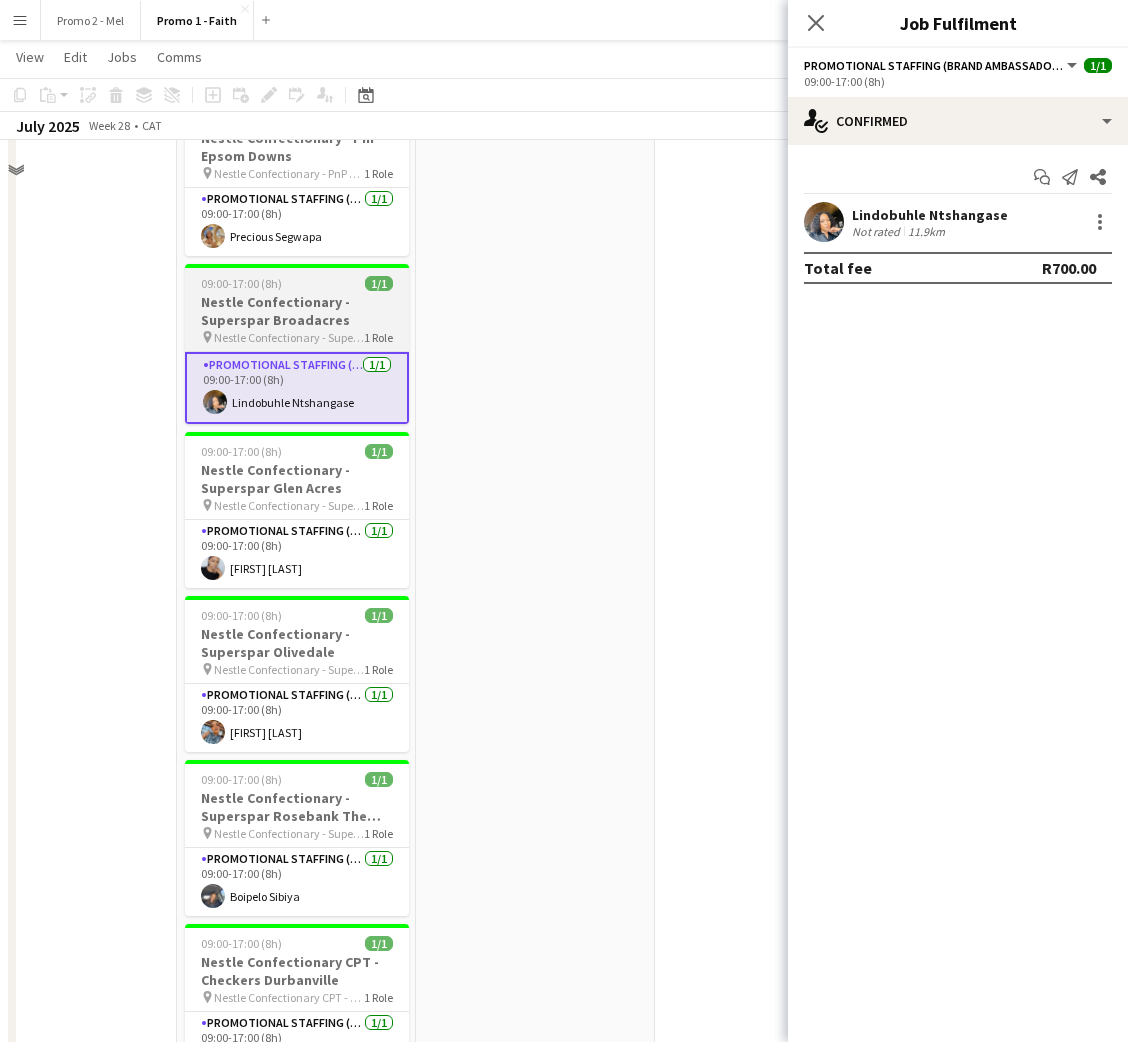 scroll, scrollTop: 449, scrollLeft: 0, axis: vertical 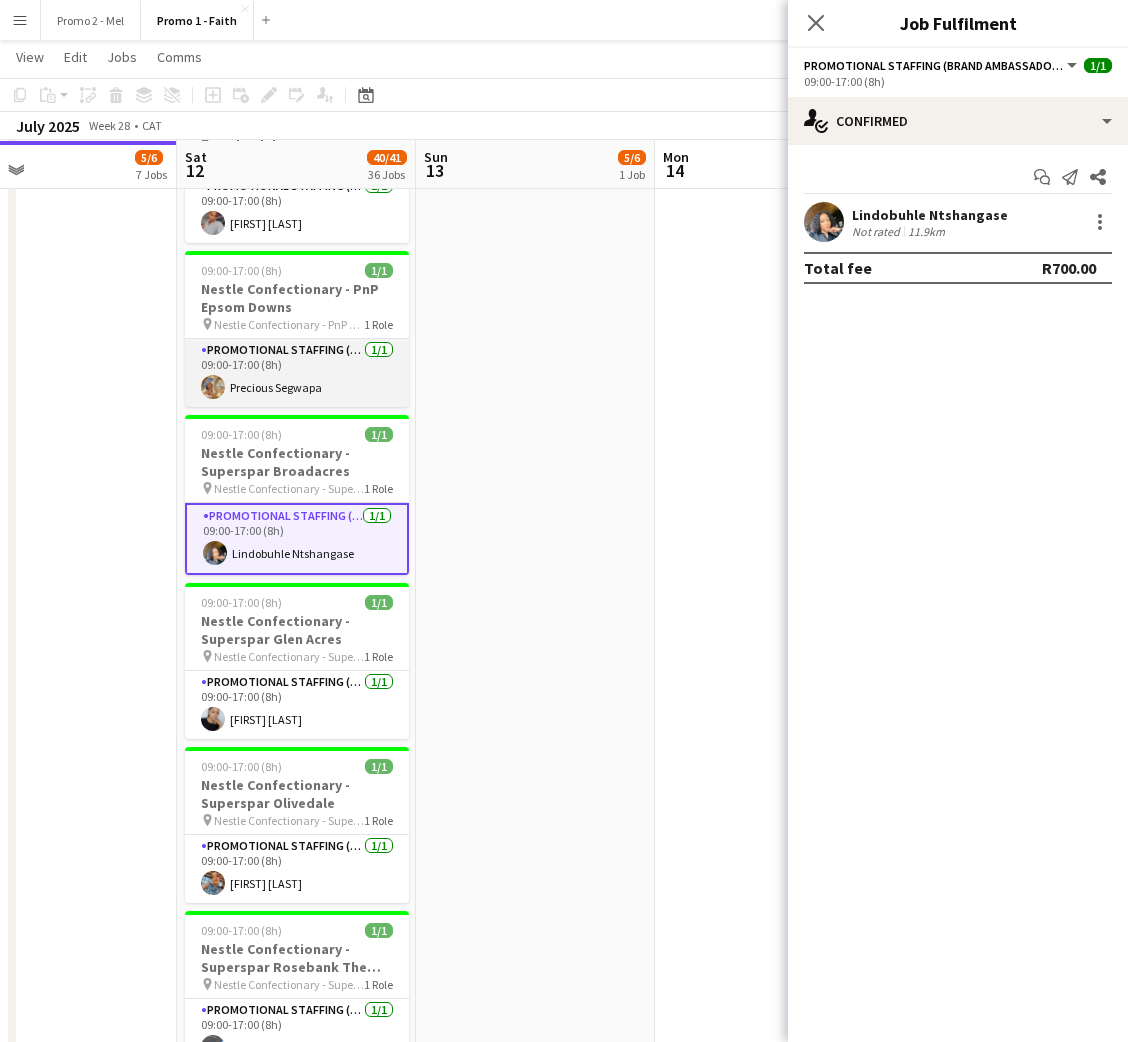 click on "Promotional Staffing (Brand Ambassadors)   1/1   09:00-17:00 (8h)
[FIRST] [LAST]" at bounding box center (297, 373) 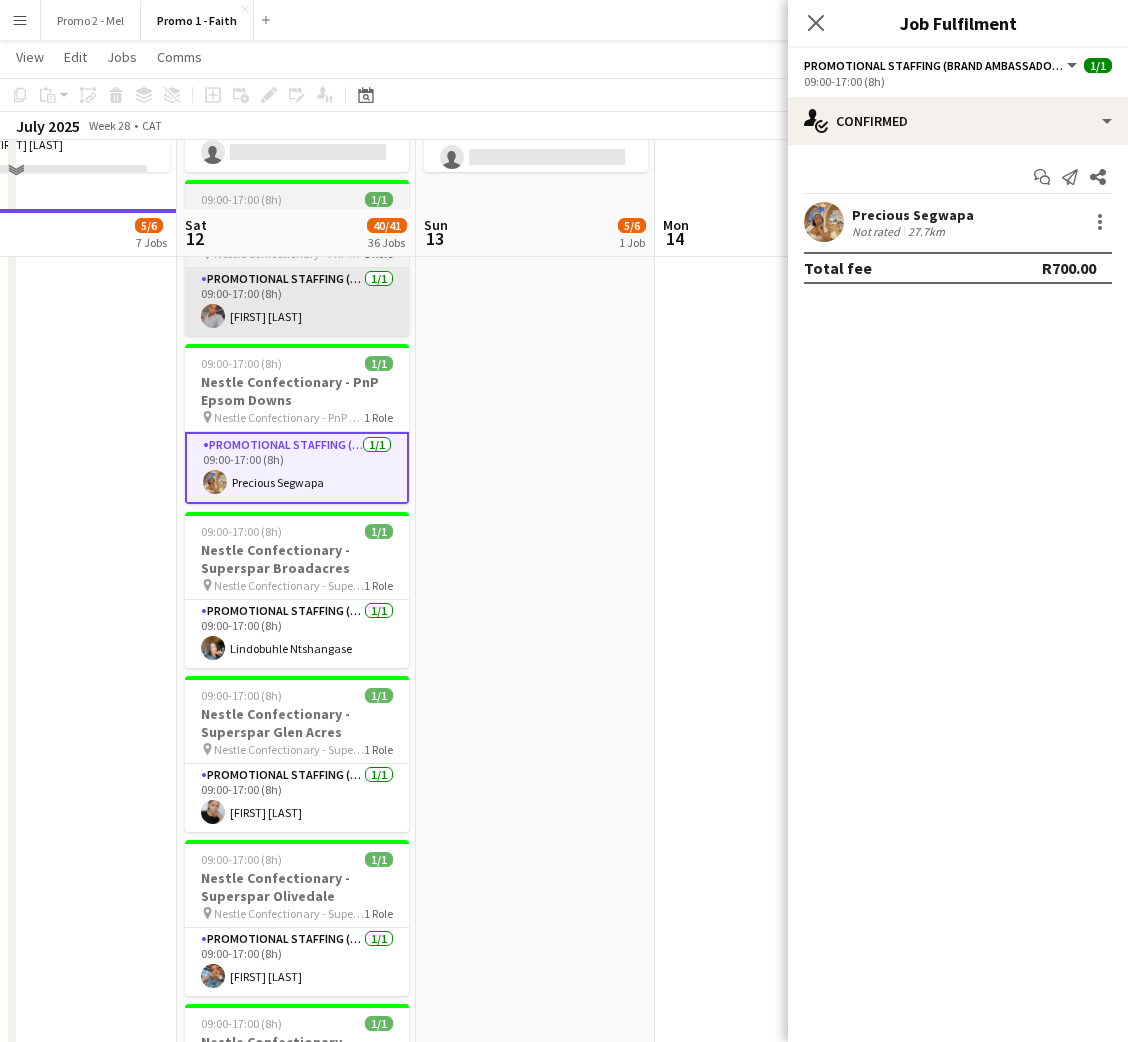 scroll, scrollTop: 300, scrollLeft: 0, axis: vertical 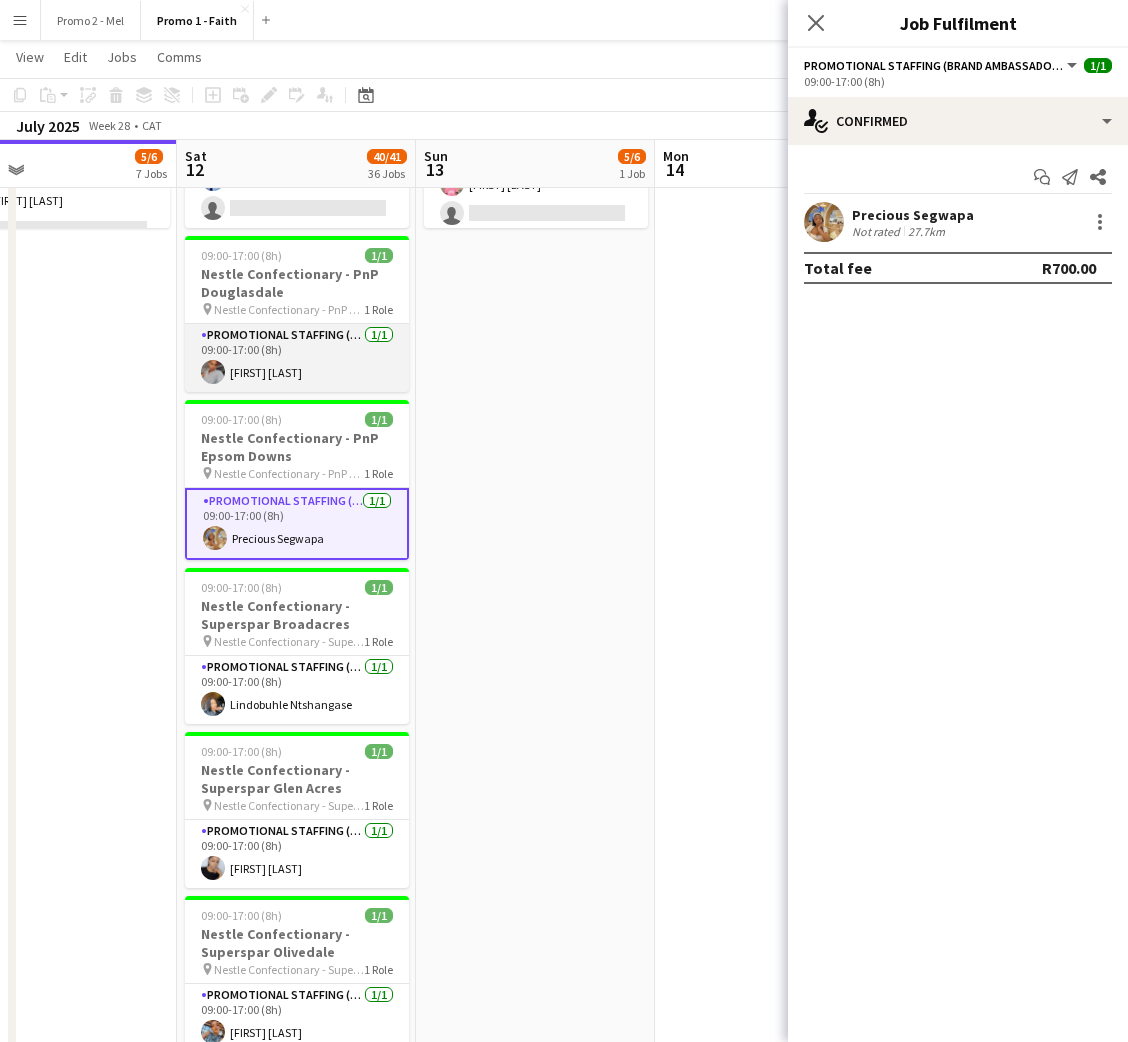click on "Promotional Staffing (Brand Ambassadors)   1/1   09:00-17:00 (8h)
[FIRST] [LAST]" at bounding box center [297, 358] 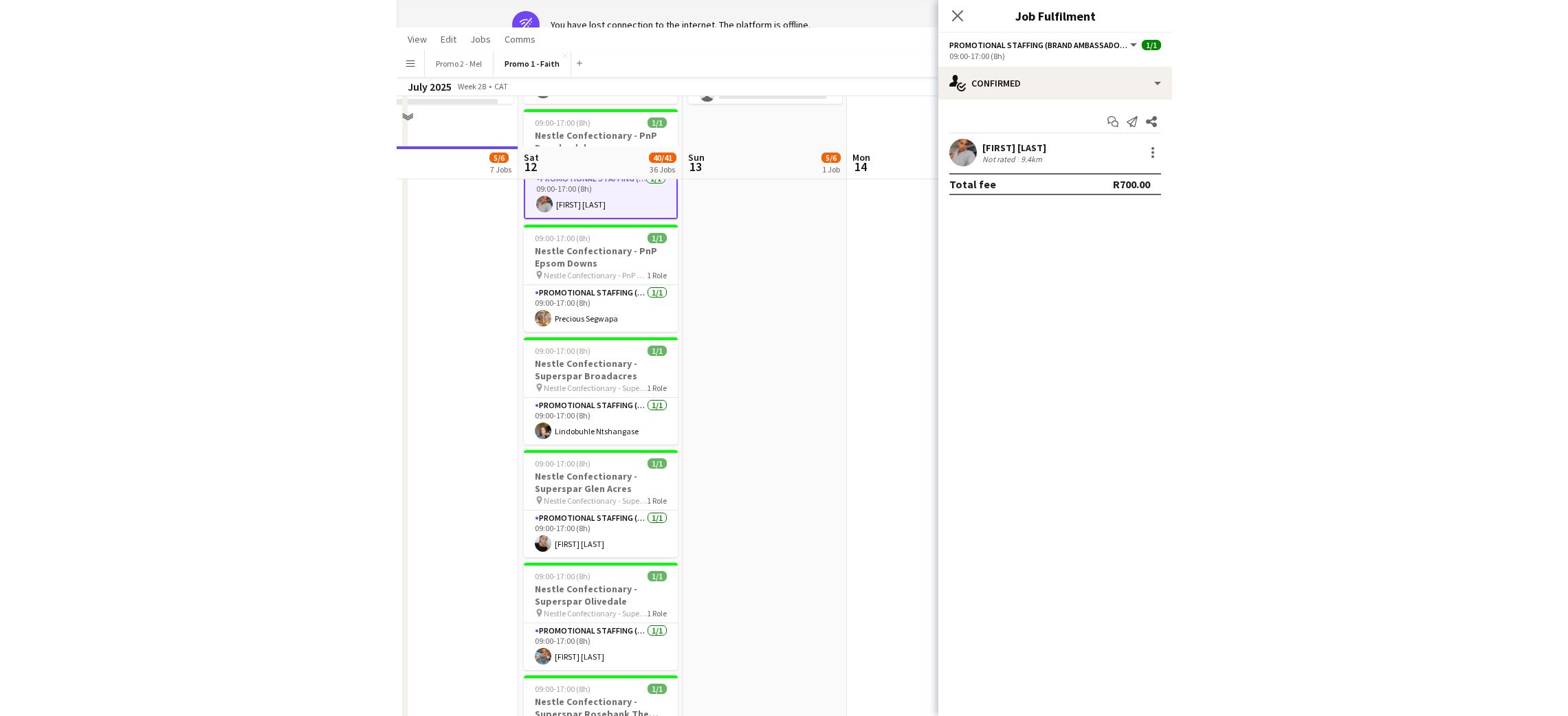 scroll, scrollTop: 0, scrollLeft: 0, axis: both 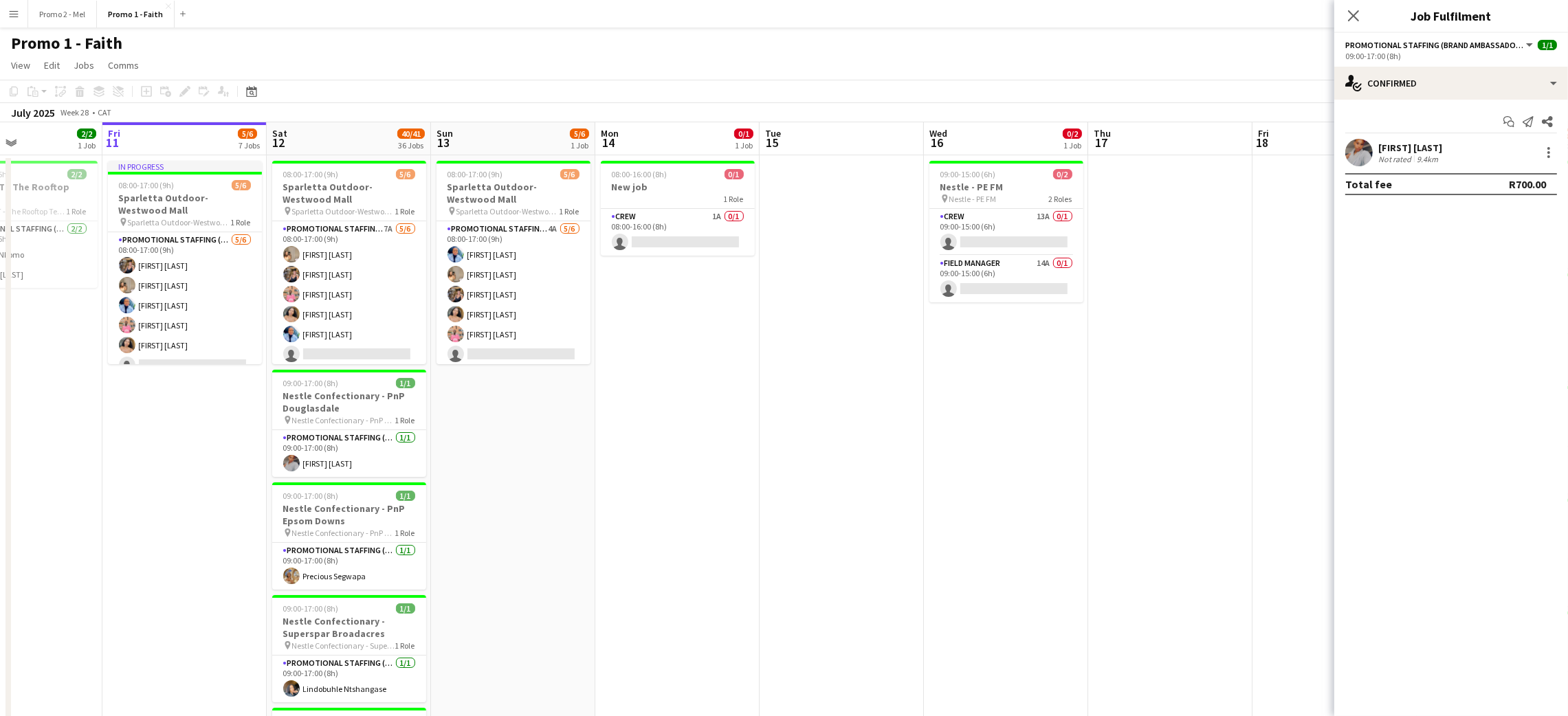 click at bounding box center (841, 2396) 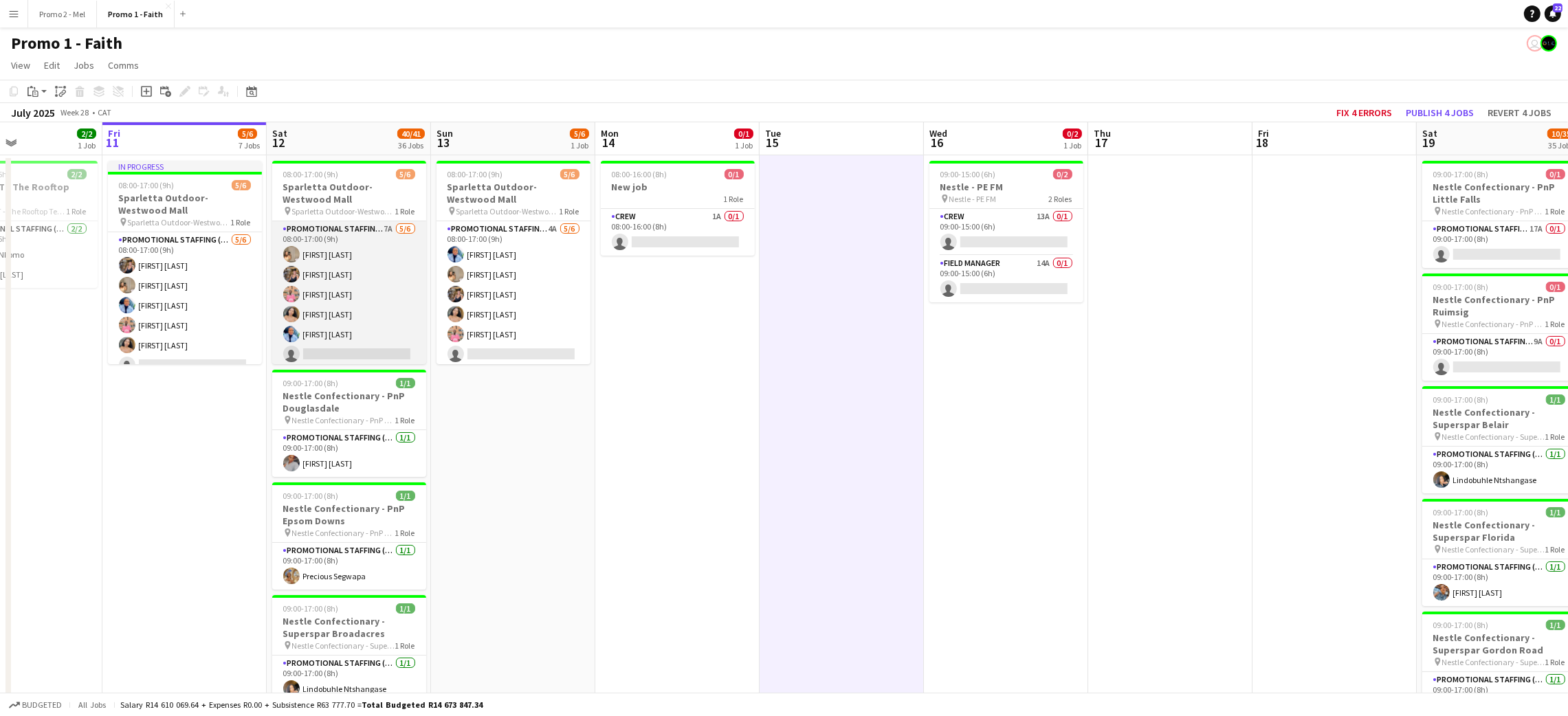 scroll, scrollTop: 3, scrollLeft: 0, axis: vertical 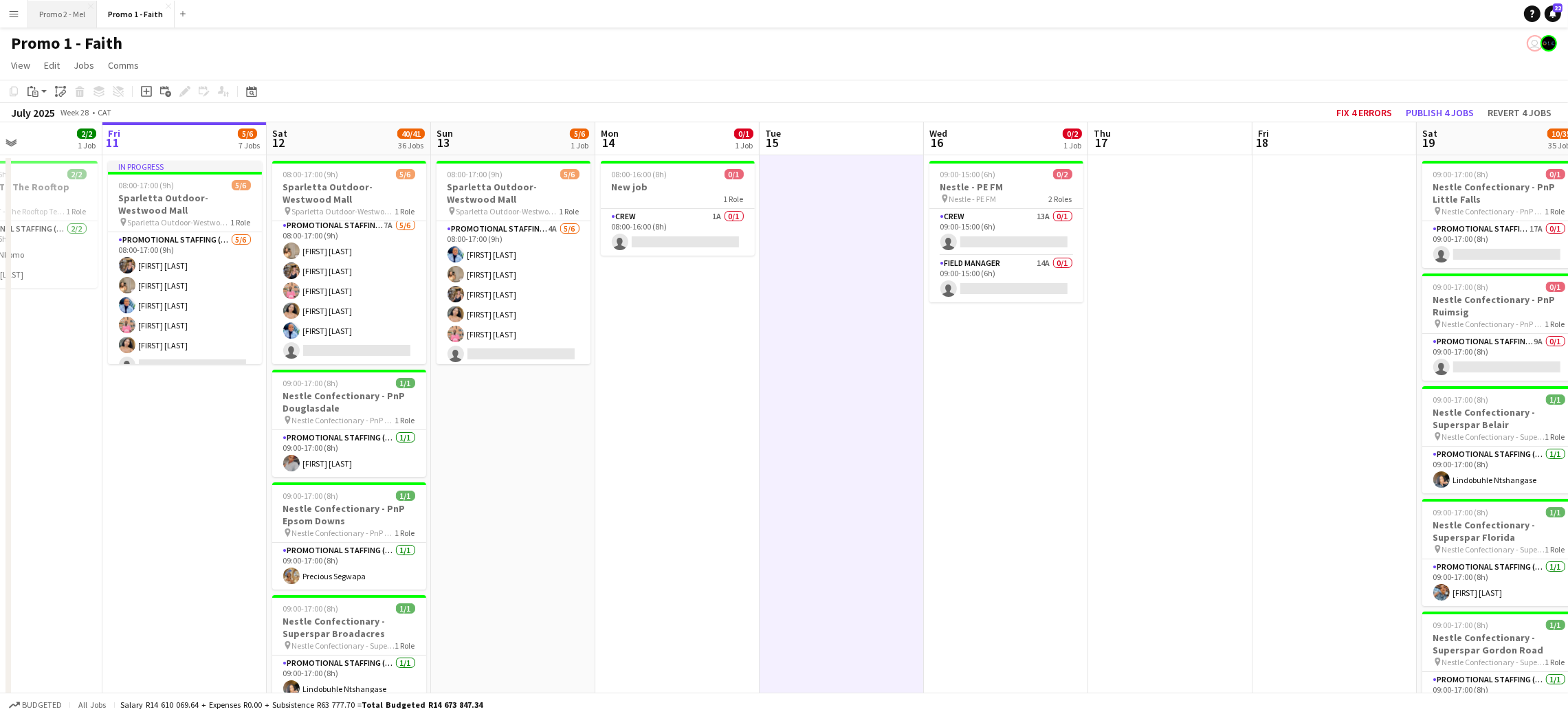 click on "Promo 2 - Mel
Close" at bounding box center [63, 14] 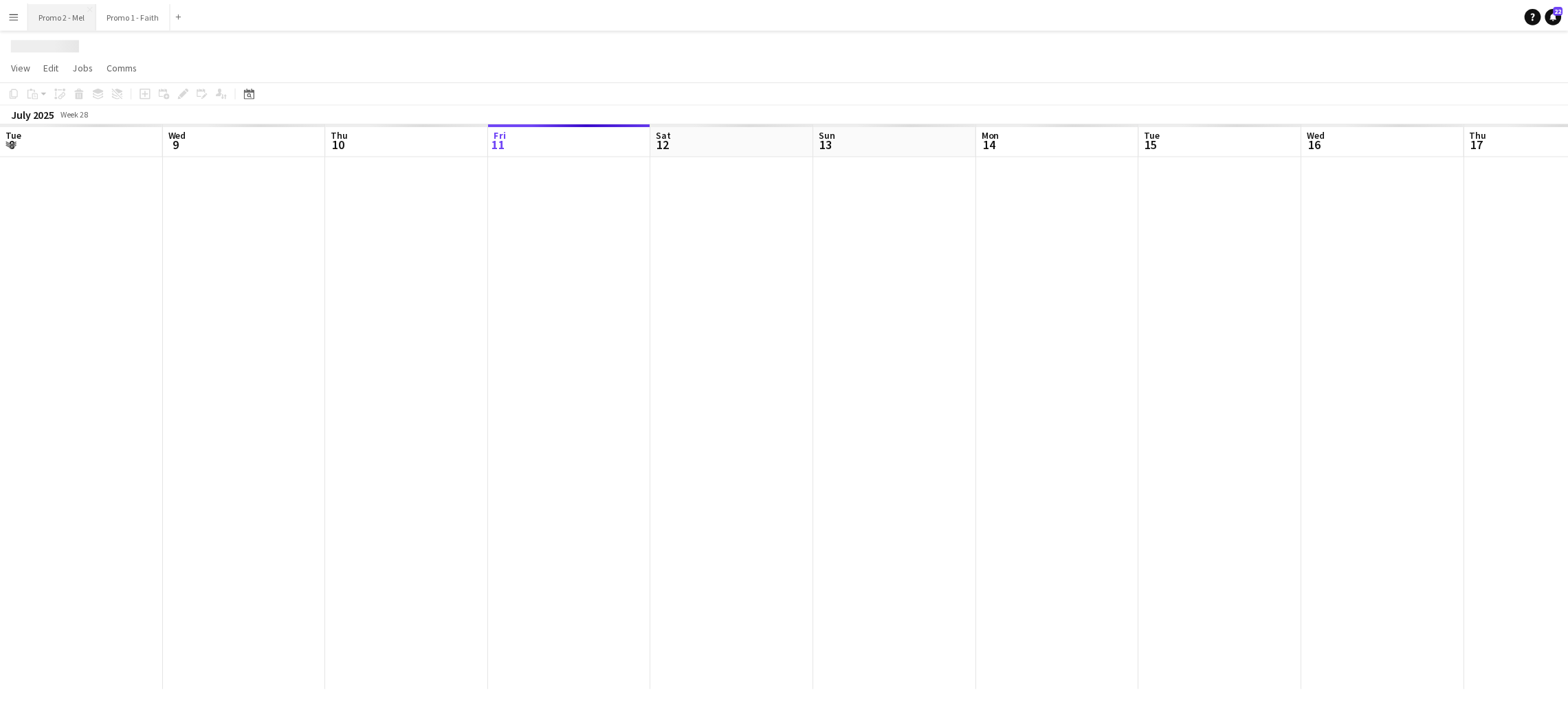 scroll, scrollTop: 0, scrollLeft: 328, axis: horizontal 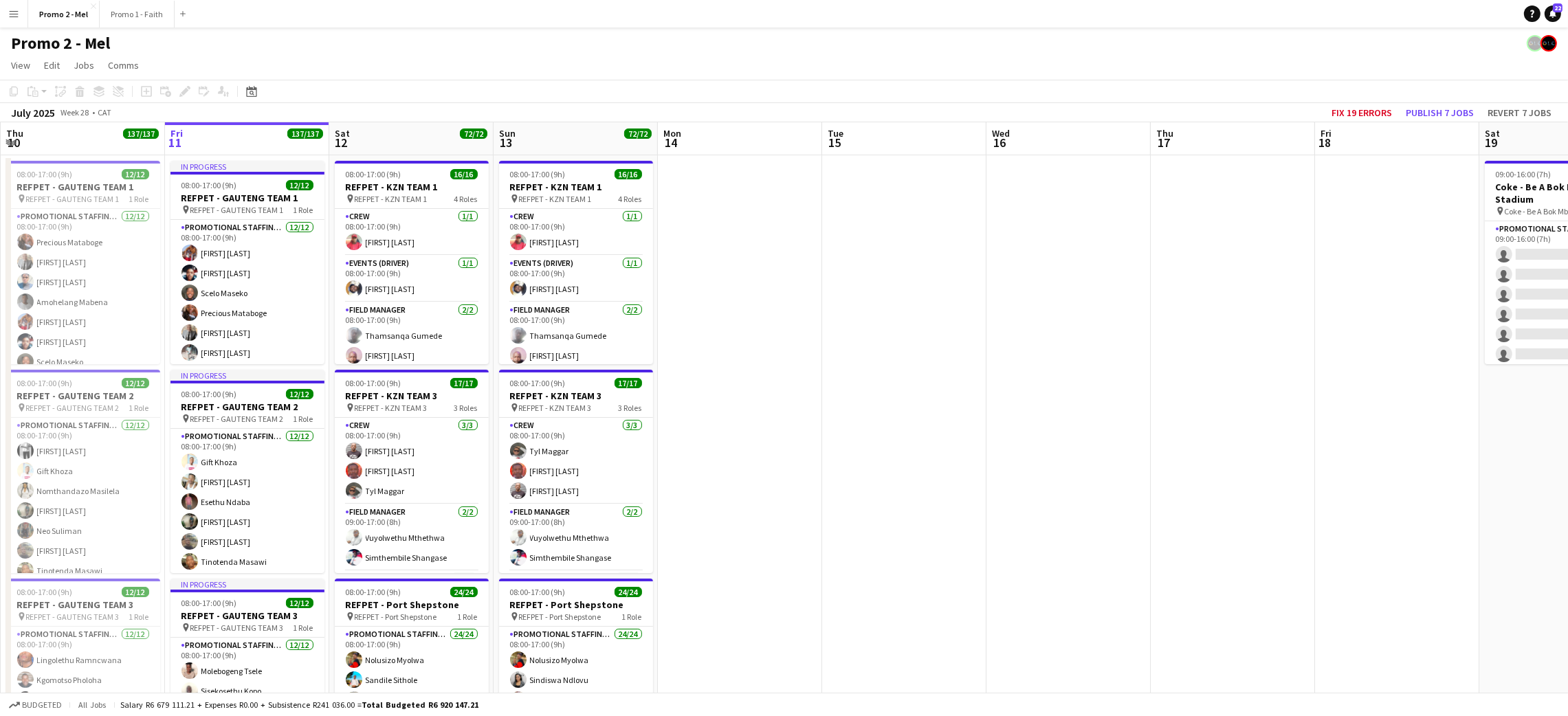 click at bounding box center [904, 1526] 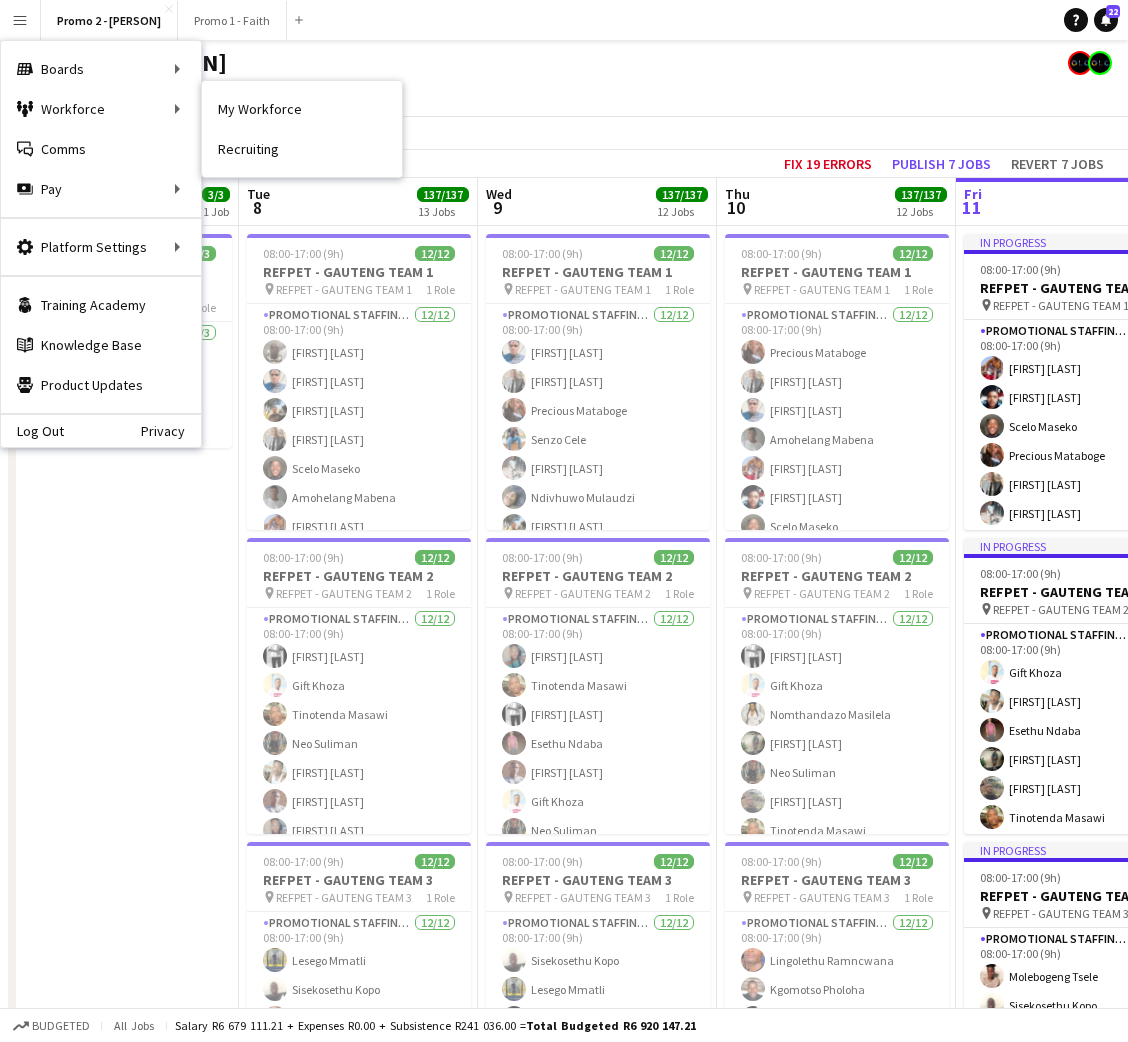 scroll, scrollTop: 0, scrollLeft: 0, axis: both 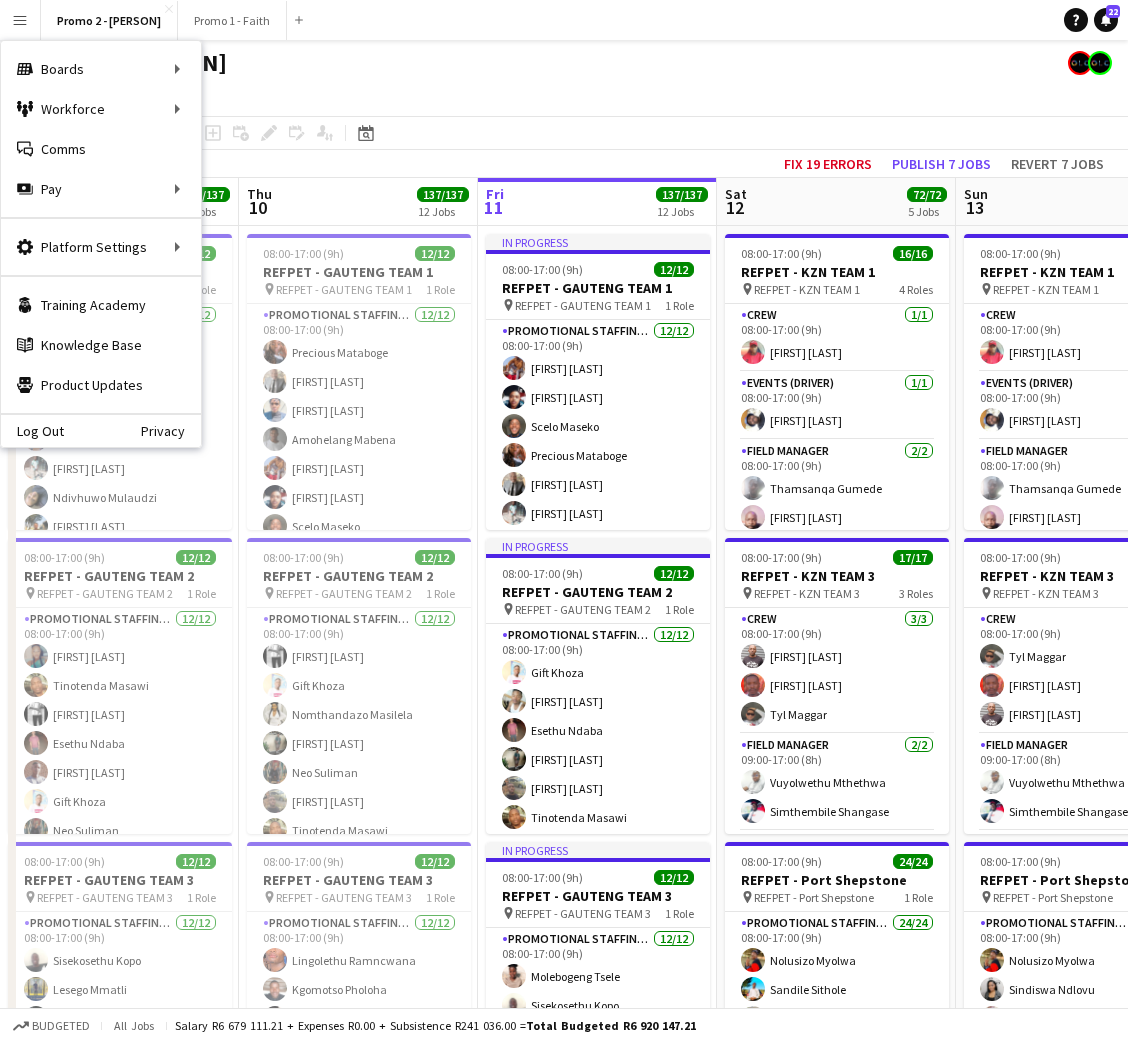 click on "Promo 2 - Mel" 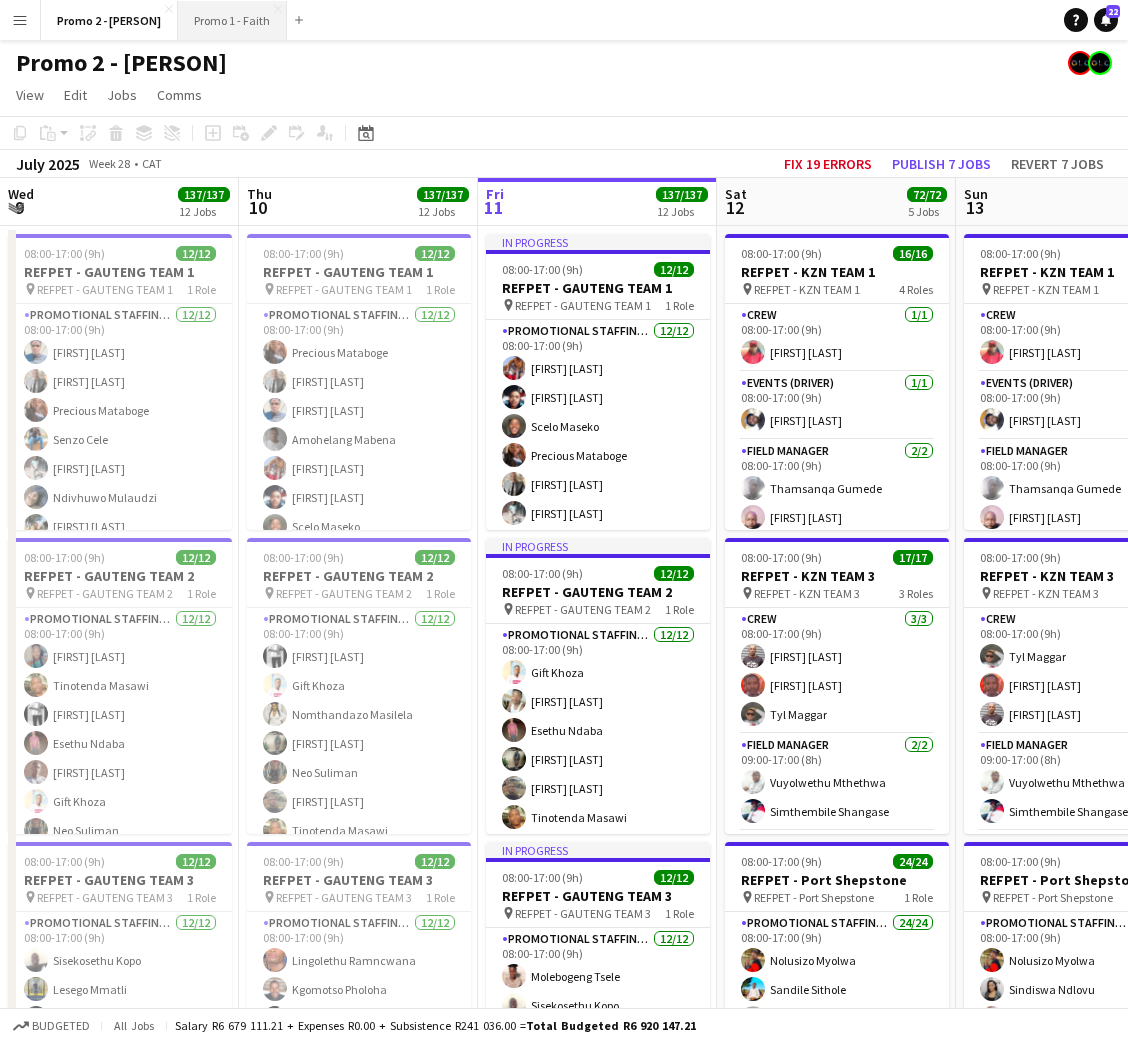 click on "Promo 1 - Faith
Close" at bounding box center (232, 20) 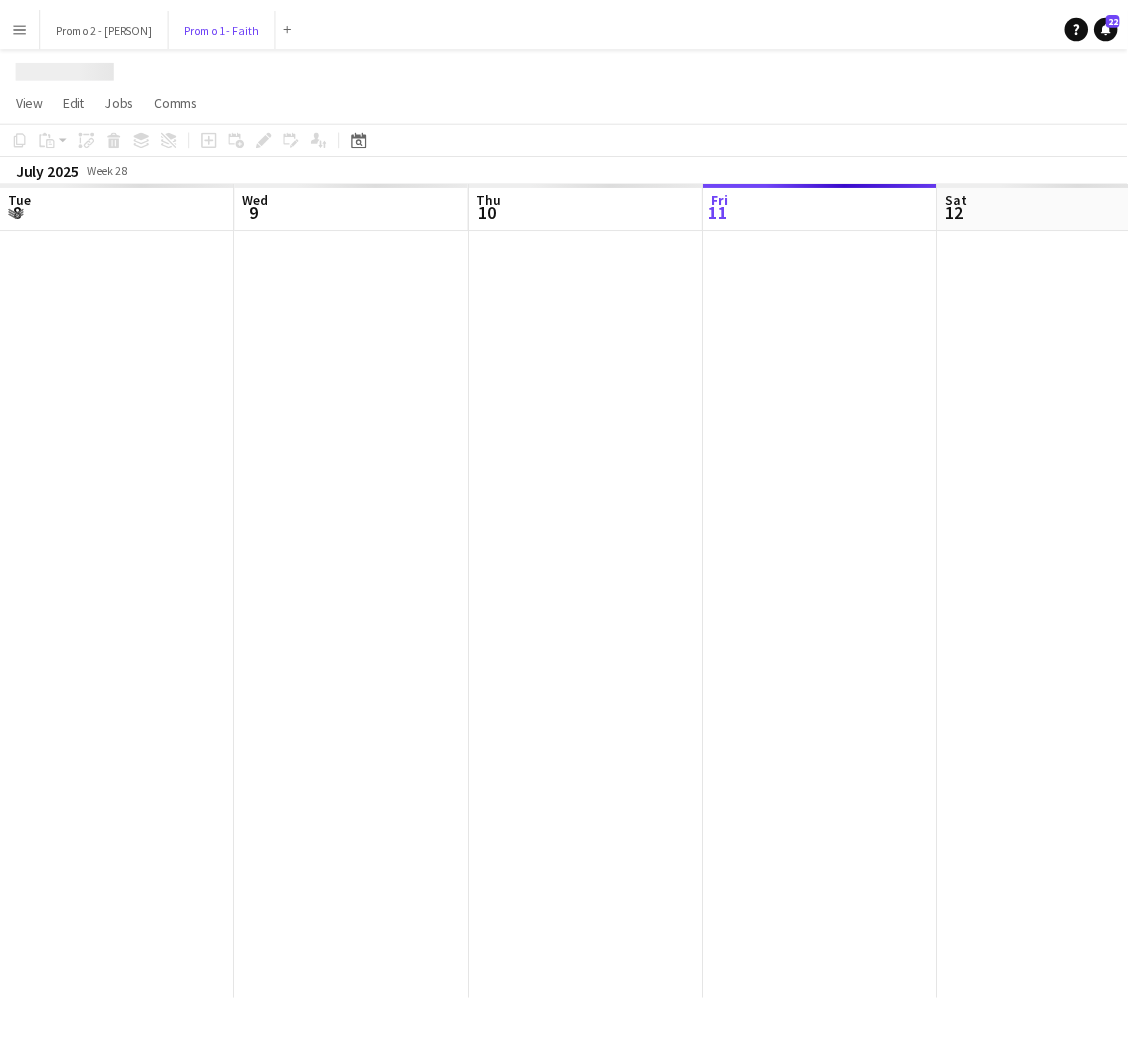 scroll, scrollTop: 0, scrollLeft: 477, axis: horizontal 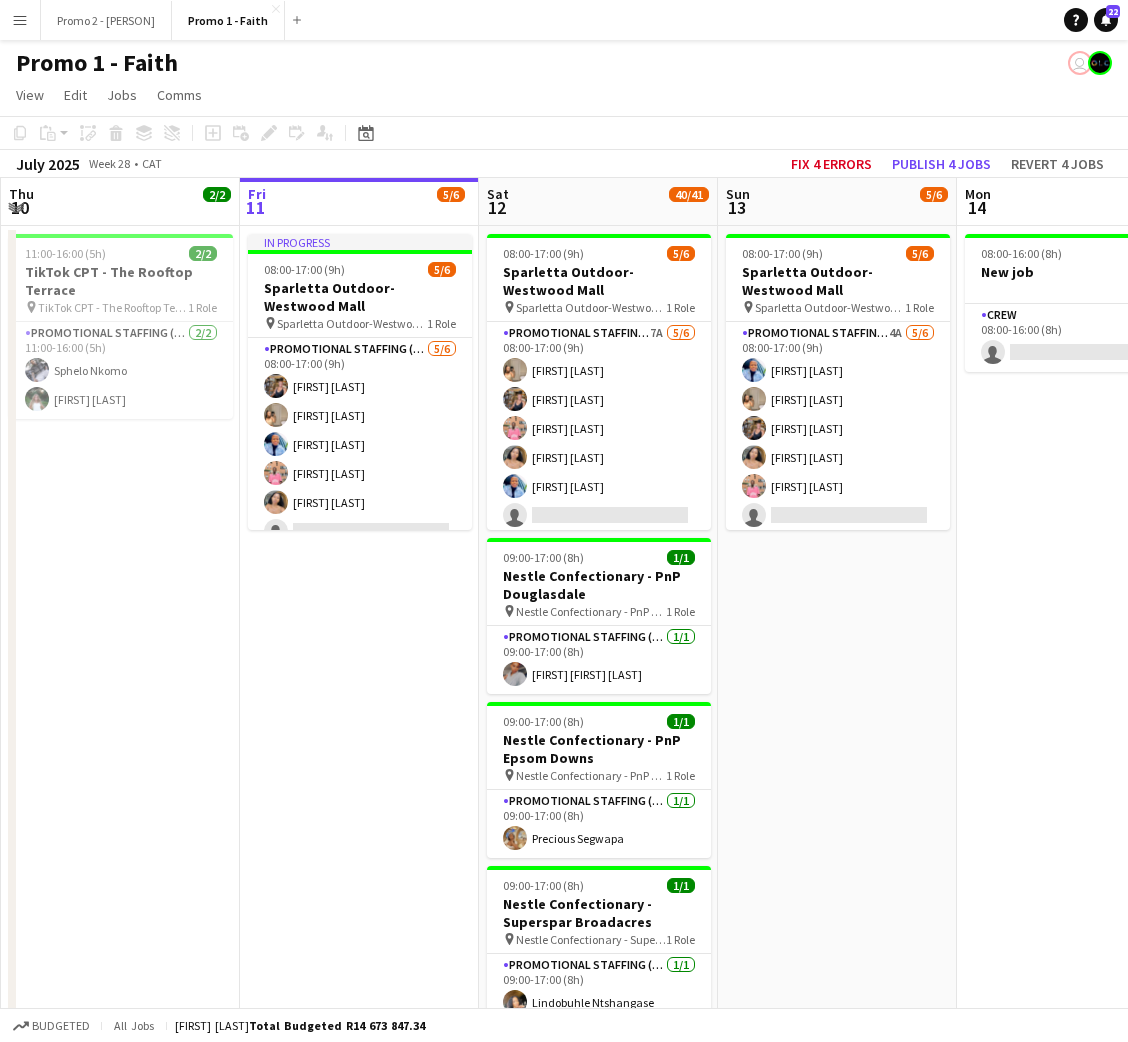 click on "In progress   08:00-17:00 (9h)    5/6   Sparletta Outdoor-Westwood Mall
pin
Sparletta Outdoor-Westwood Mall   1 Role   Promotional Staffing (Brand Ambassadors)   5/6   08:00-17:00 (9h)
Elihle Mlambo Ayanda Ngcobo Mvelo Ngubane Lwazi Manzi Nokwanda Manqele
single-neutral-actions" at bounding box center (359, 3294) 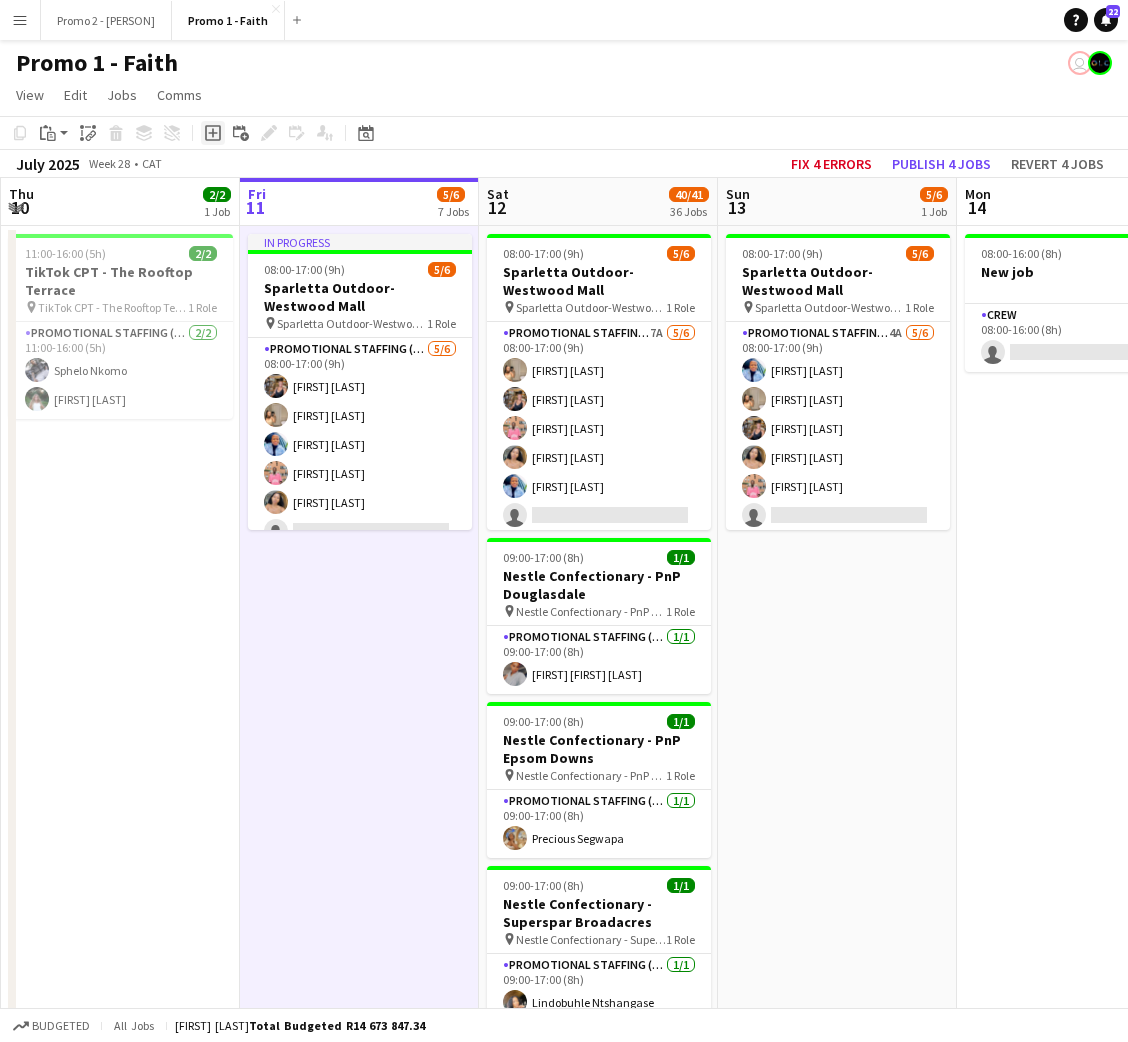 click 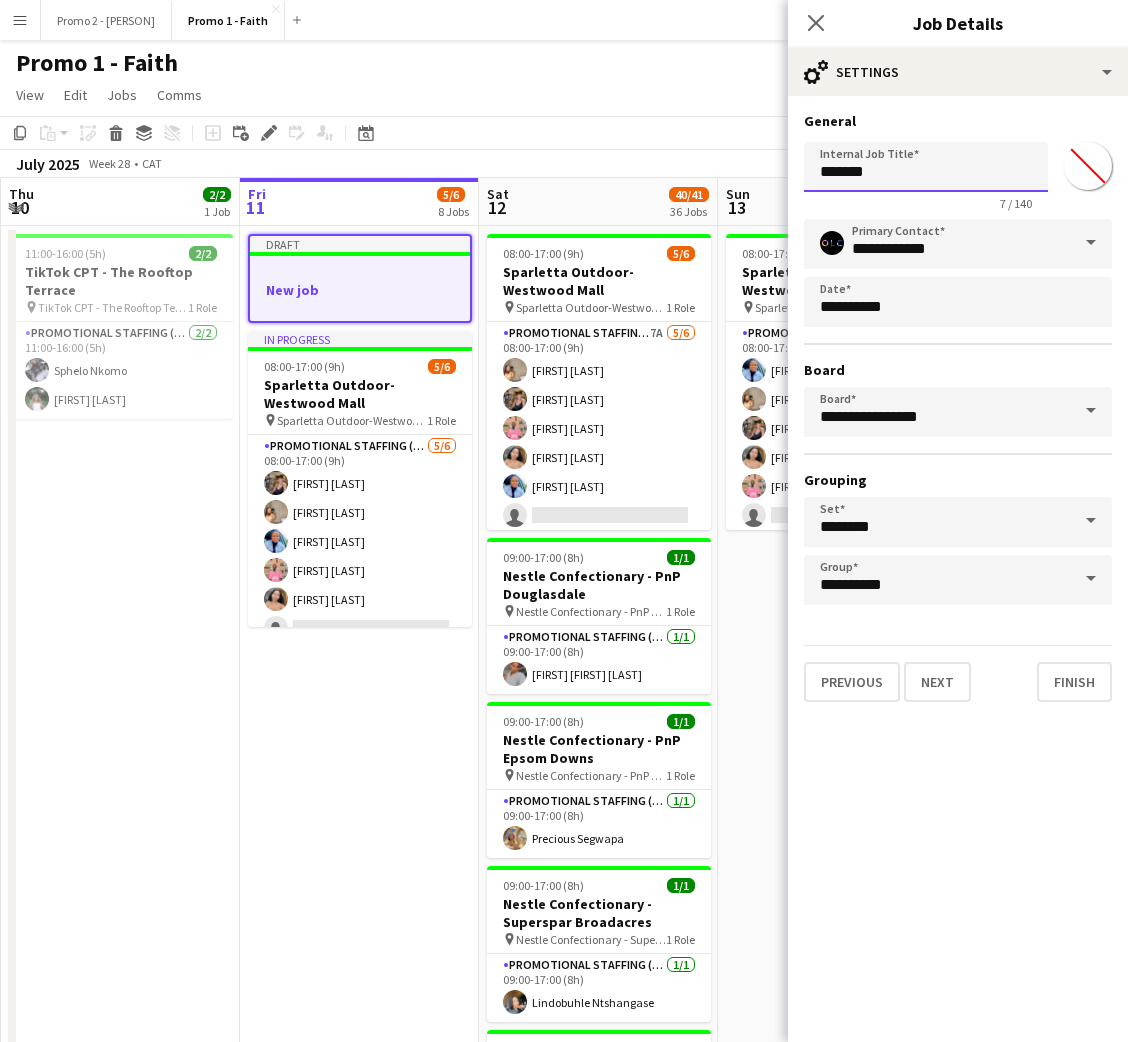 drag, startPoint x: 881, startPoint y: 179, endPoint x: 709, endPoint y: 162, distance: 172.83807 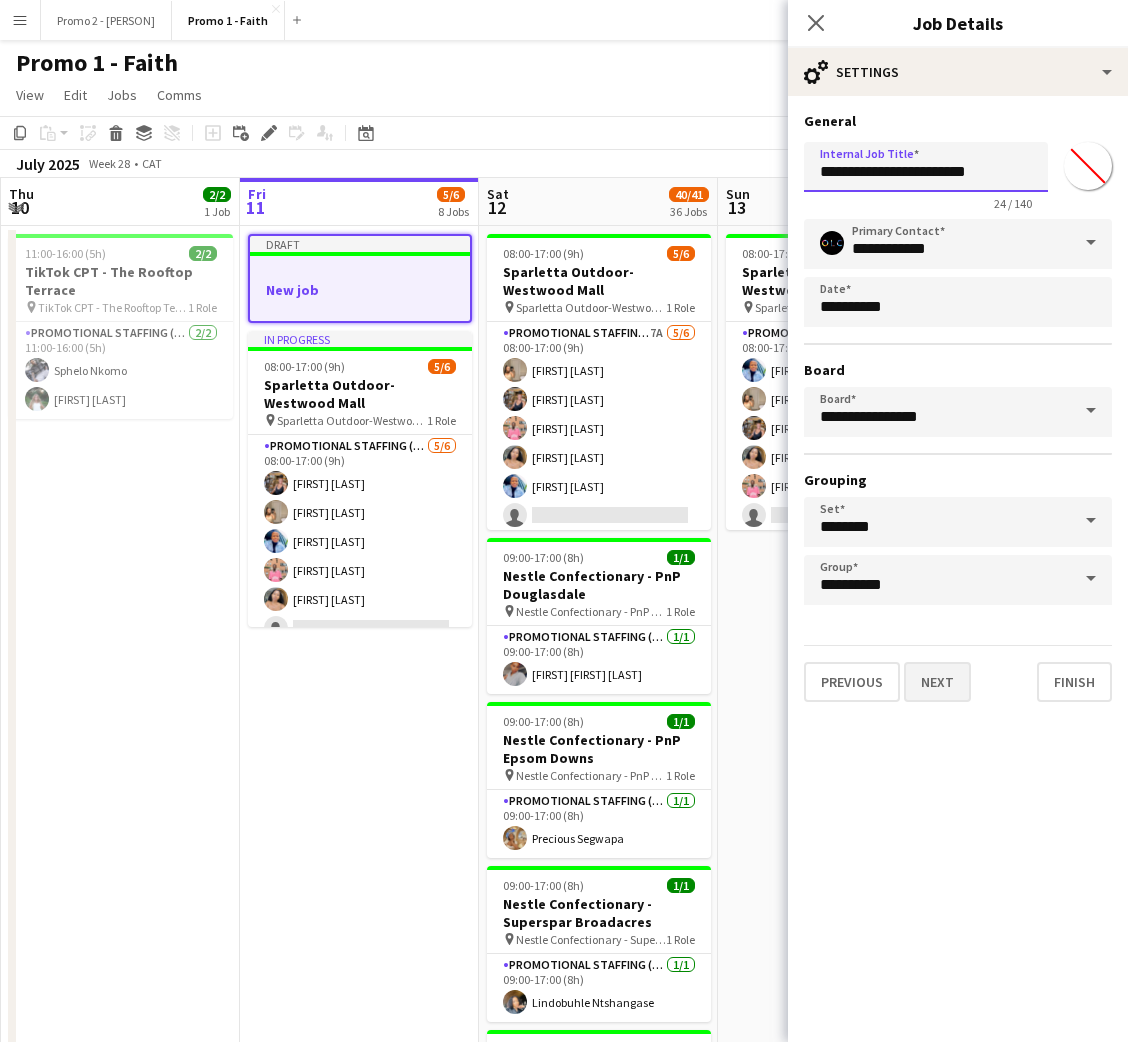 type on "**********" 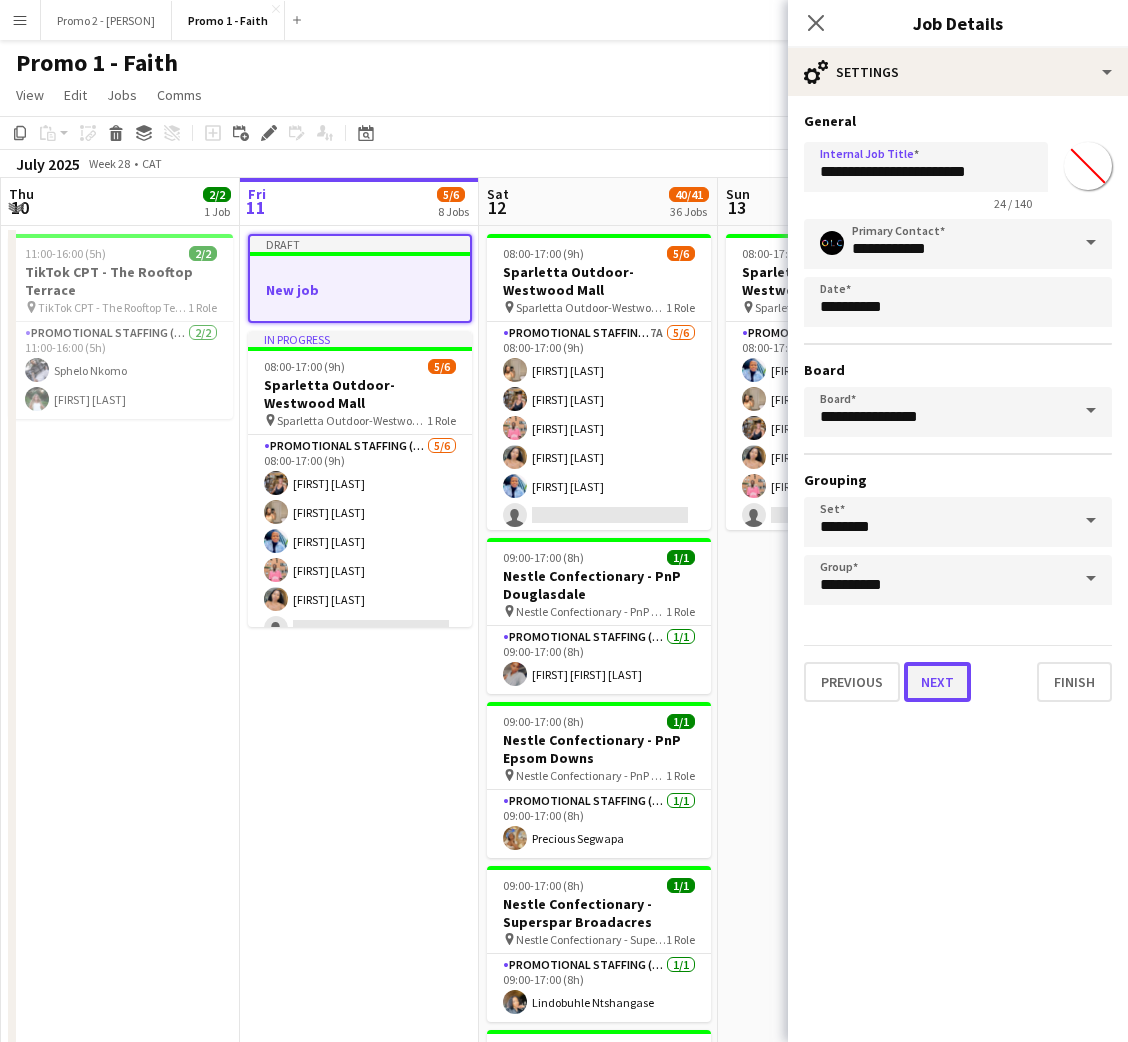 click on "Next" at bounding box center (937, 682) 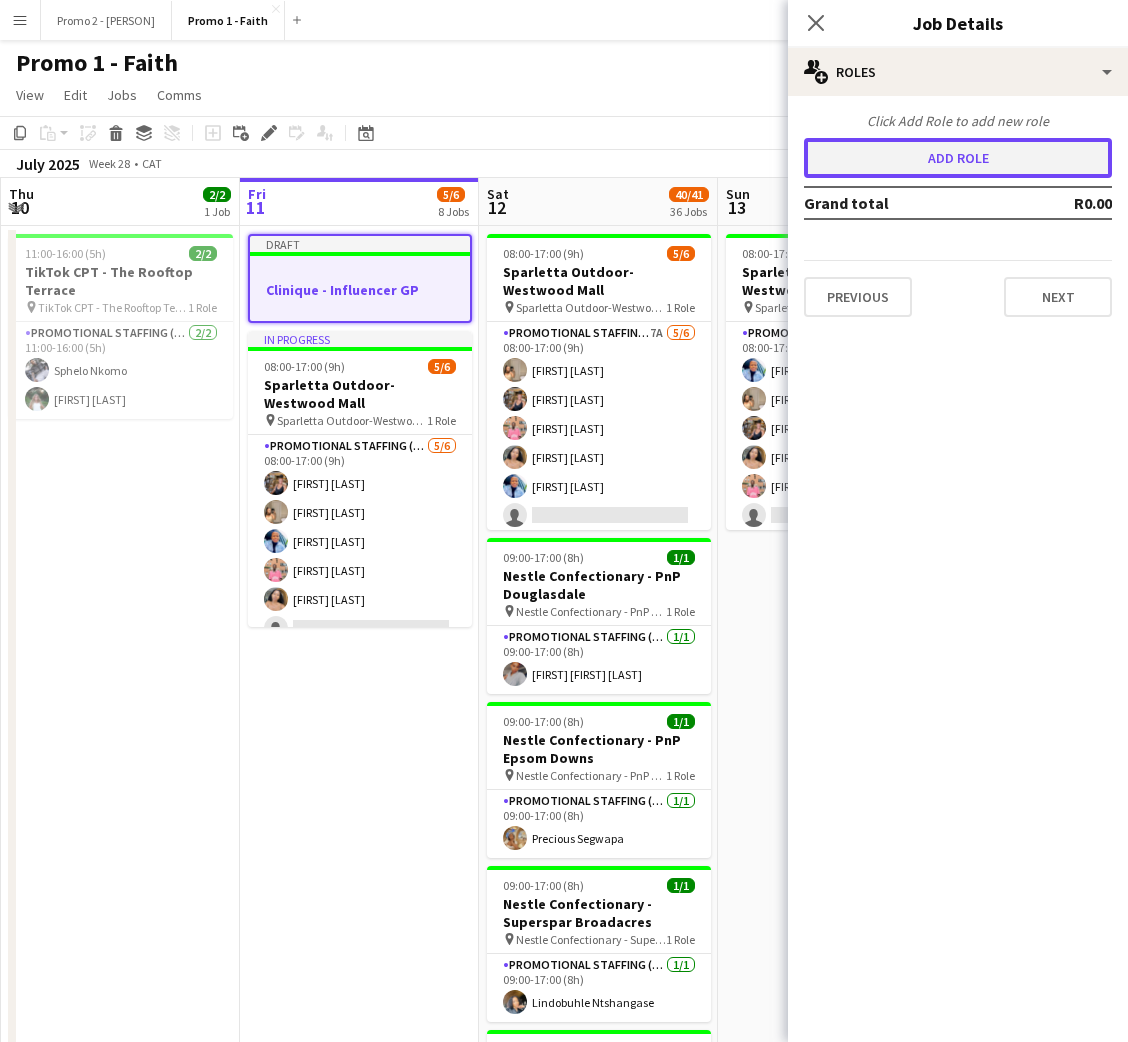 click on "Add role" at bounding box center (958, 158) 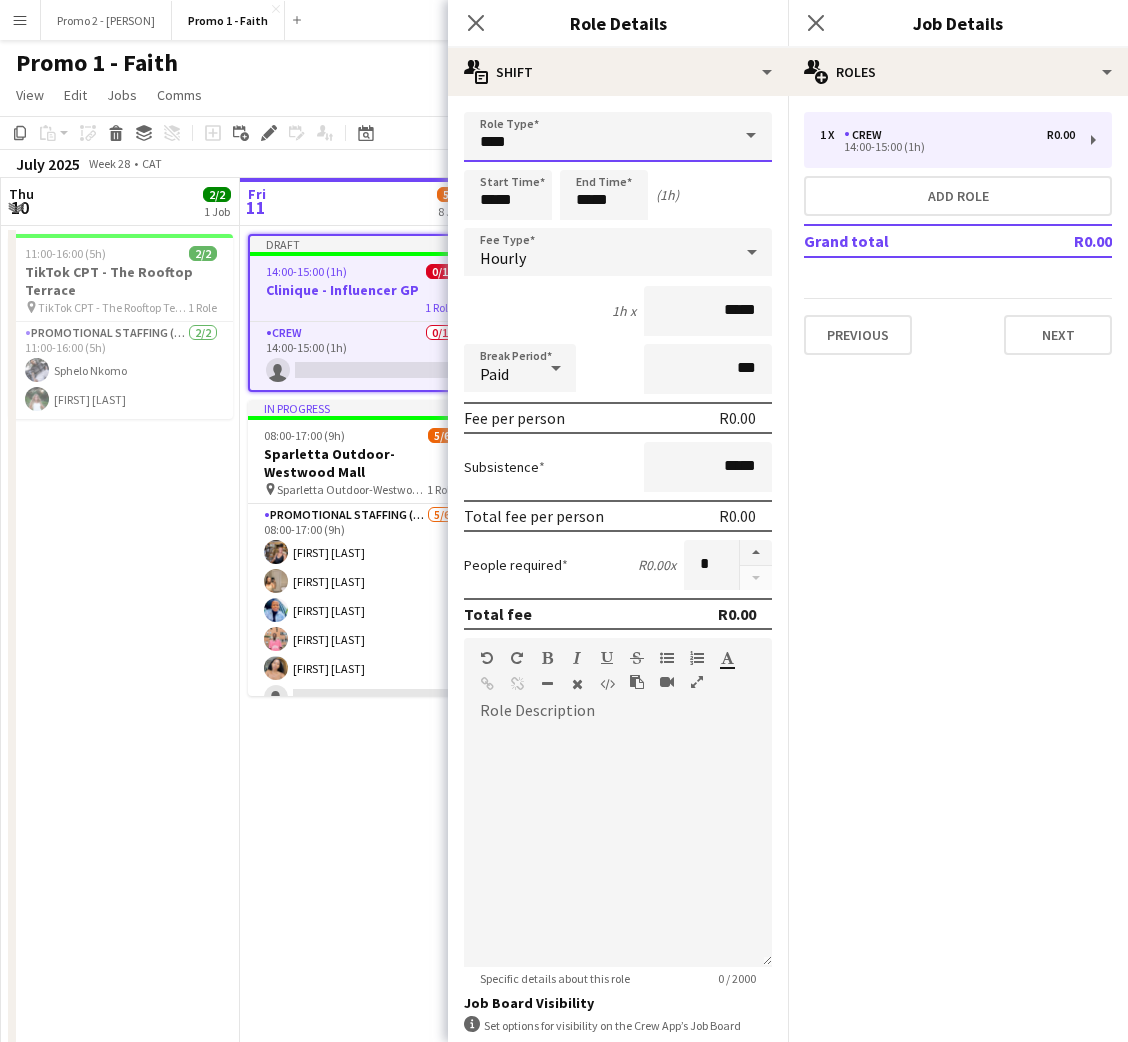 click on "****" at bounding box center [618, 137] 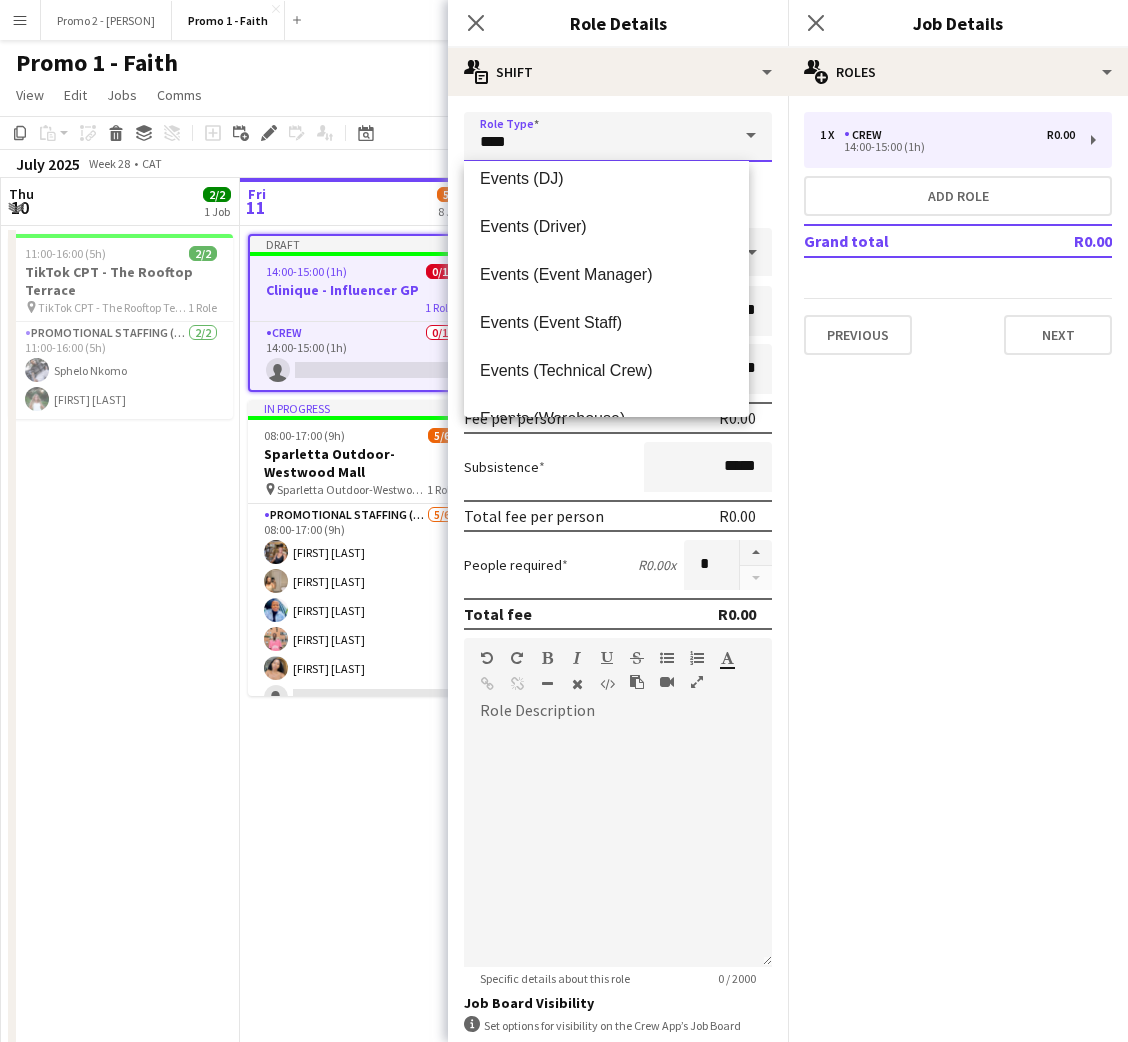 scroll, scrollTop: 150, scrollLeft: 0, axis: vertical 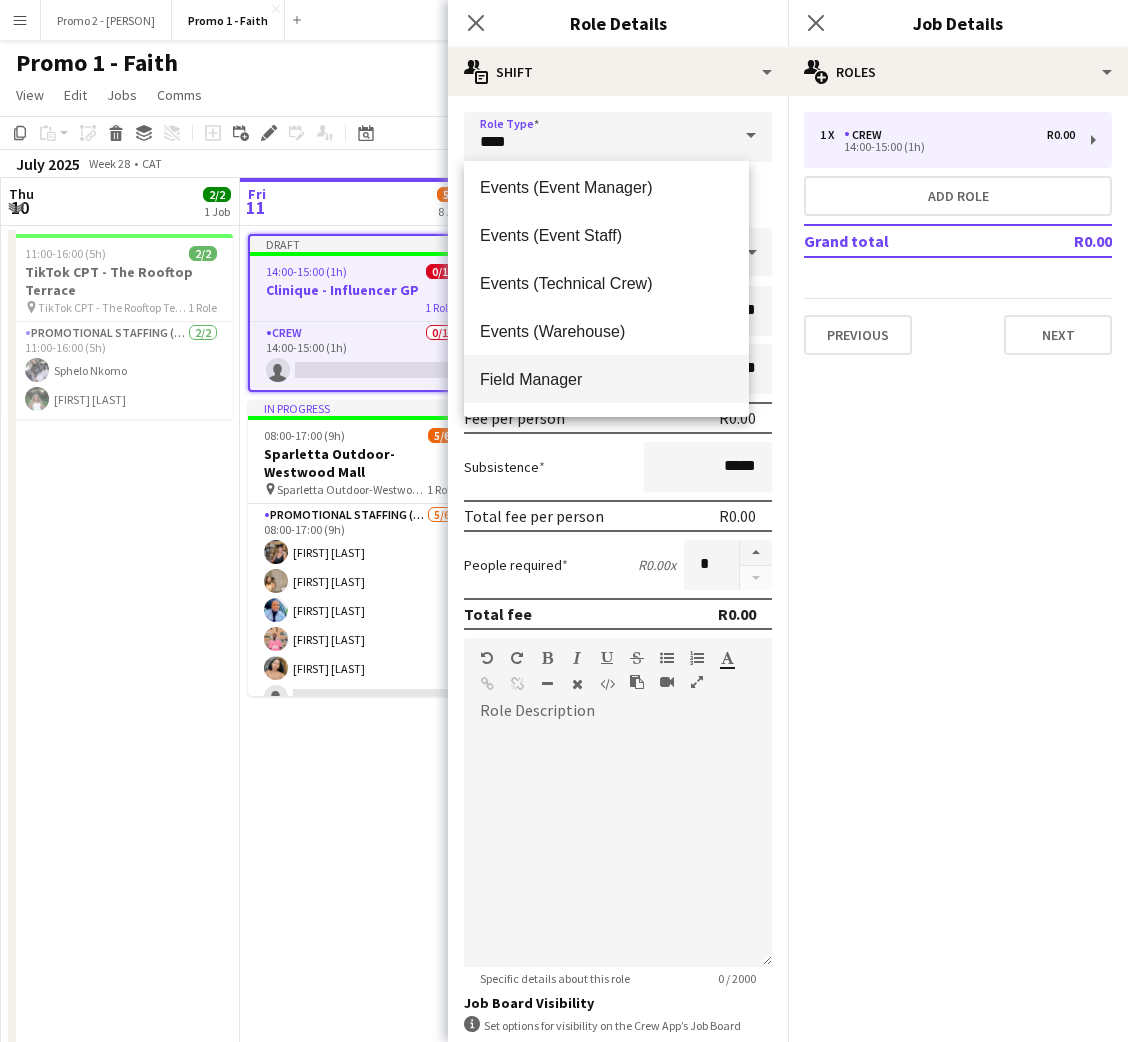 click on "Field Manager" at bounding box center [606, 379] 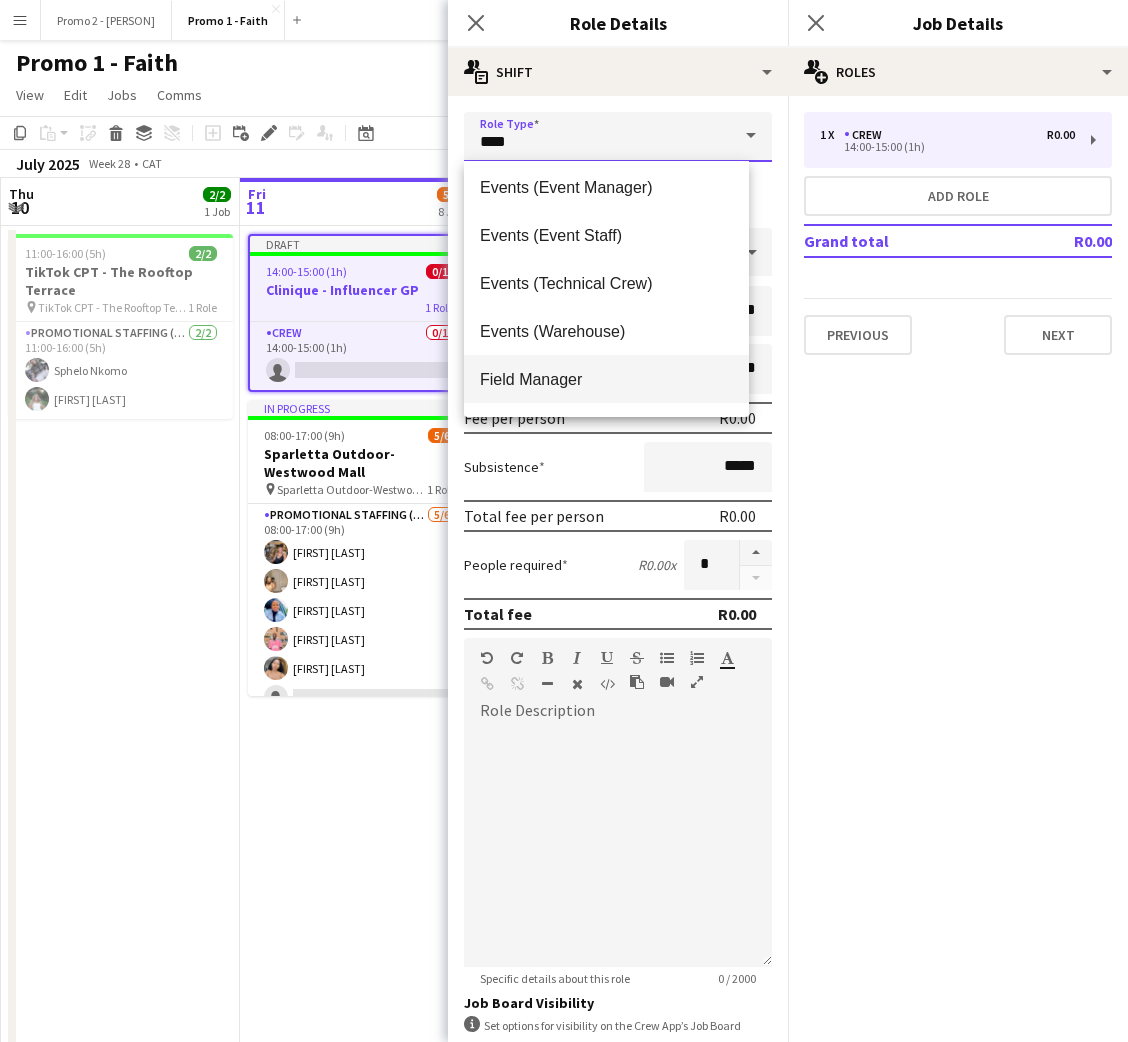 type on "**********" 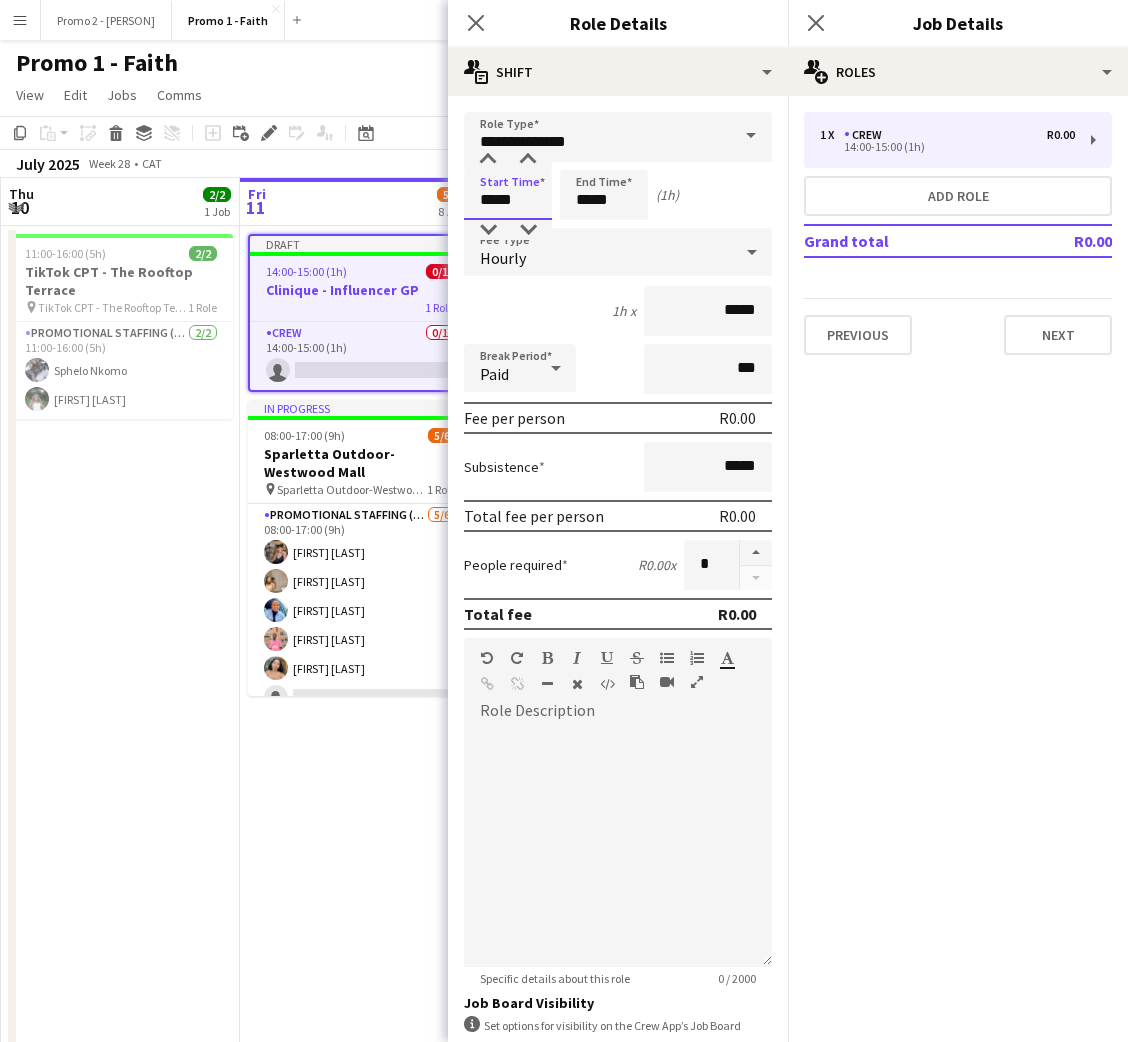 click on "*****" at bounding box center (508, 195) 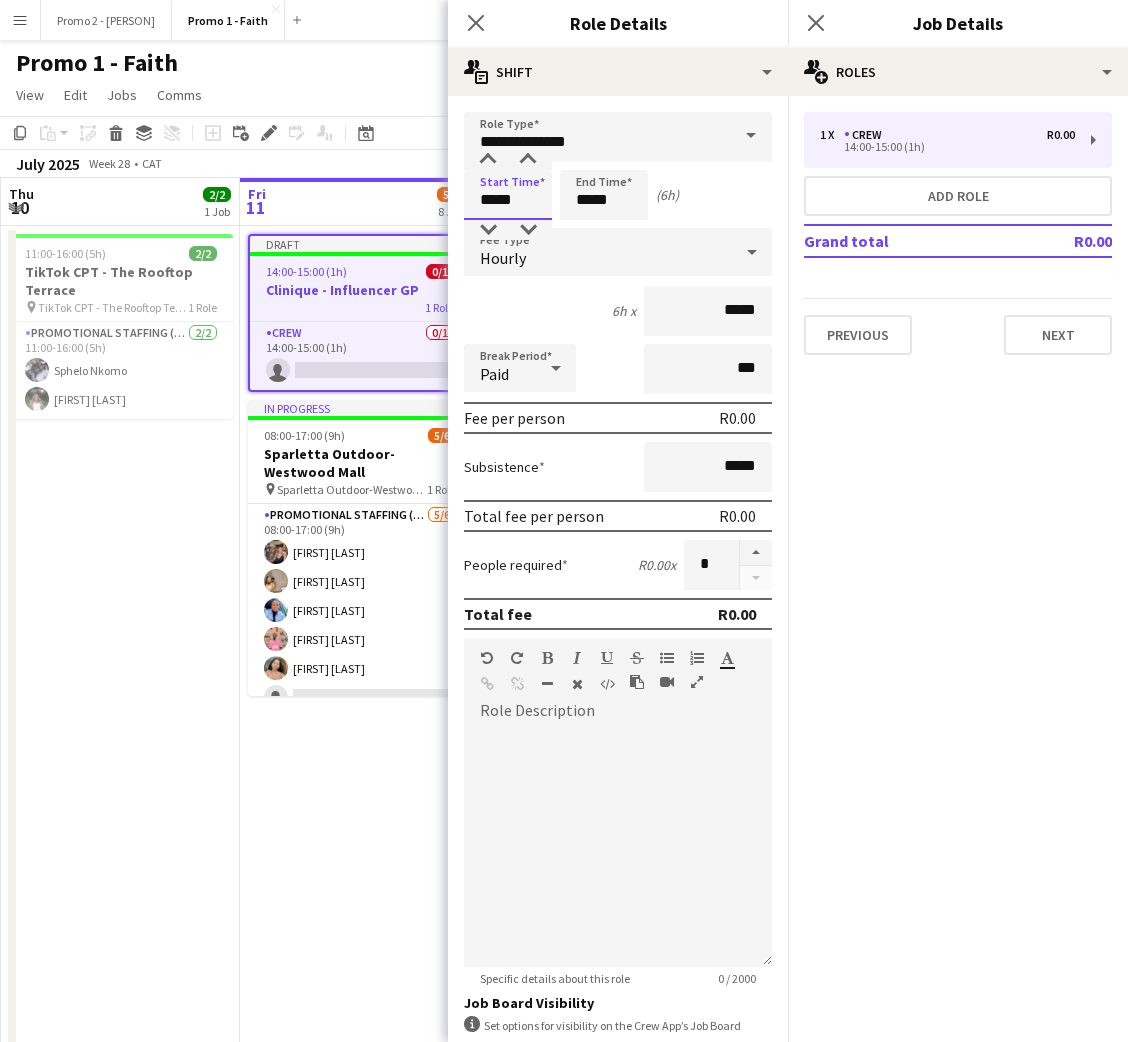 type on "*****" 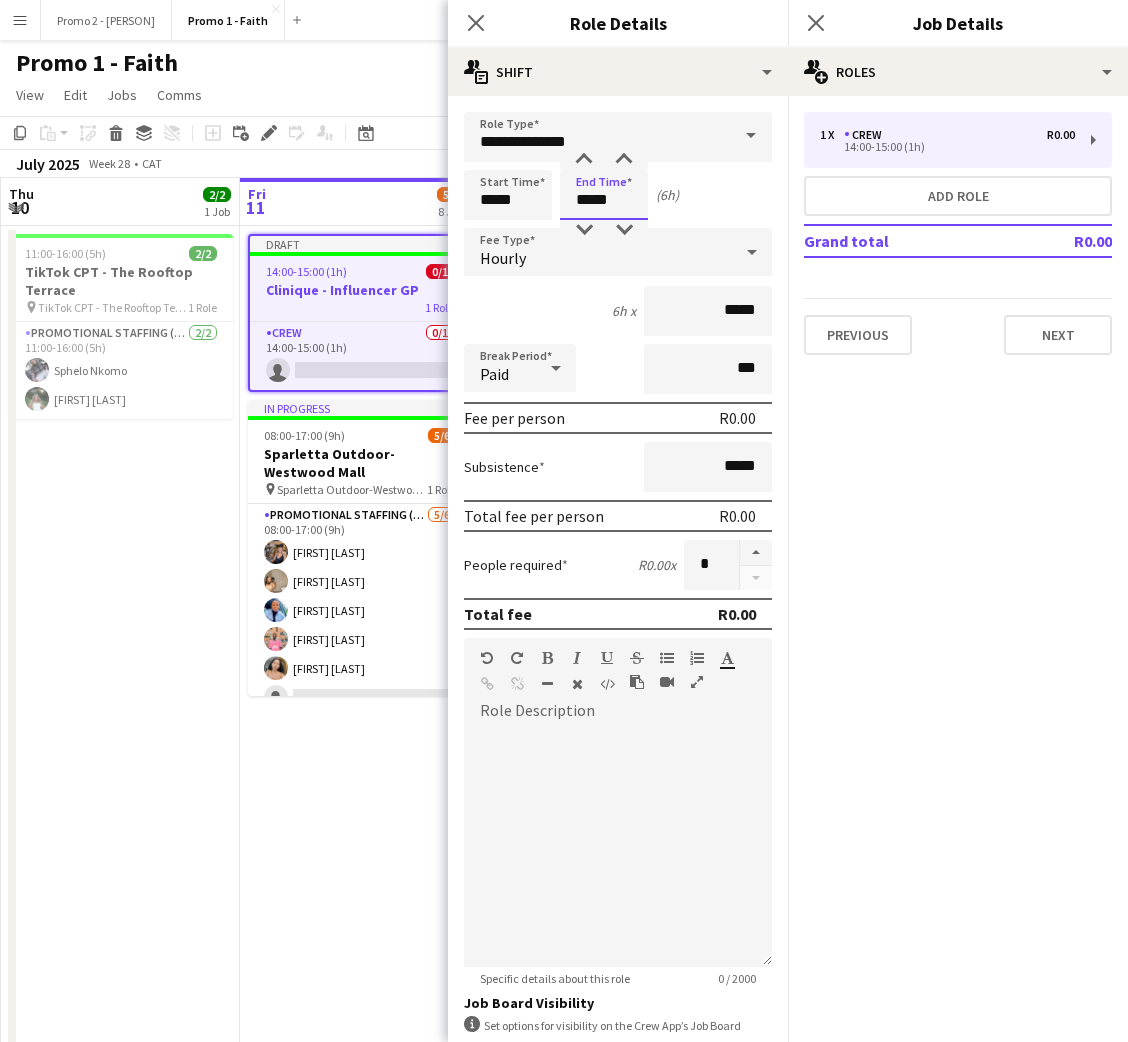 click on "*****" at bounding box center (604, 195) 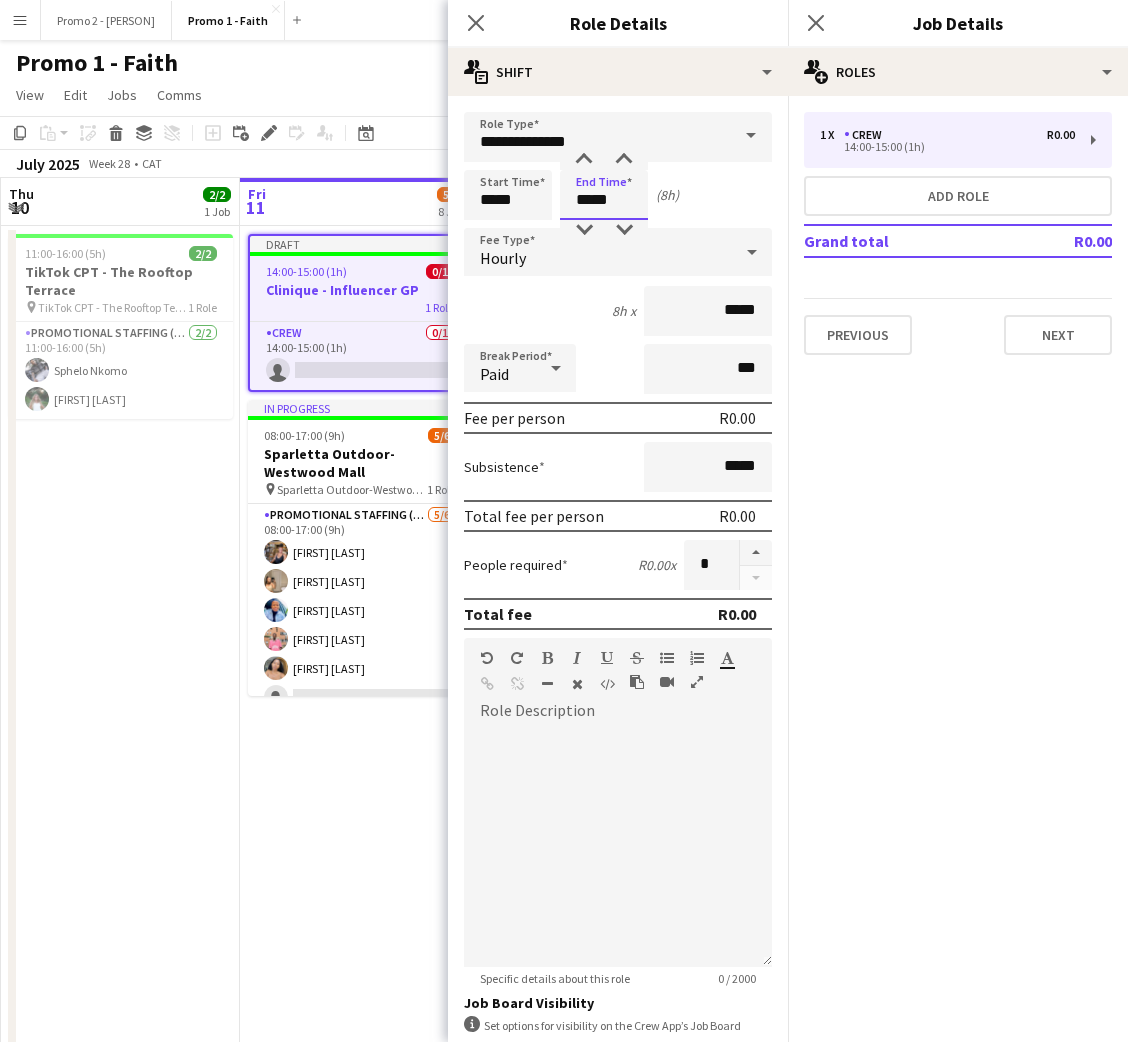 type on "*****" 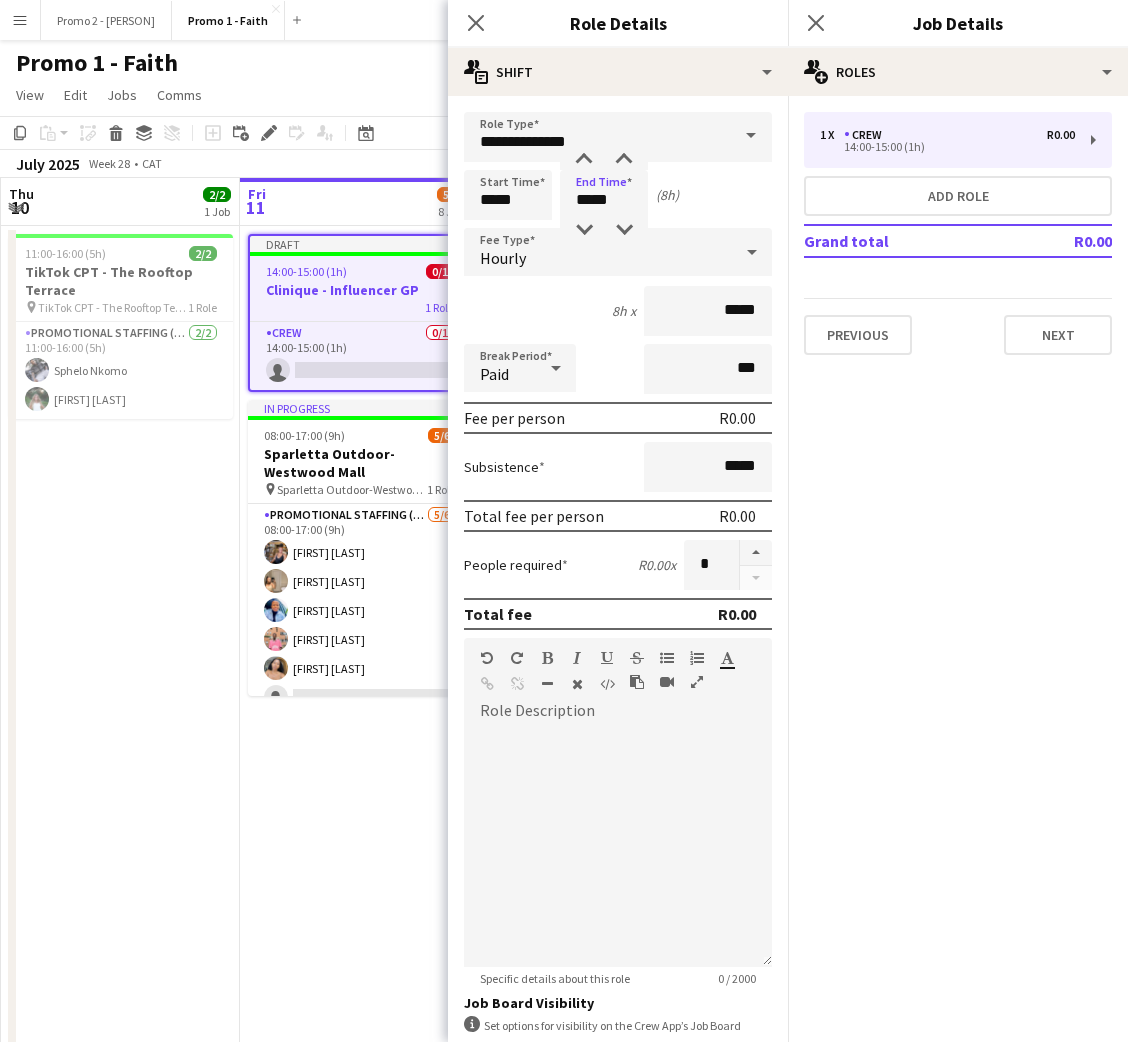 click on "Hourly" at bounding box center [598, 252] 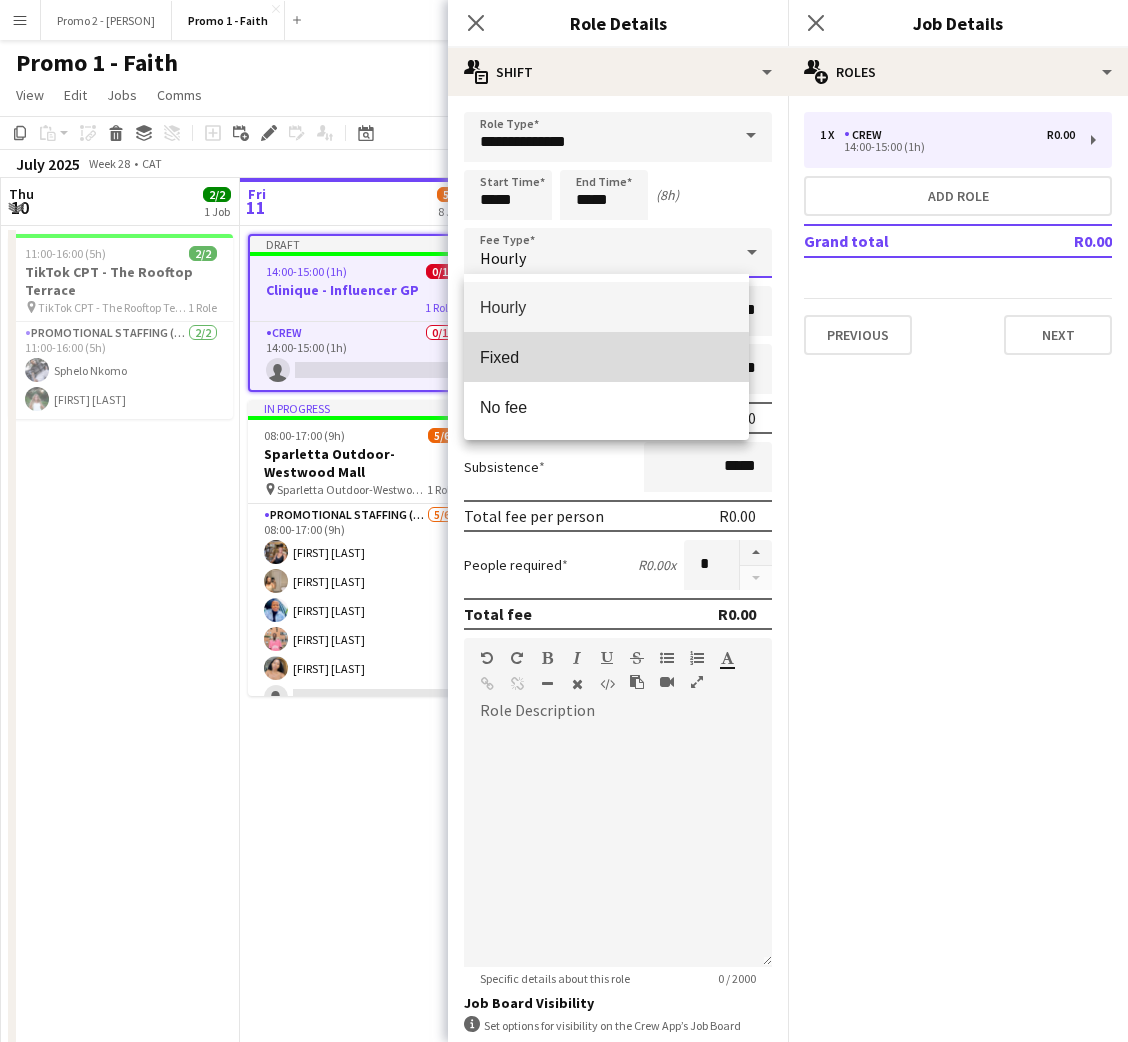 click on "Fixed" at bounding box center [606, 357] 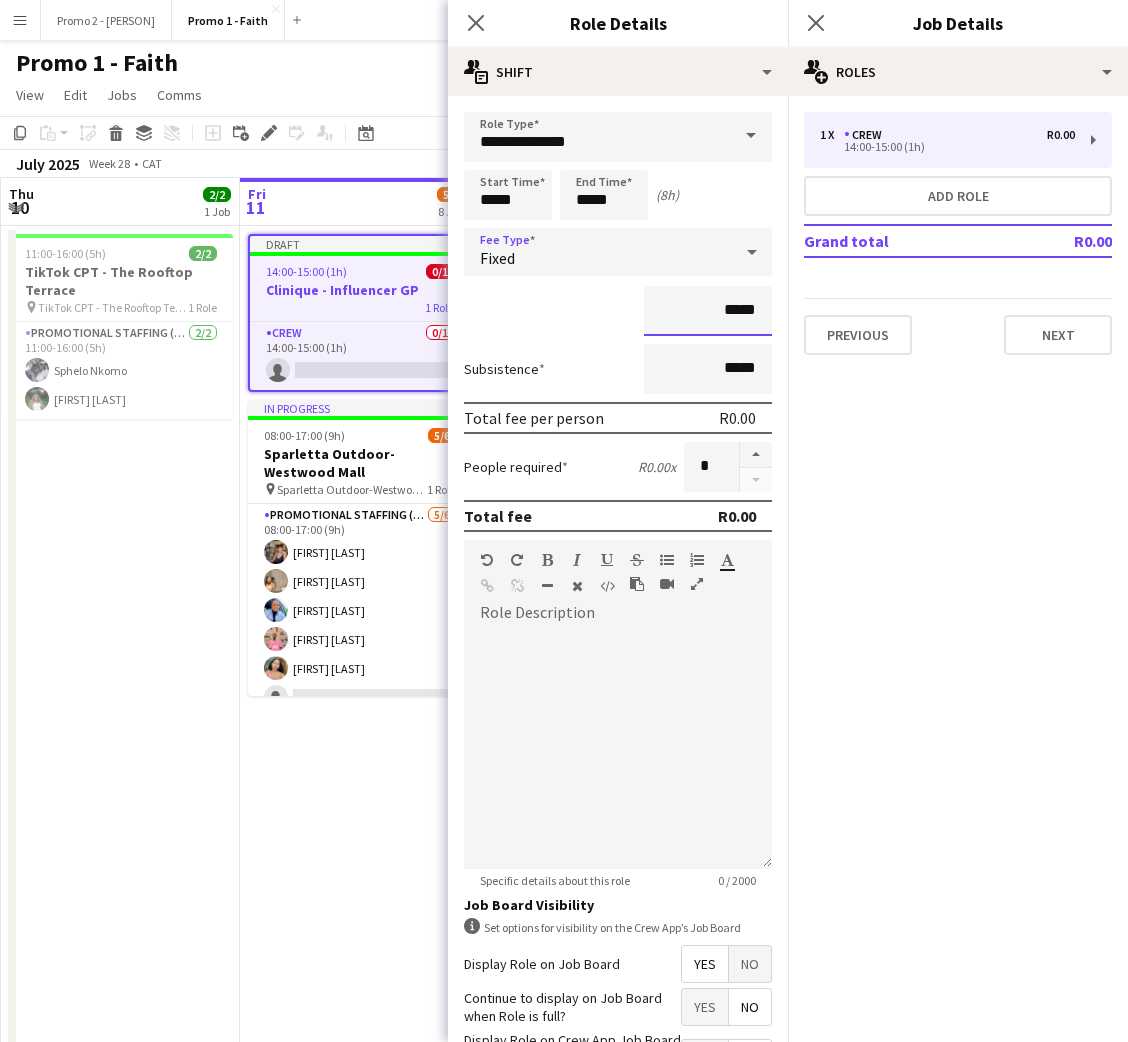 click on "*****" at bounding box center (708, 311) 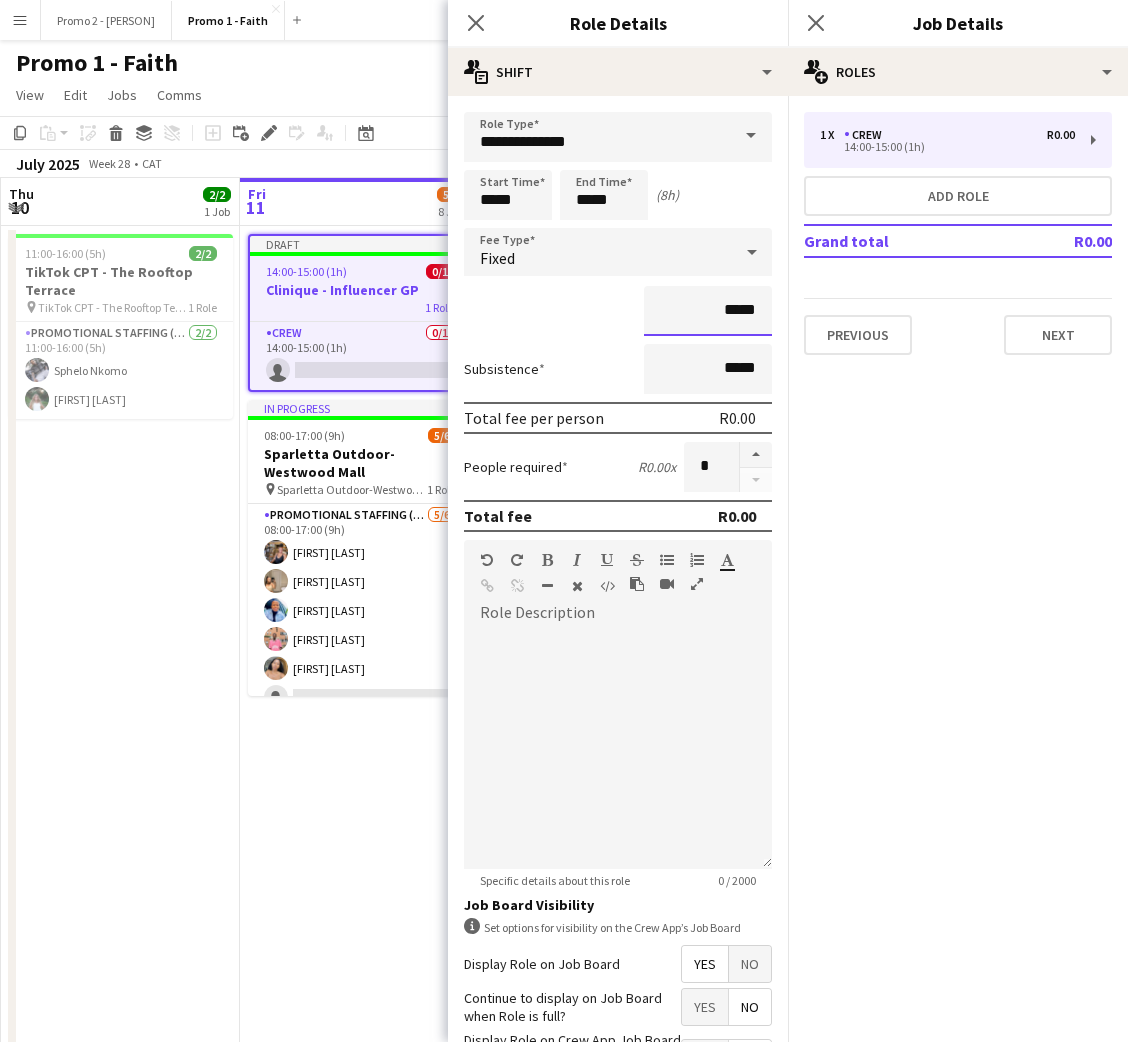 click on "*****" at bounding box center (708, 311) 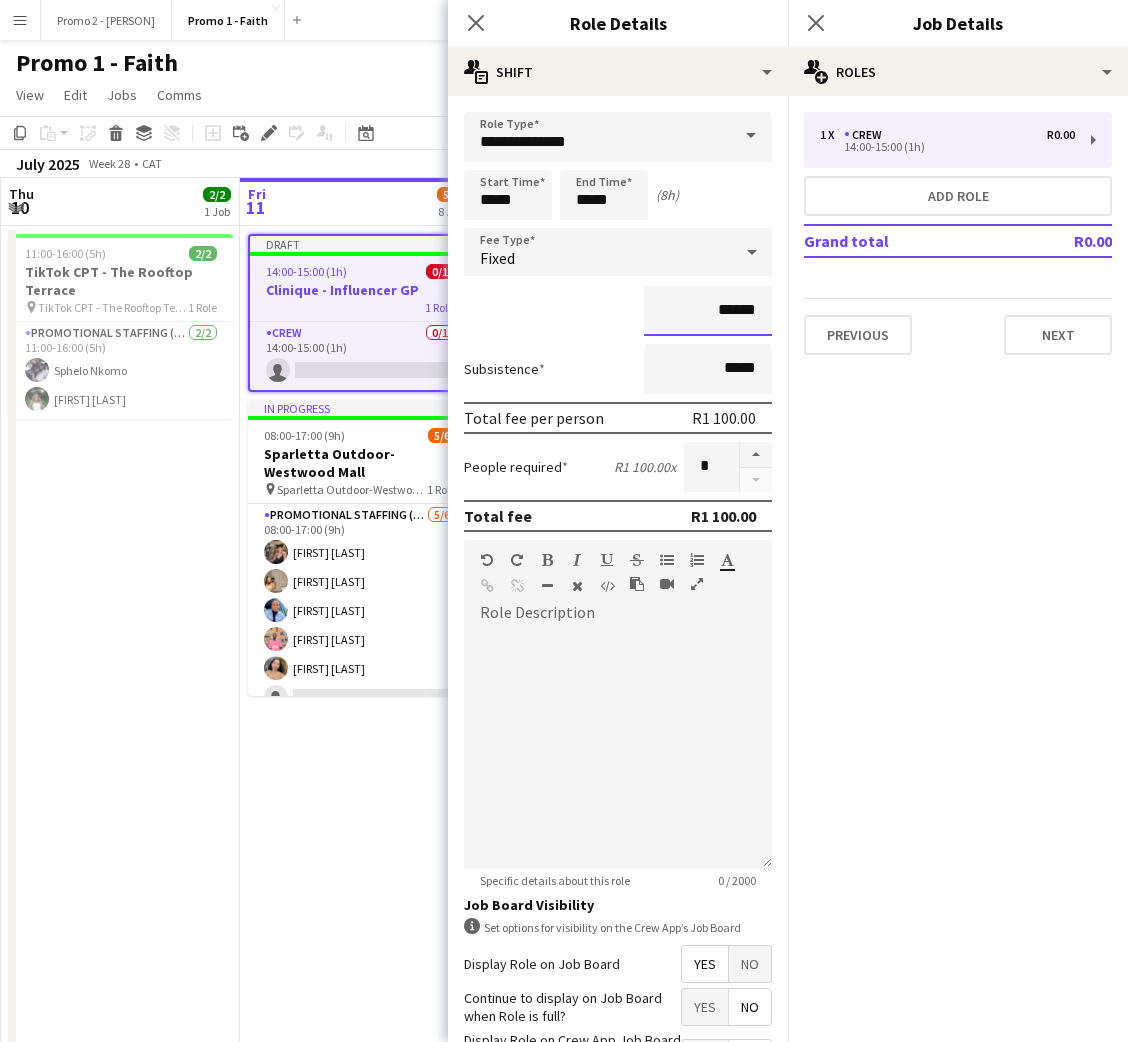 type on "*******" 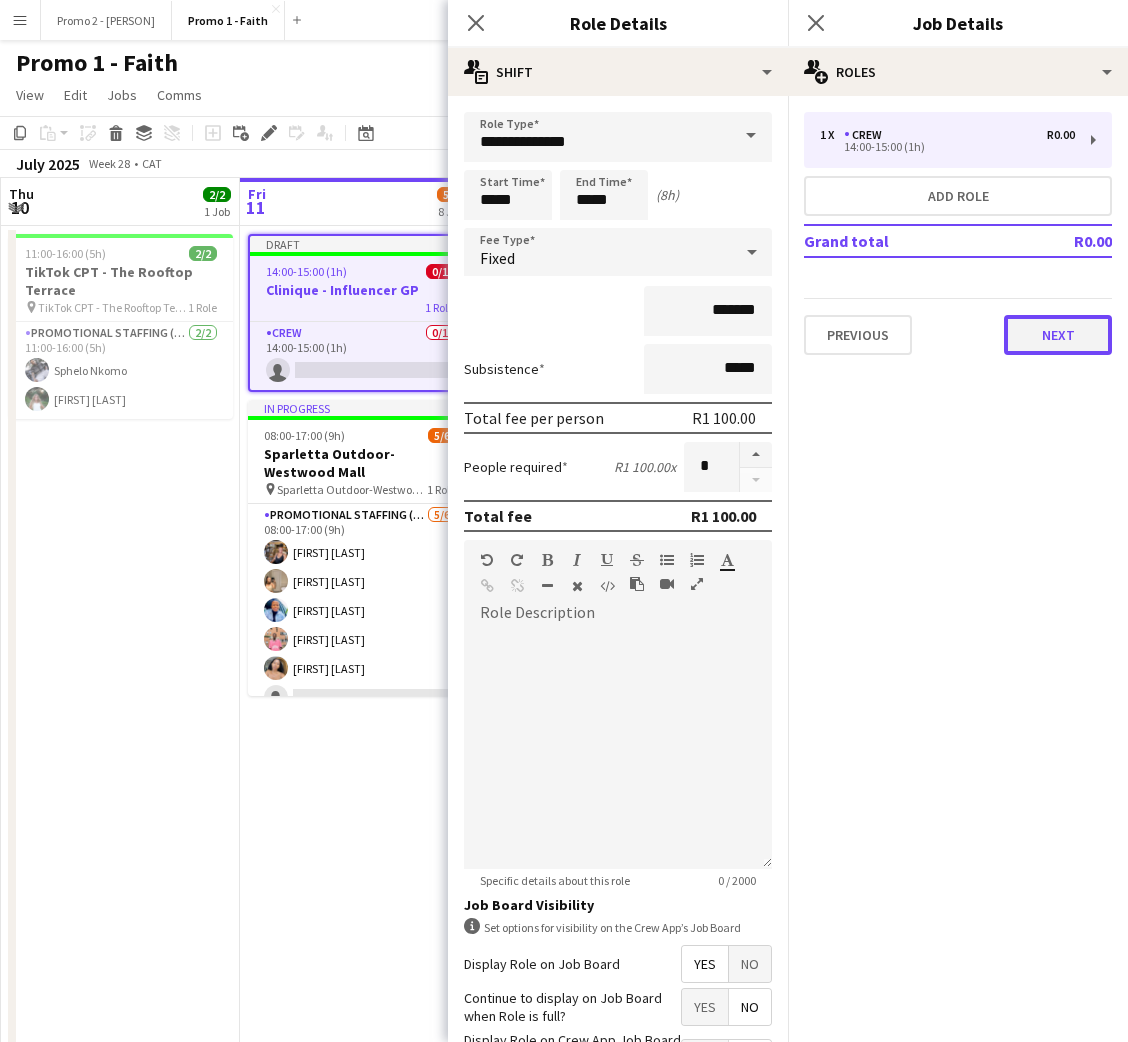 click on "Next" at bounding box center (1058, 335) 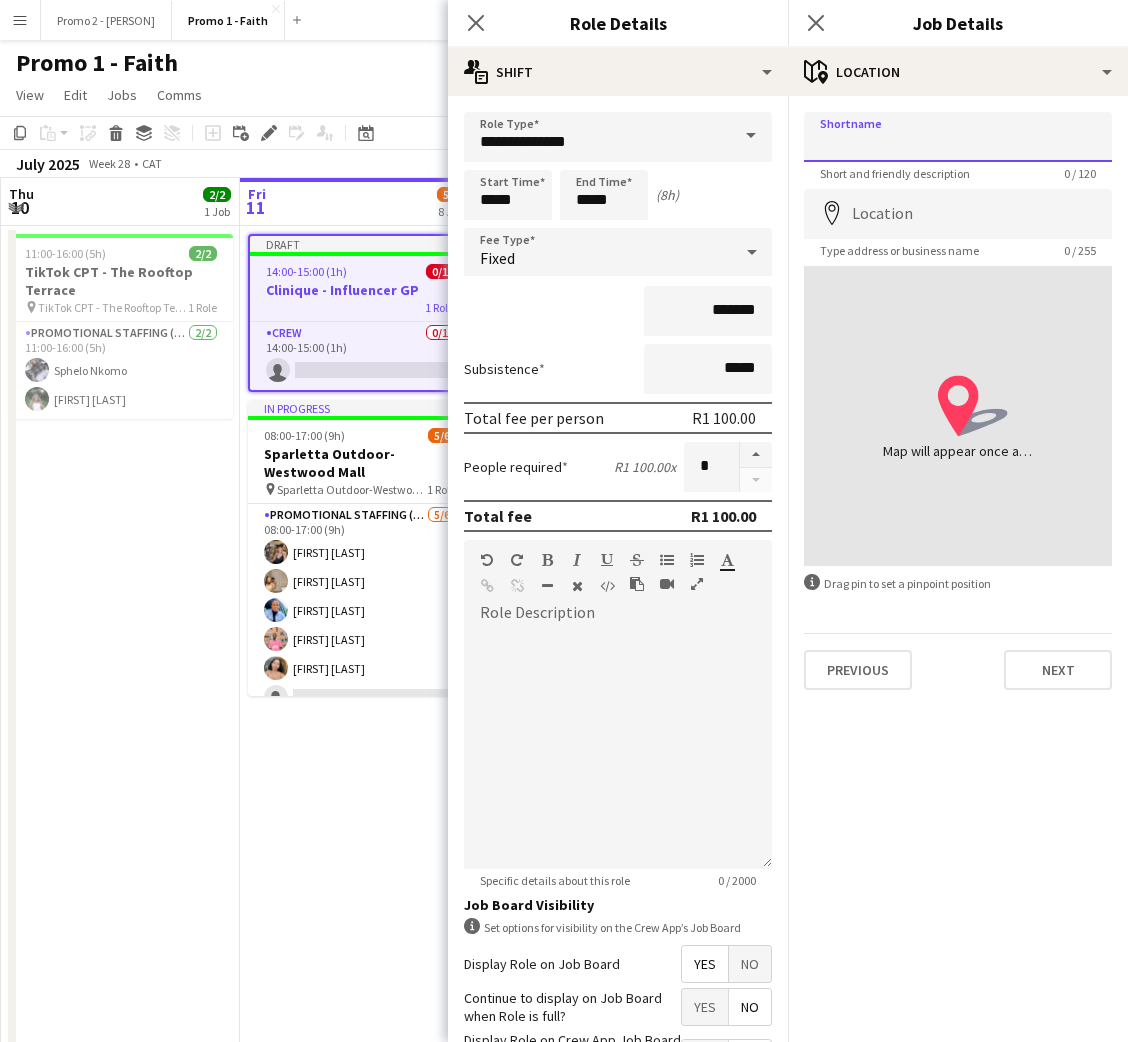 click on "Shortname" at bounding box center [958, 137] 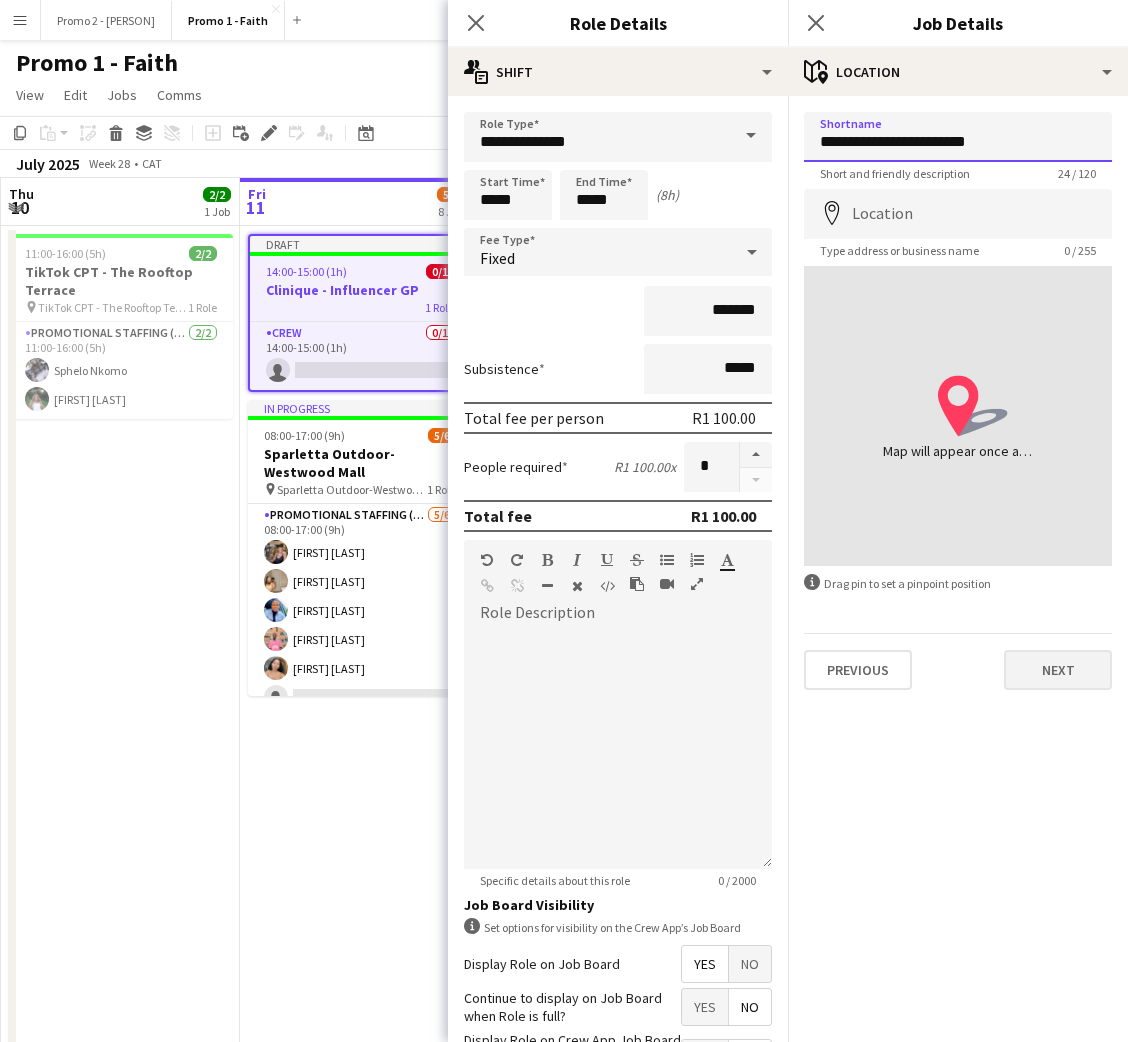type on "**********" 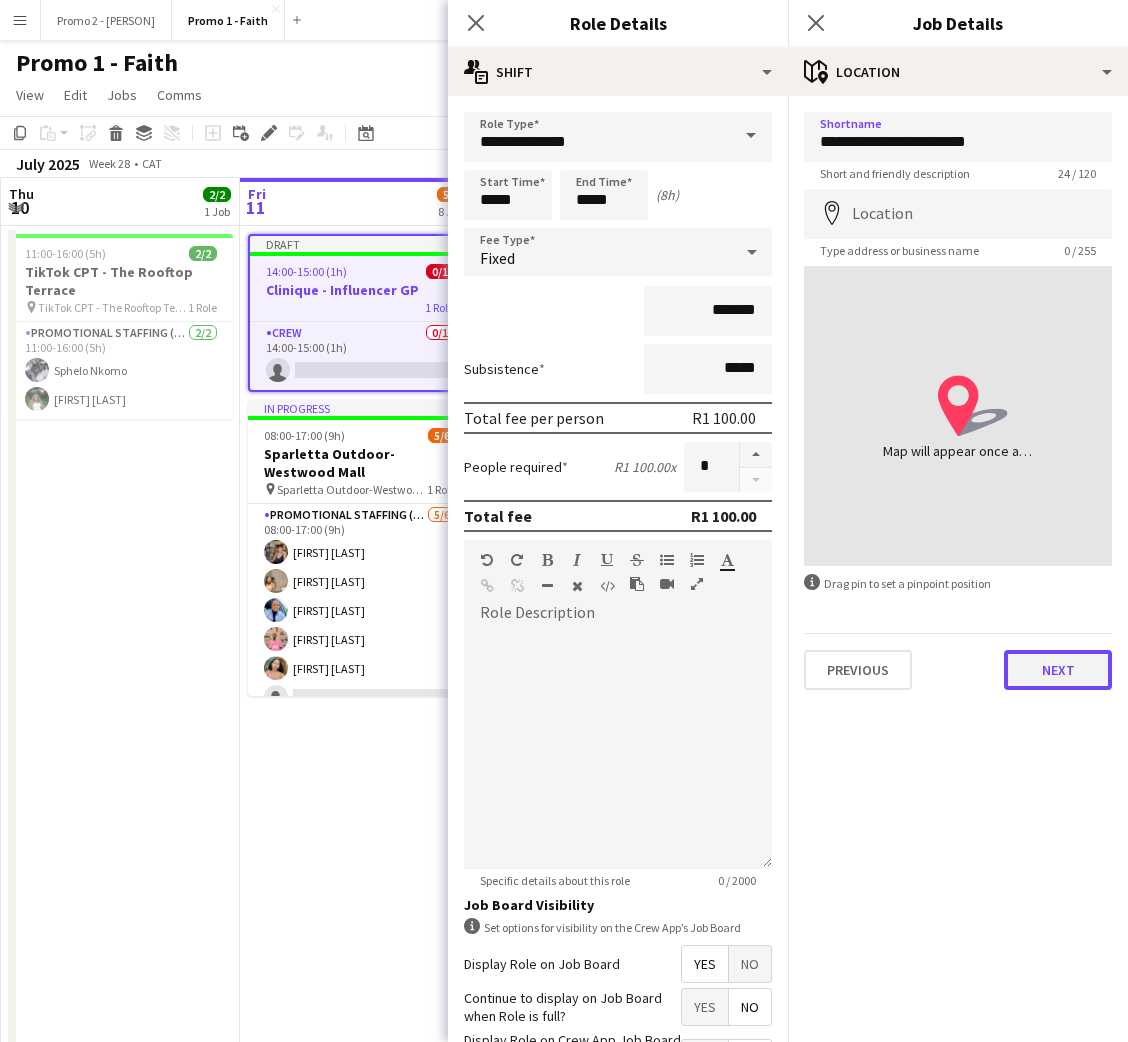 click on "Next" at bounding box center (1058, 670) 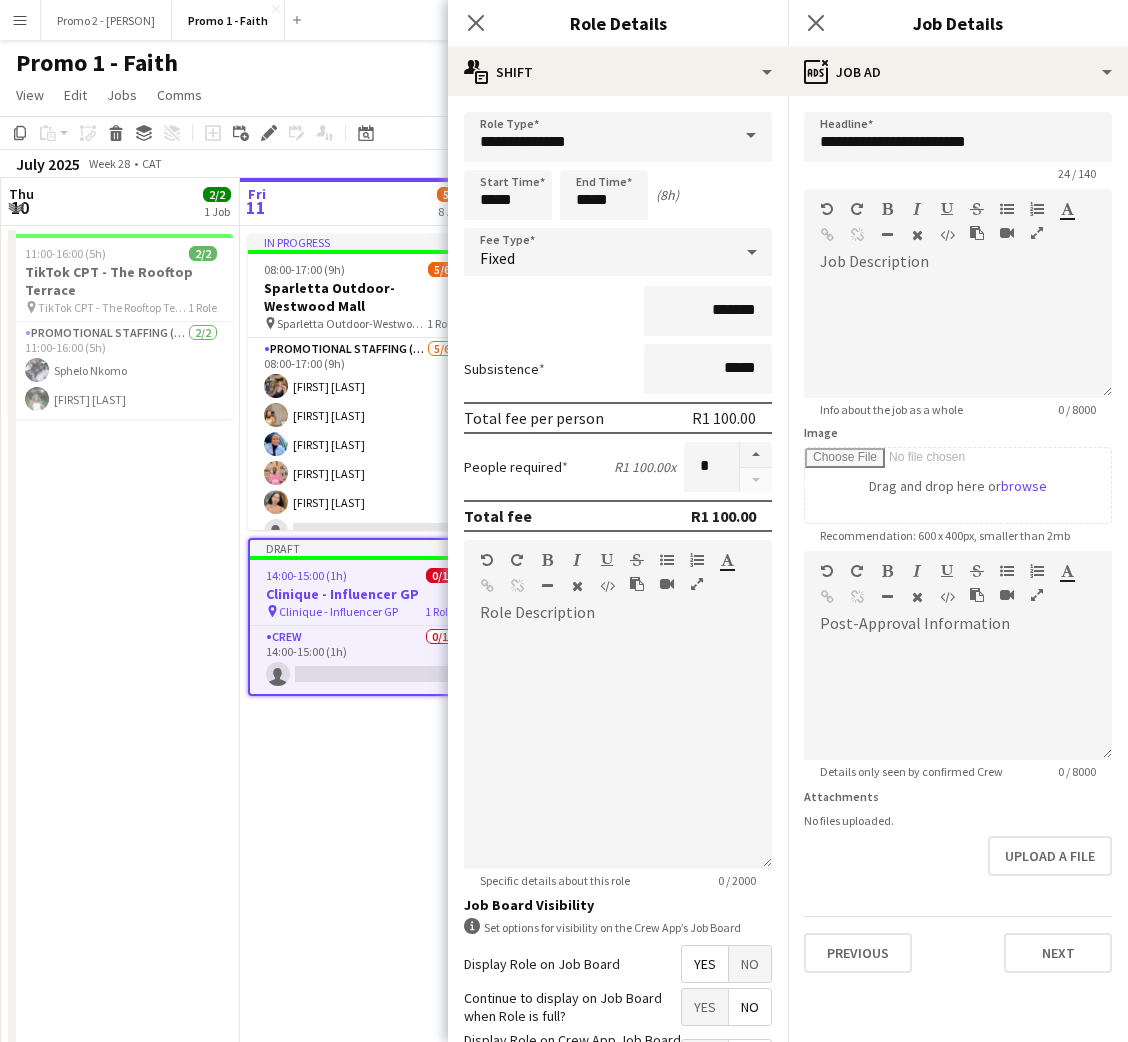 scroll, scrollTop: 49, scrollLeft: 0, axis: vertical 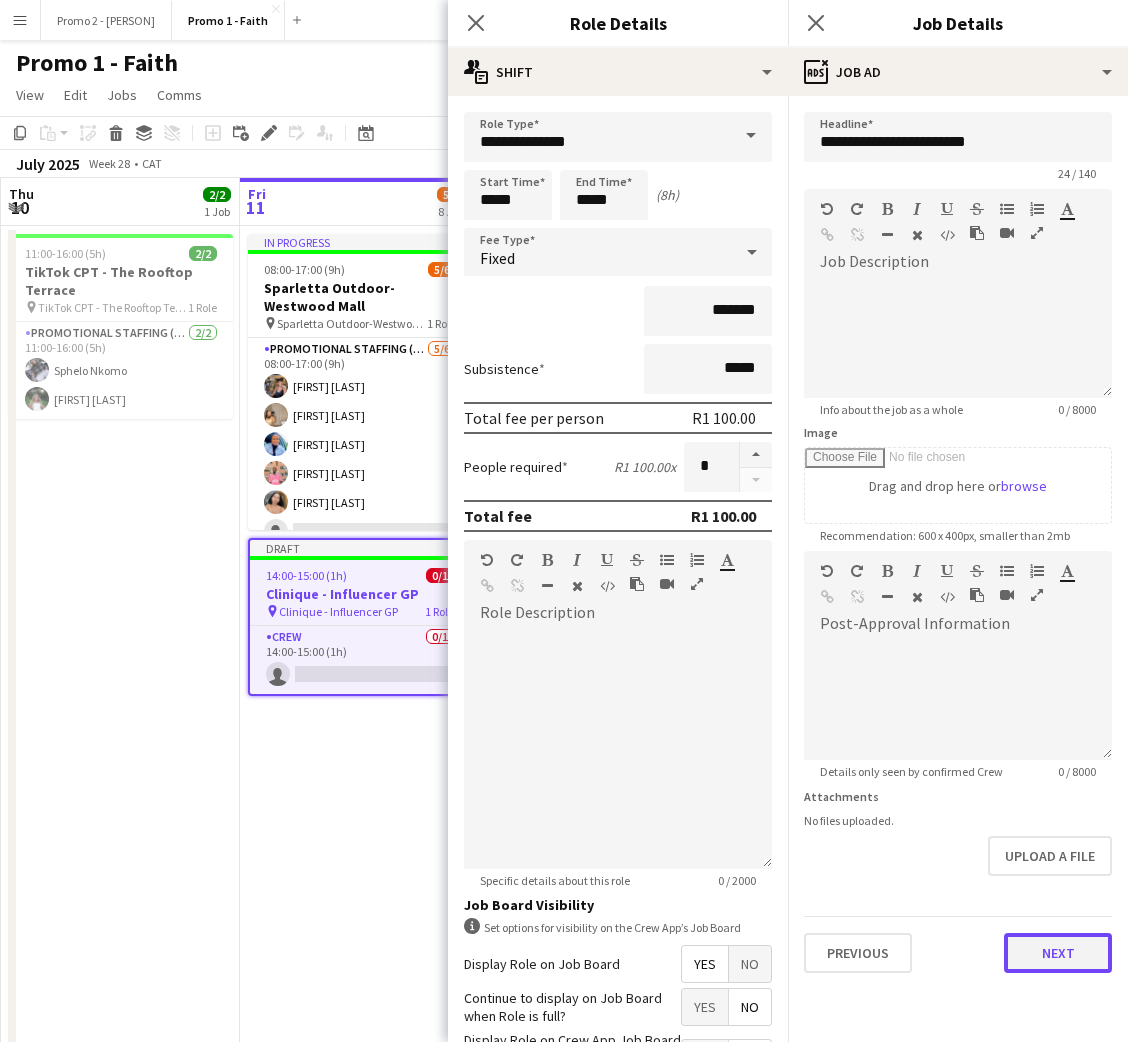 click on "Next" at bounding box center (1058, 953) 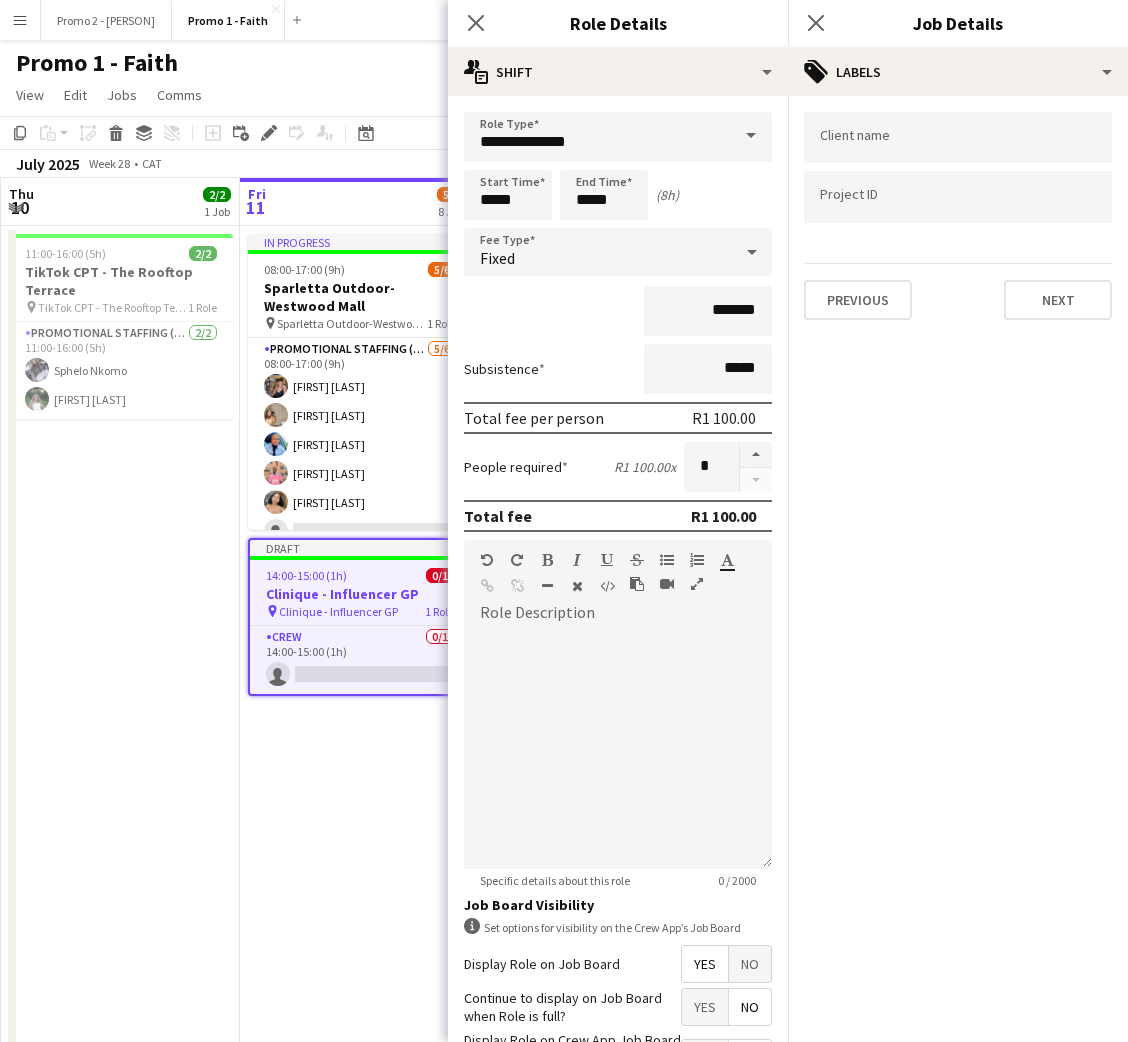 click at bounding box center (958, 137) 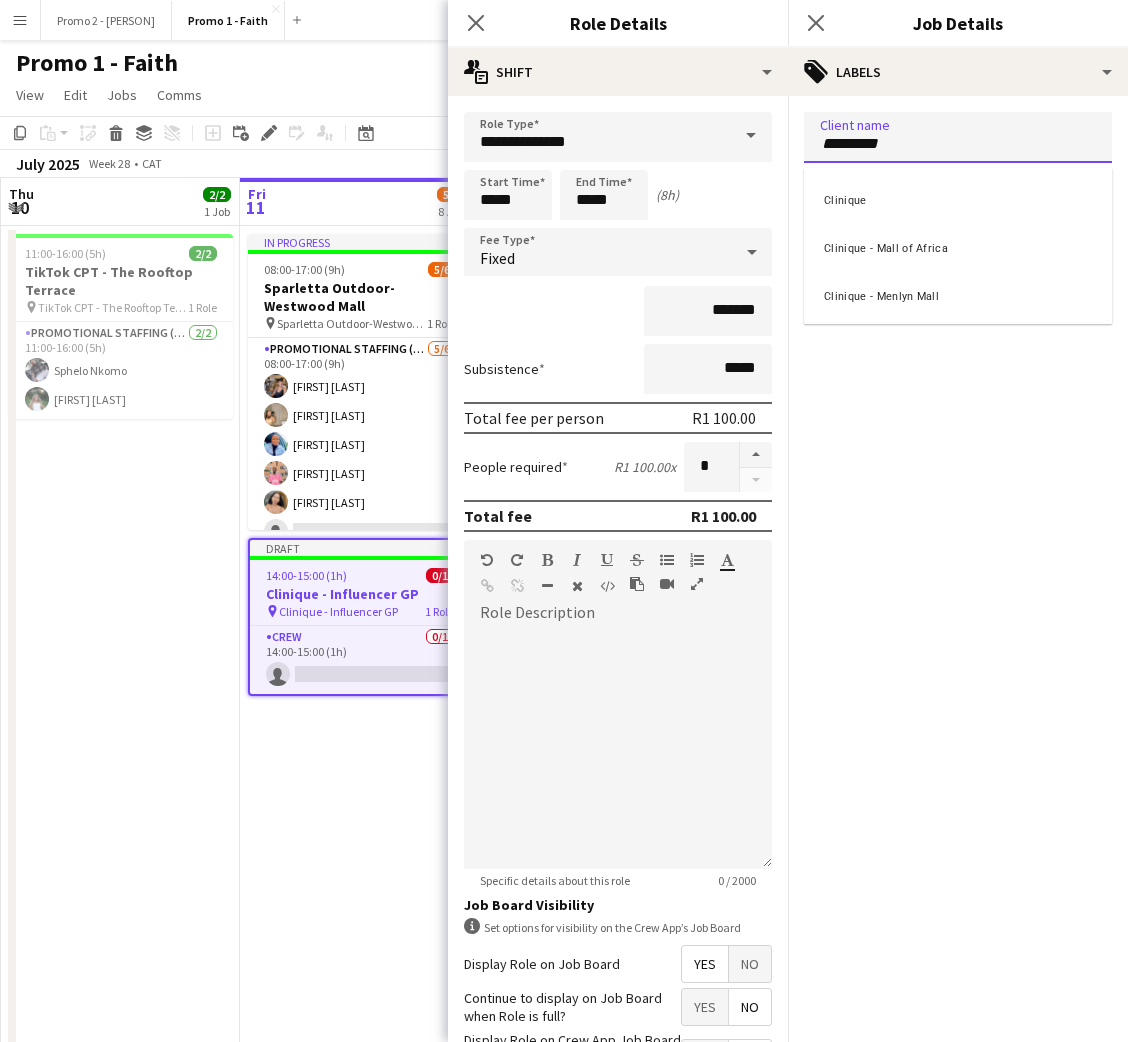 type on "********" 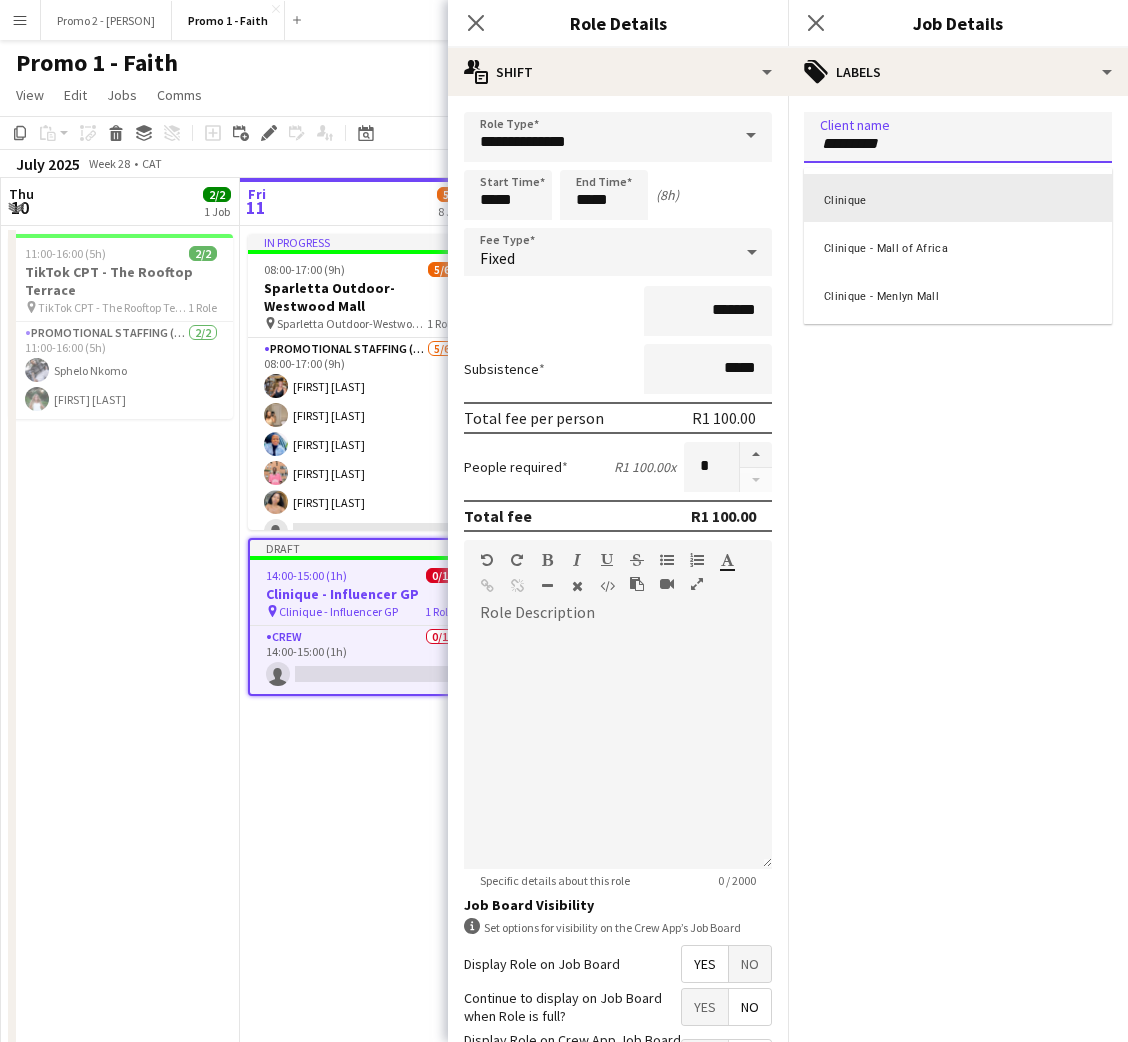 click on "Clinique" at bounding box center (958, 198) 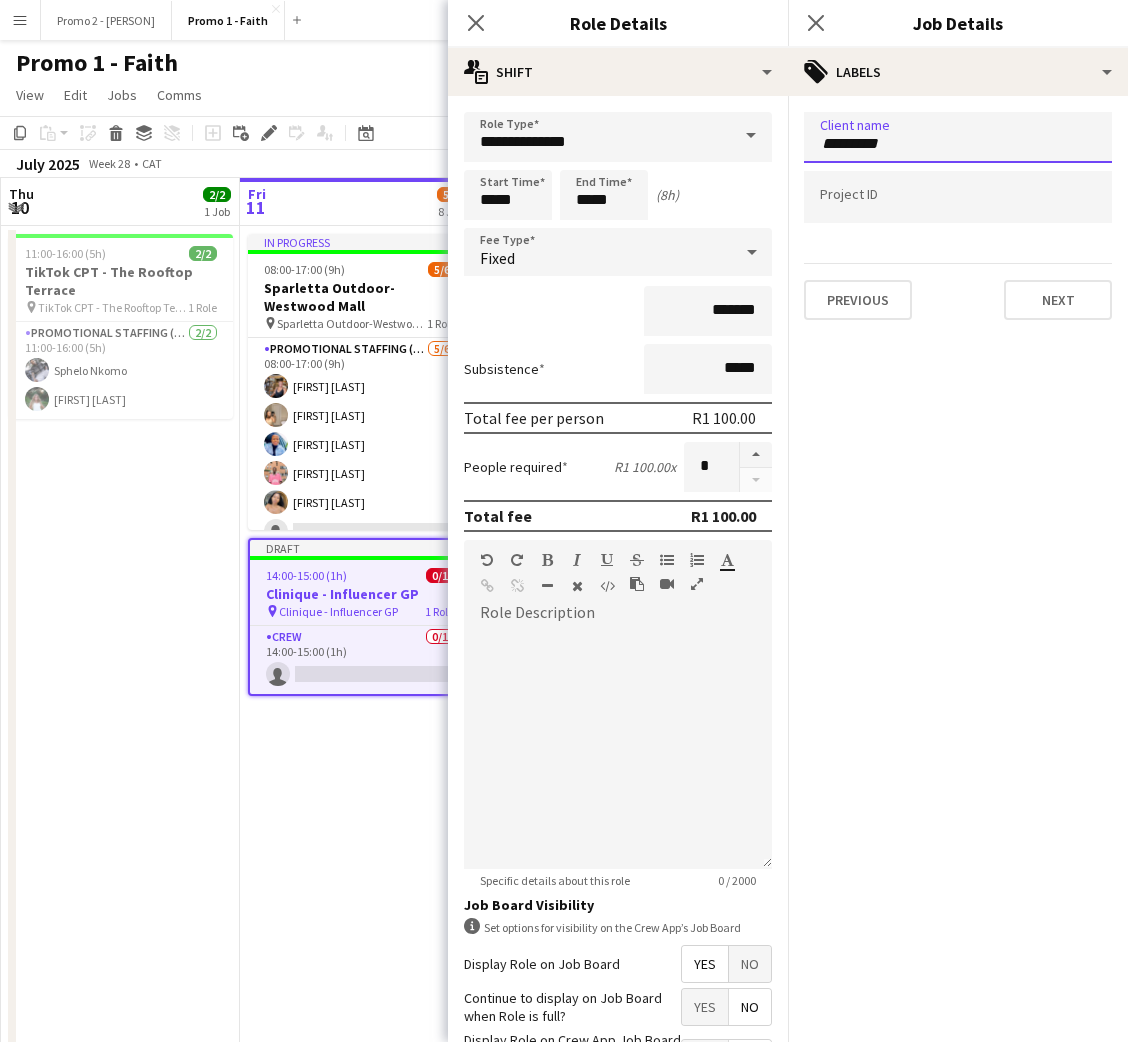 type 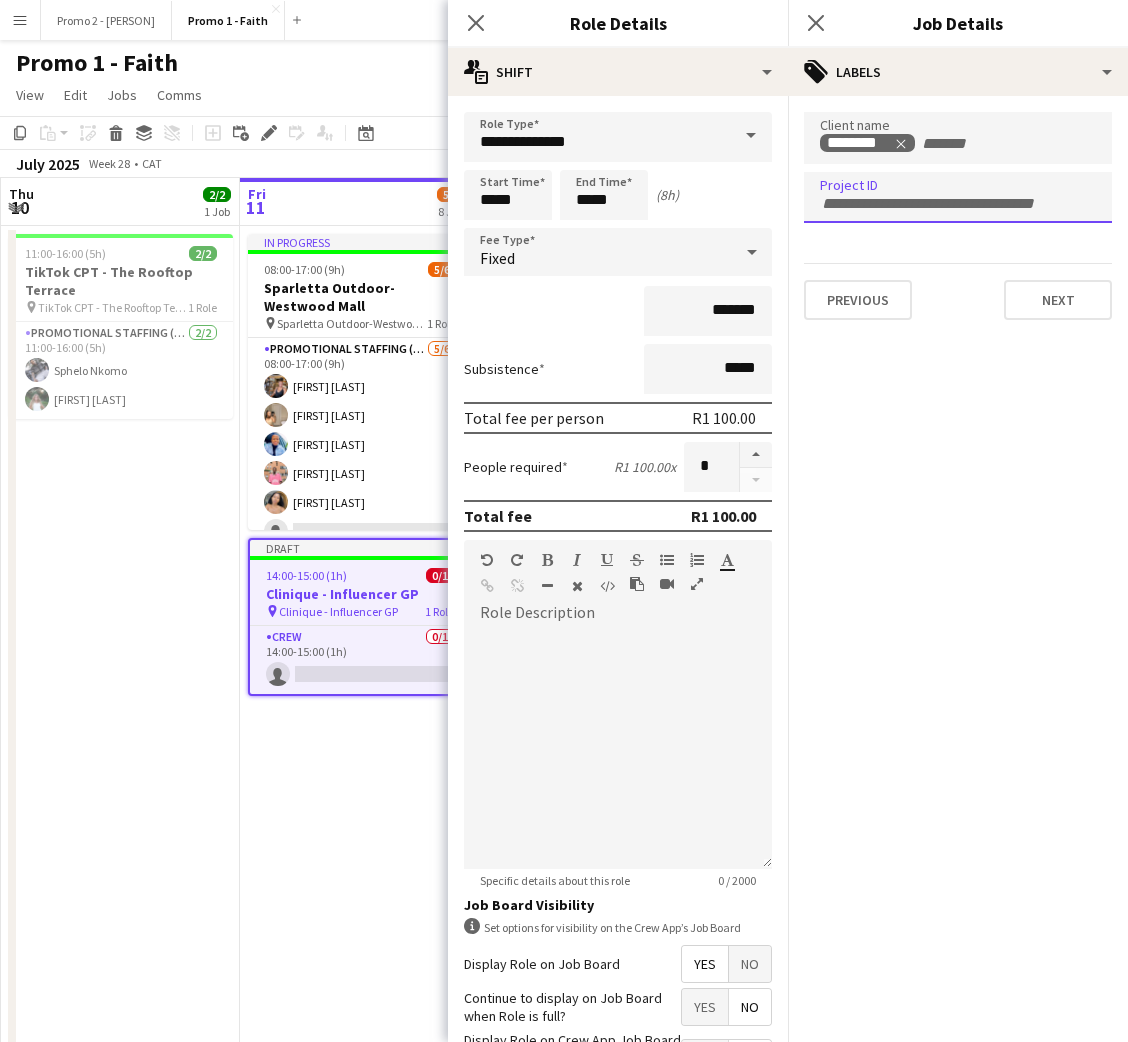 click at bounding box center (958, 204) 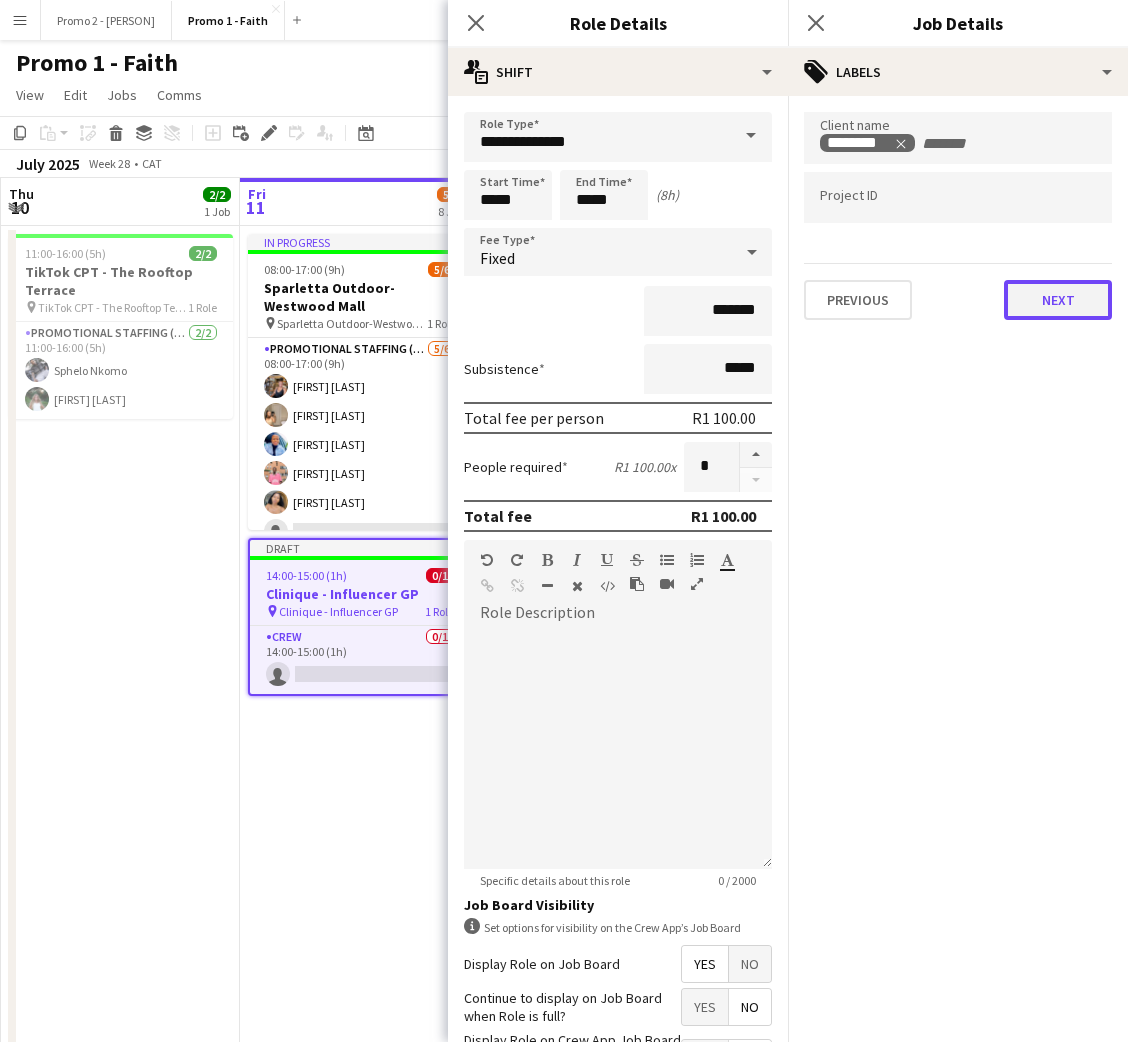 click on "Next" at bounding box center (1058, 300) 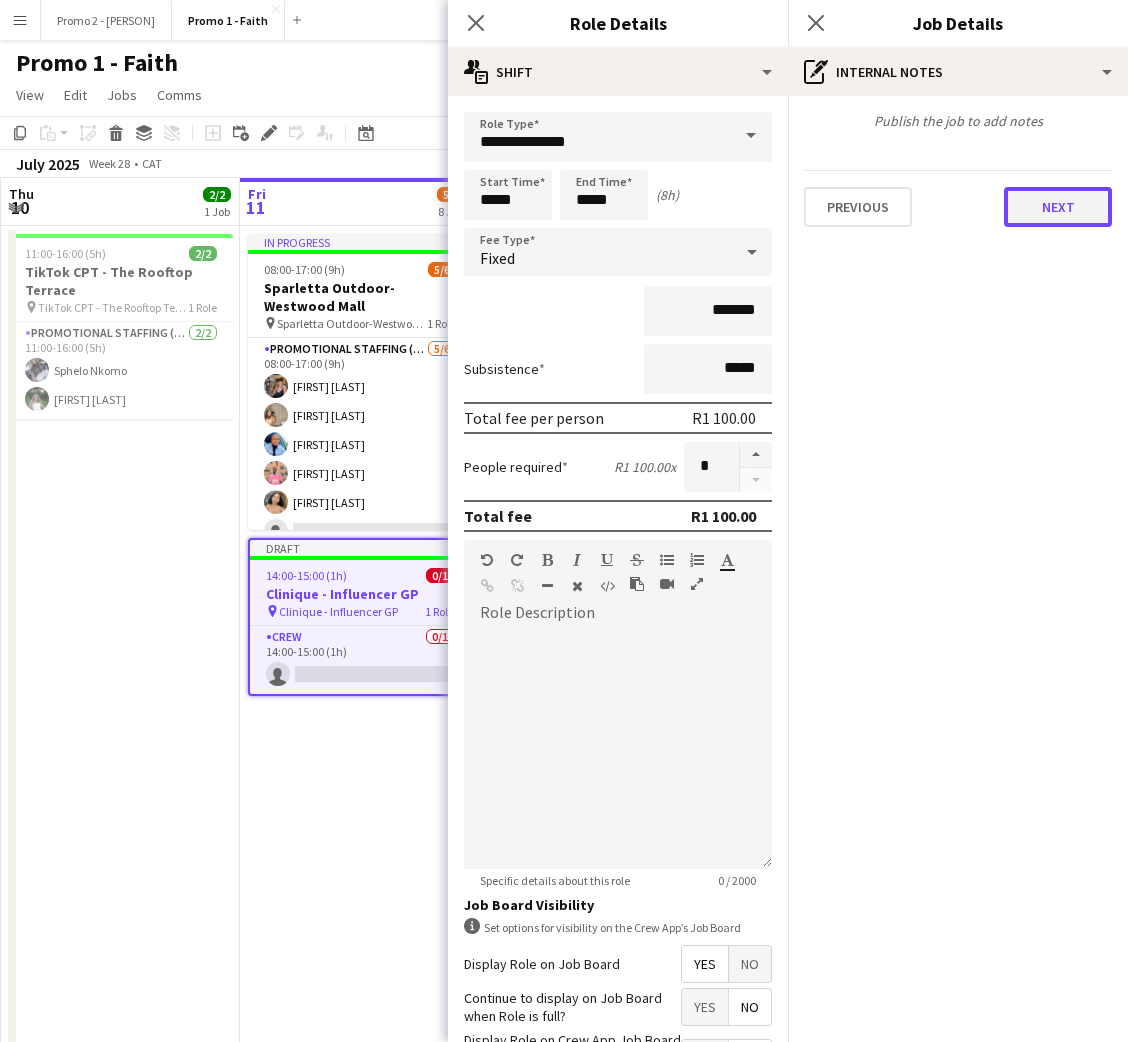 click on "Next" at bounding box center (1058, 207) 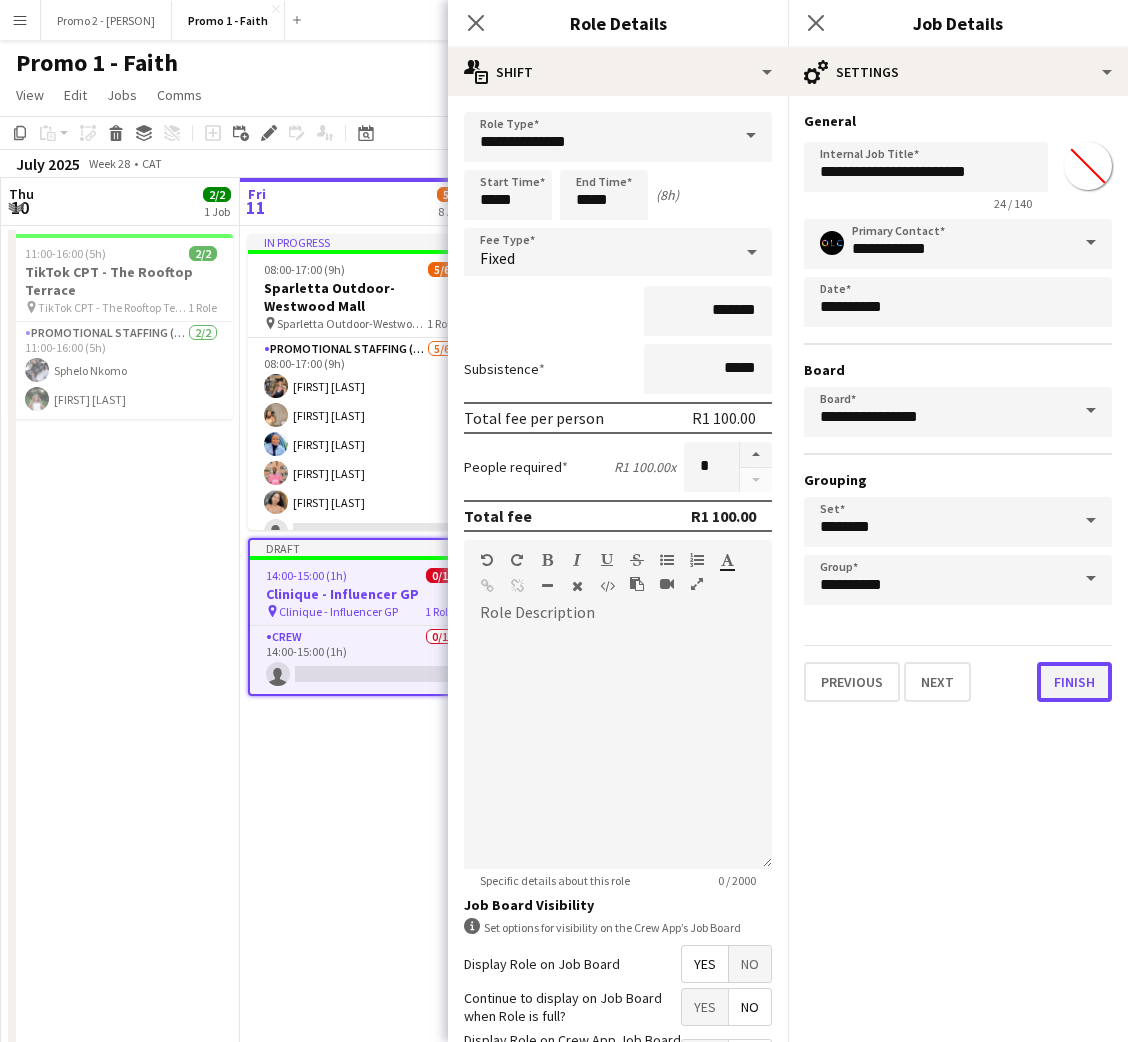click on "Finish" at bounding box center (1074, 682) 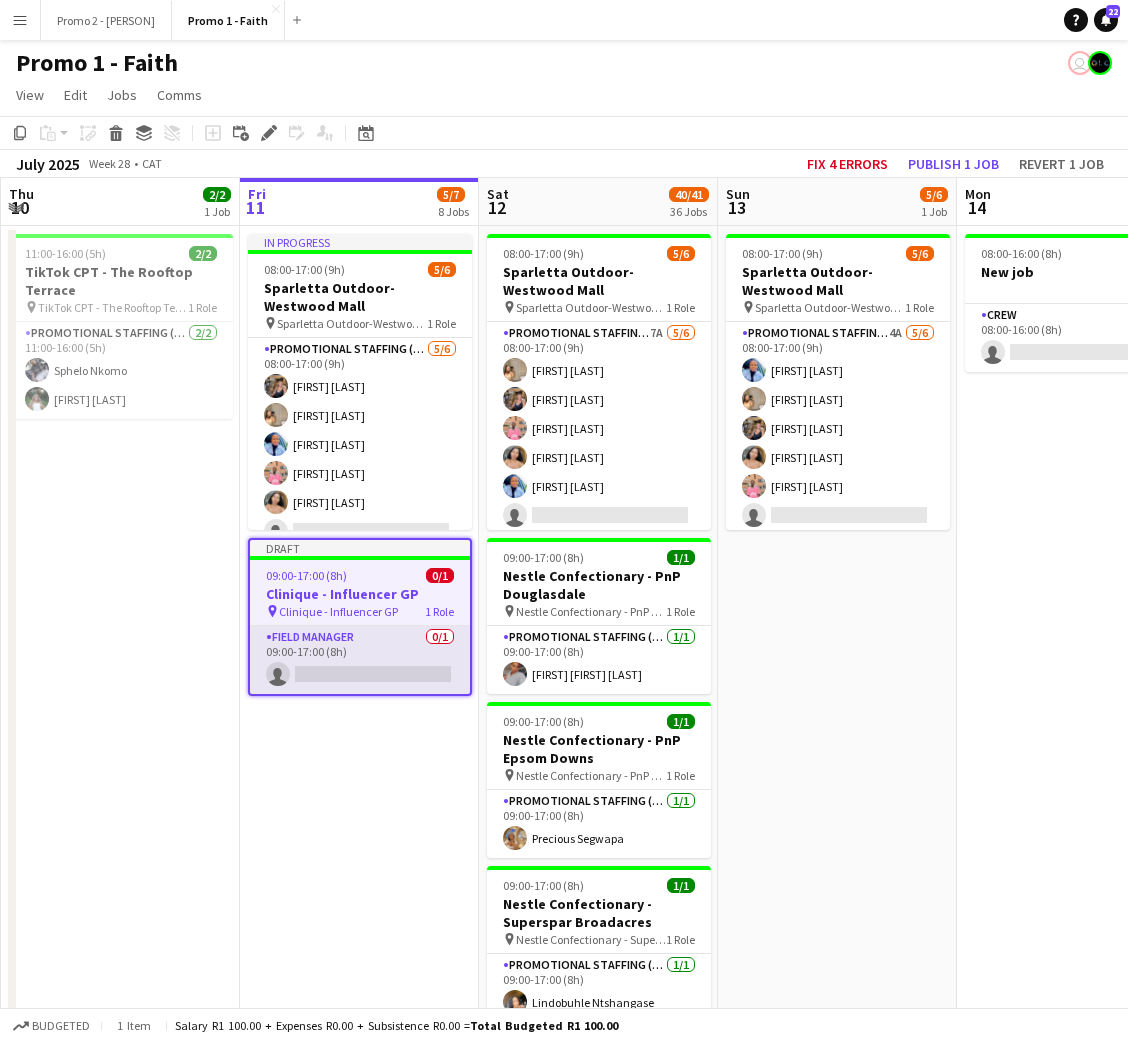 click on "Field Manager    0/1   09:00-17:00 (8h)
single-neutral-actions" at bounding box center (360, 660) 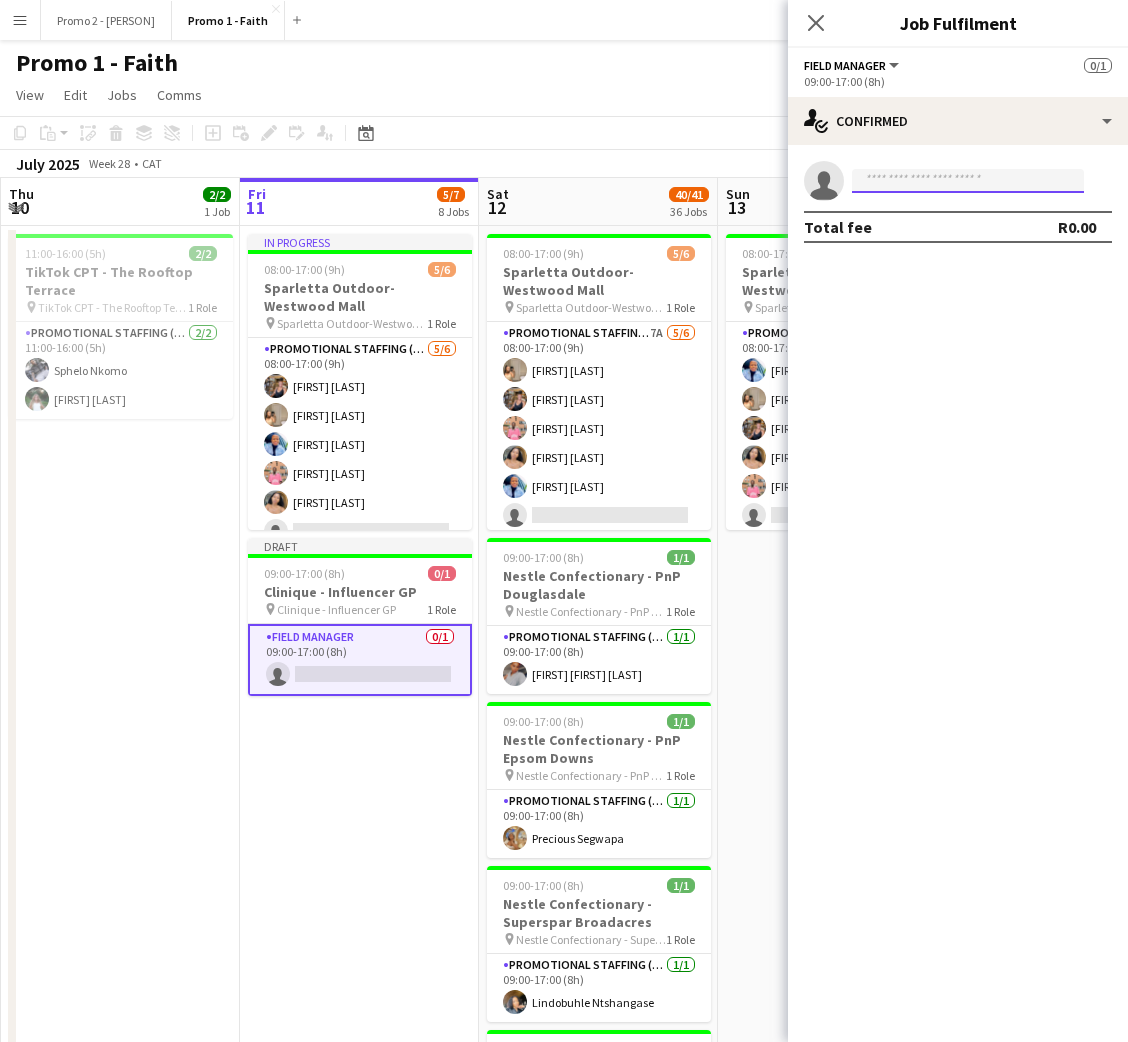 click at bounding box center [968, 181] 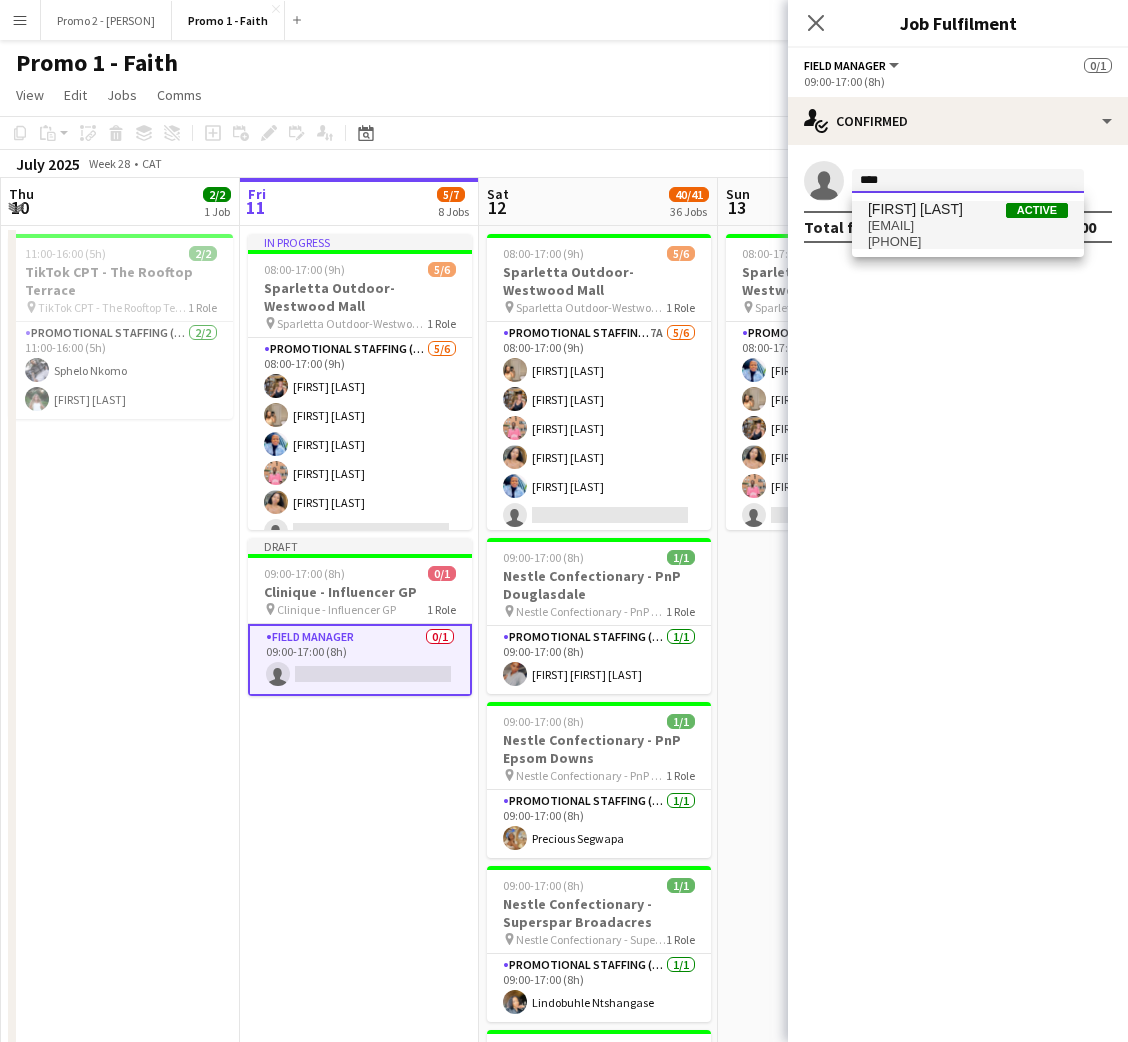 type on "****" 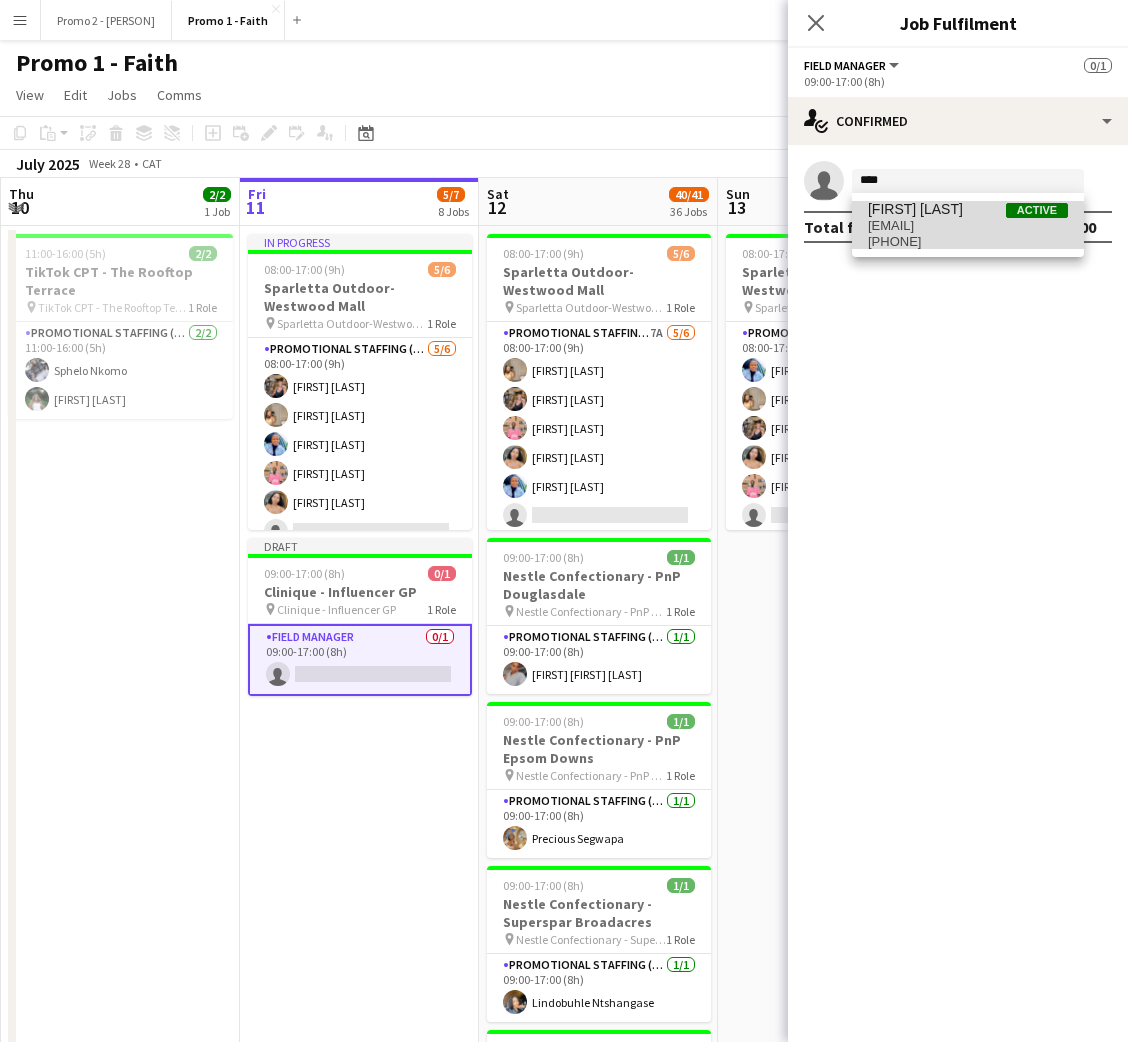 click on "manumutombo1@gmail.com" at bounding box center [968, 226] 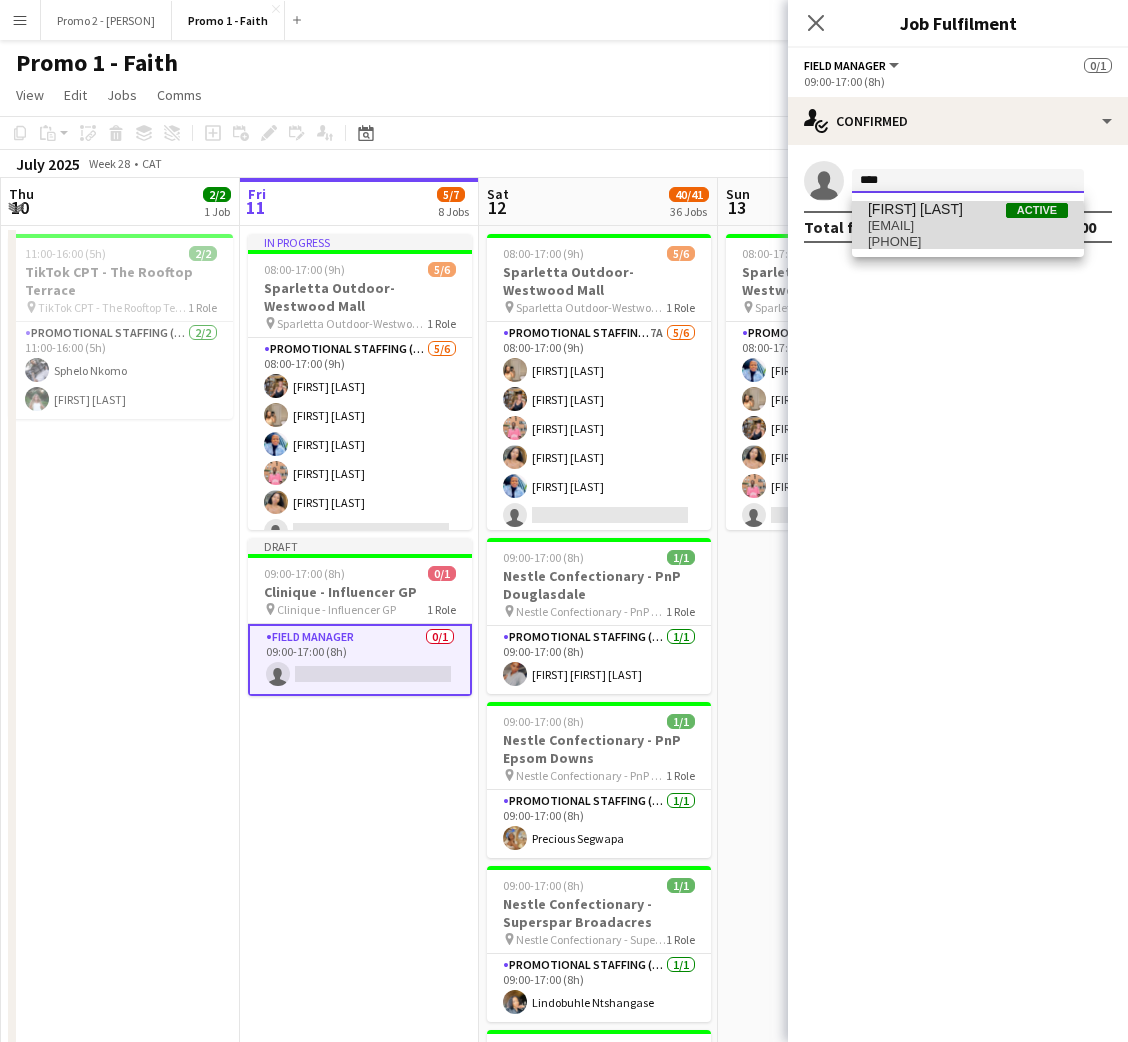 type 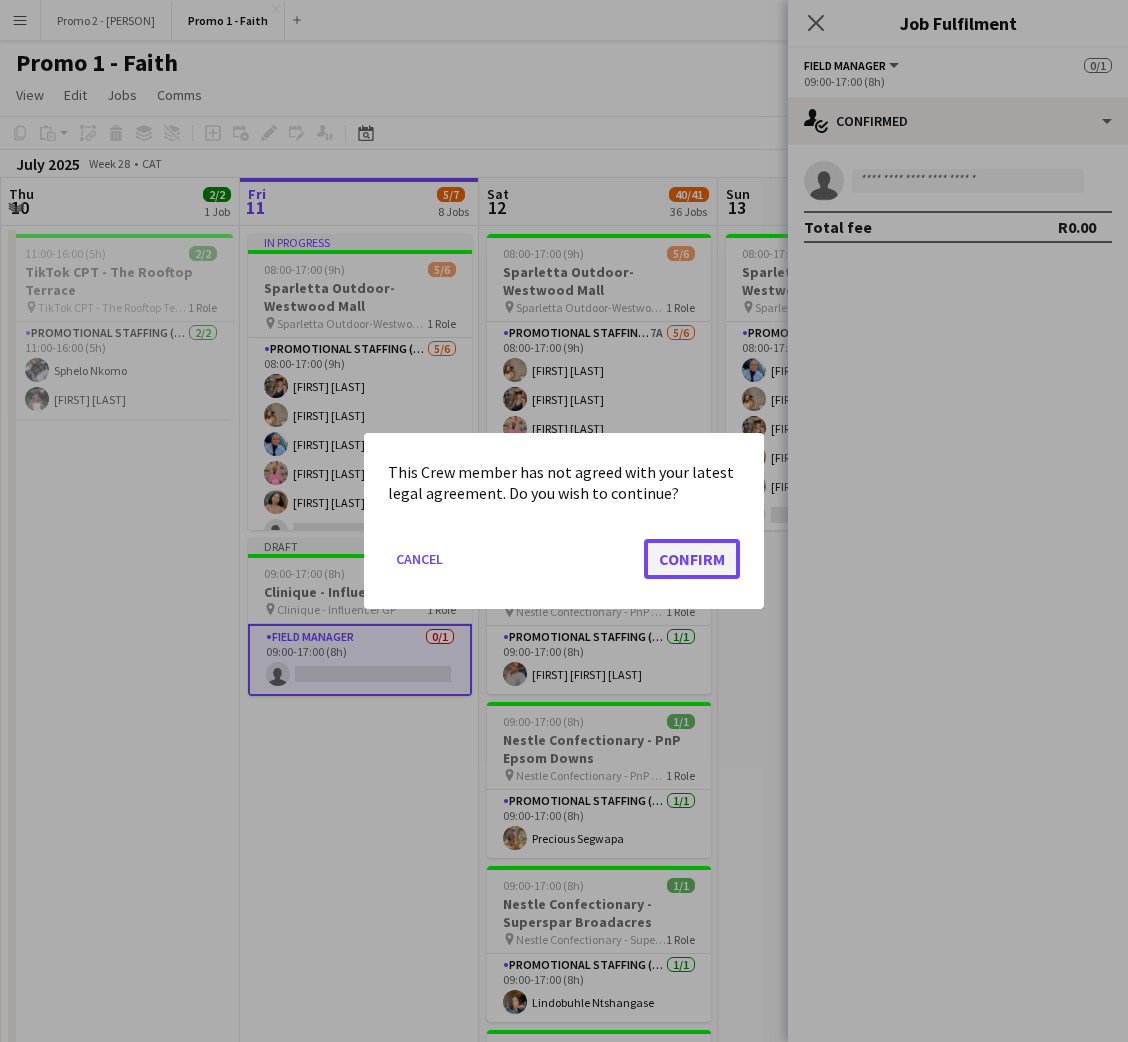 click on "Confirm" 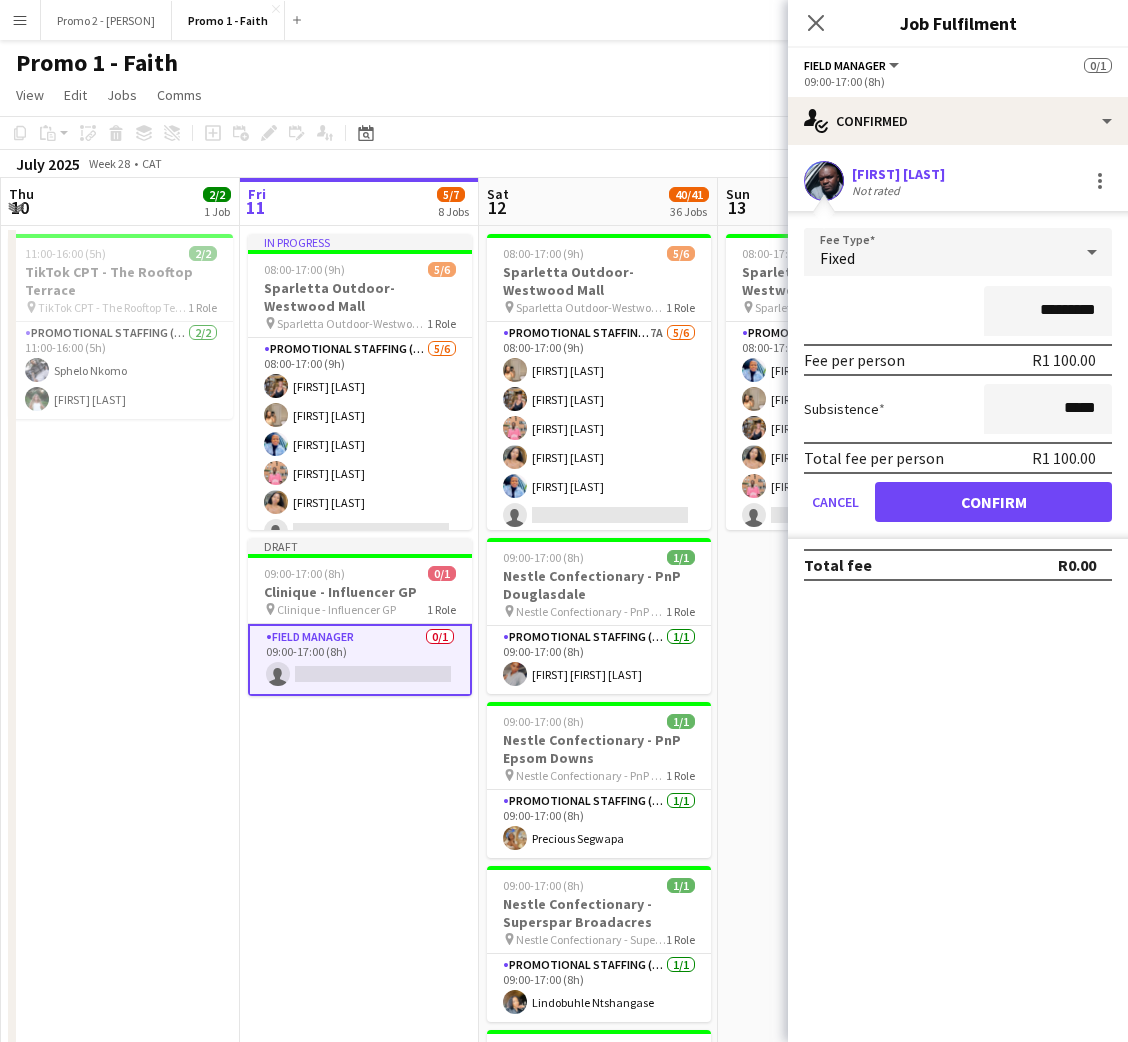click on "Manu Mutombo" at bounding box center [898, 174] 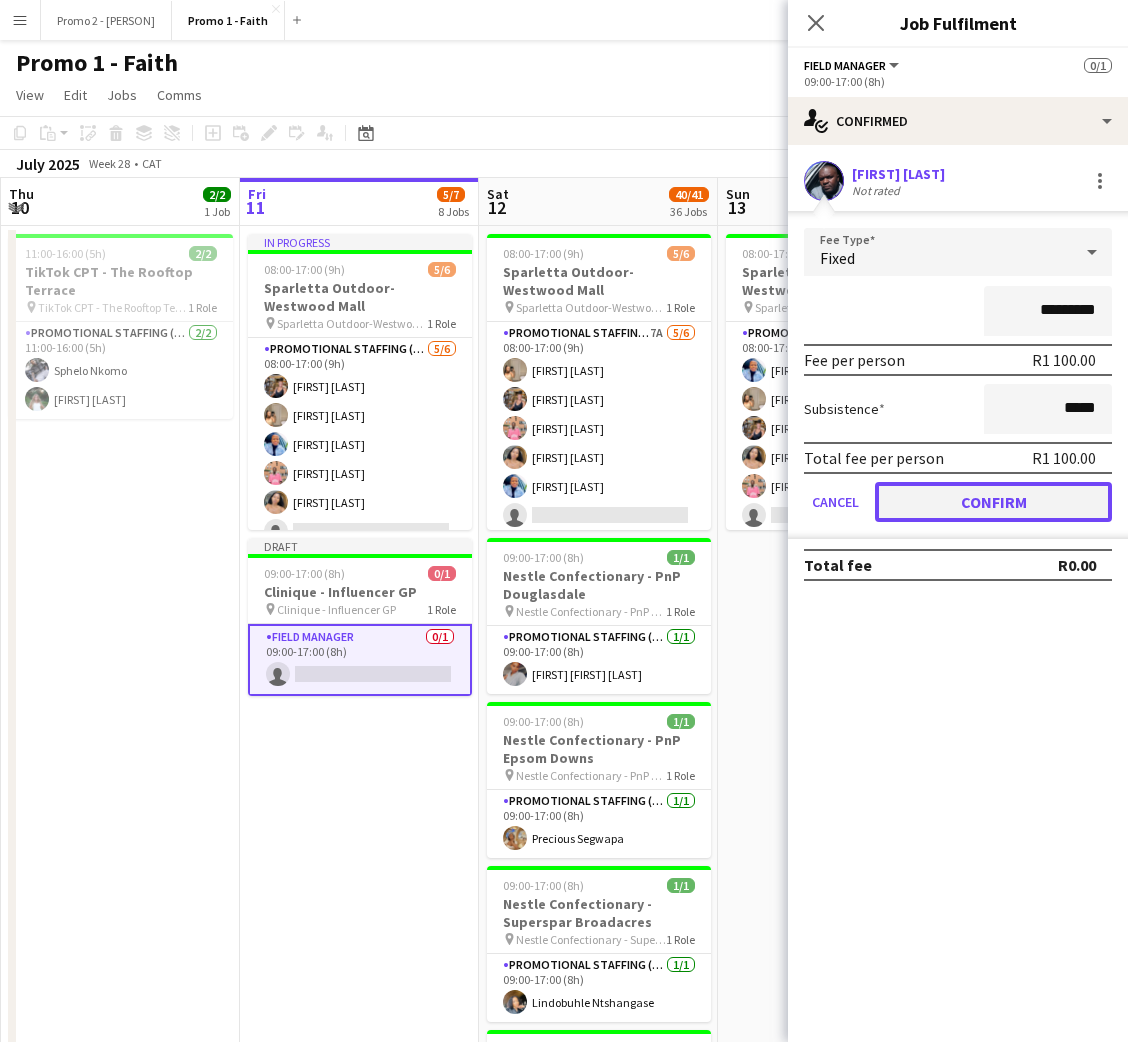 click on "Confirm" at bounding box center [993, 502] 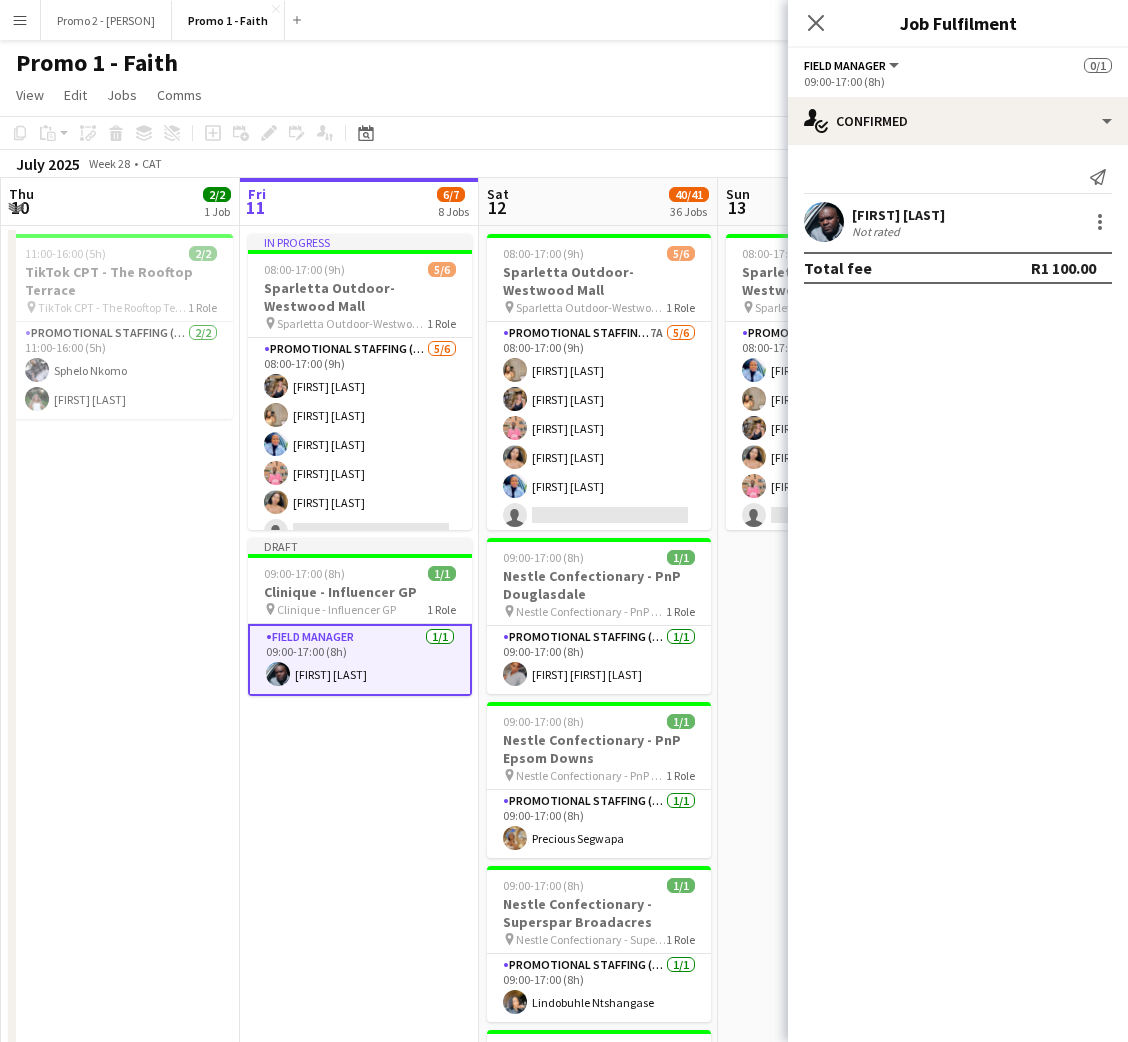 click on "Manu Mutombo" at bounding box center (898, 215) 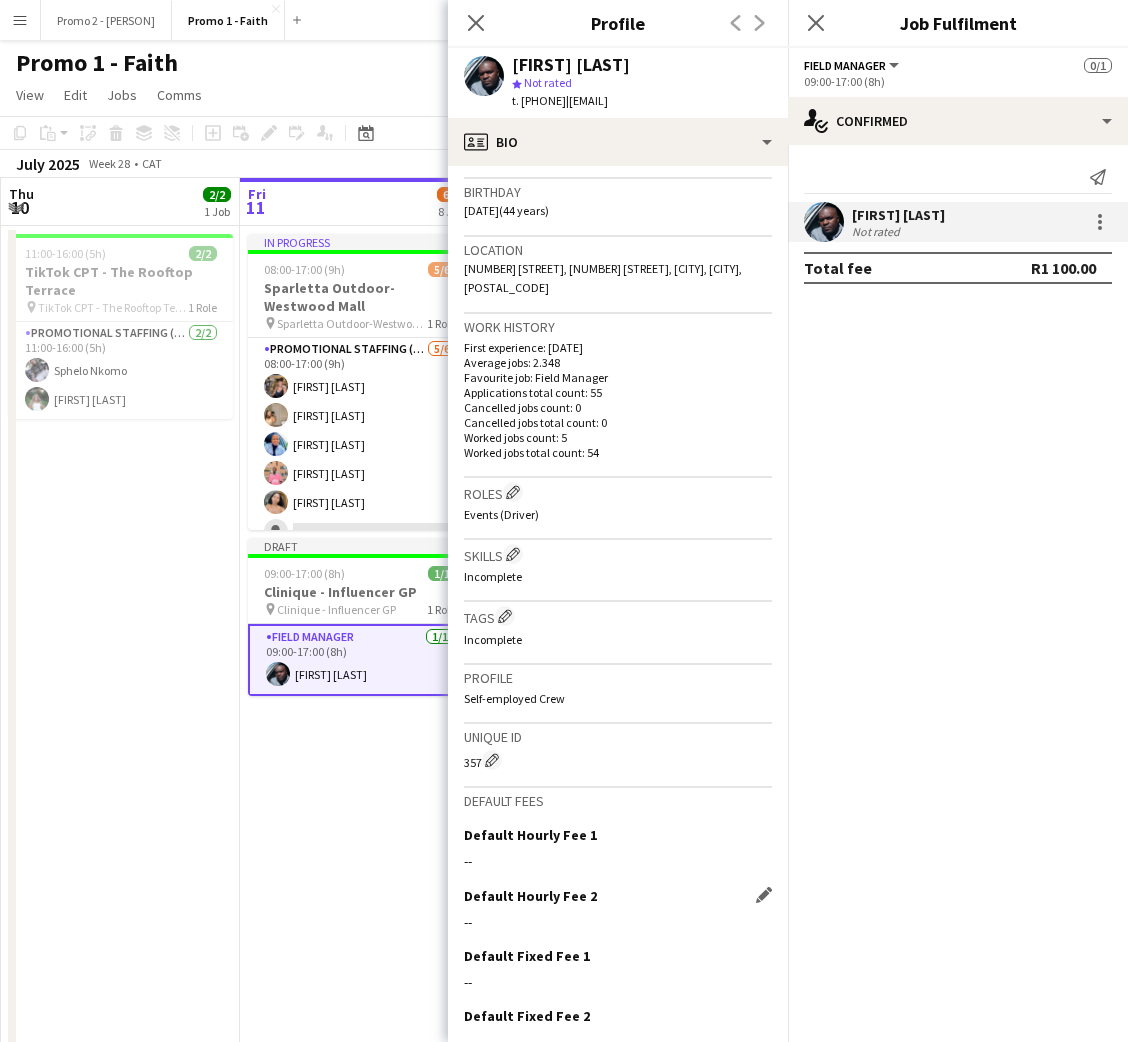 scroll, scrollTop: 454, scrollLeft: 0, axis: vertical 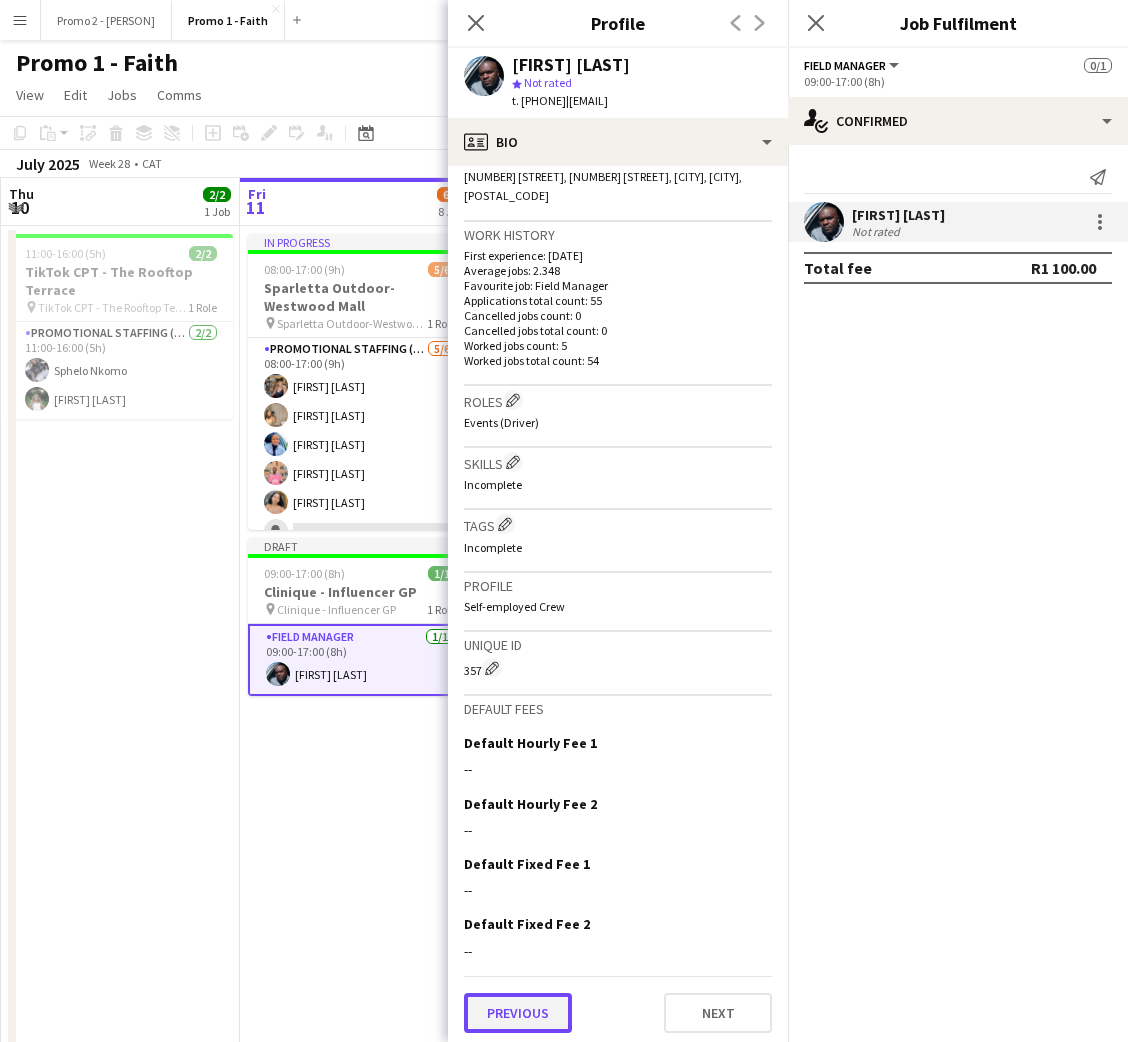 click on "Previous" 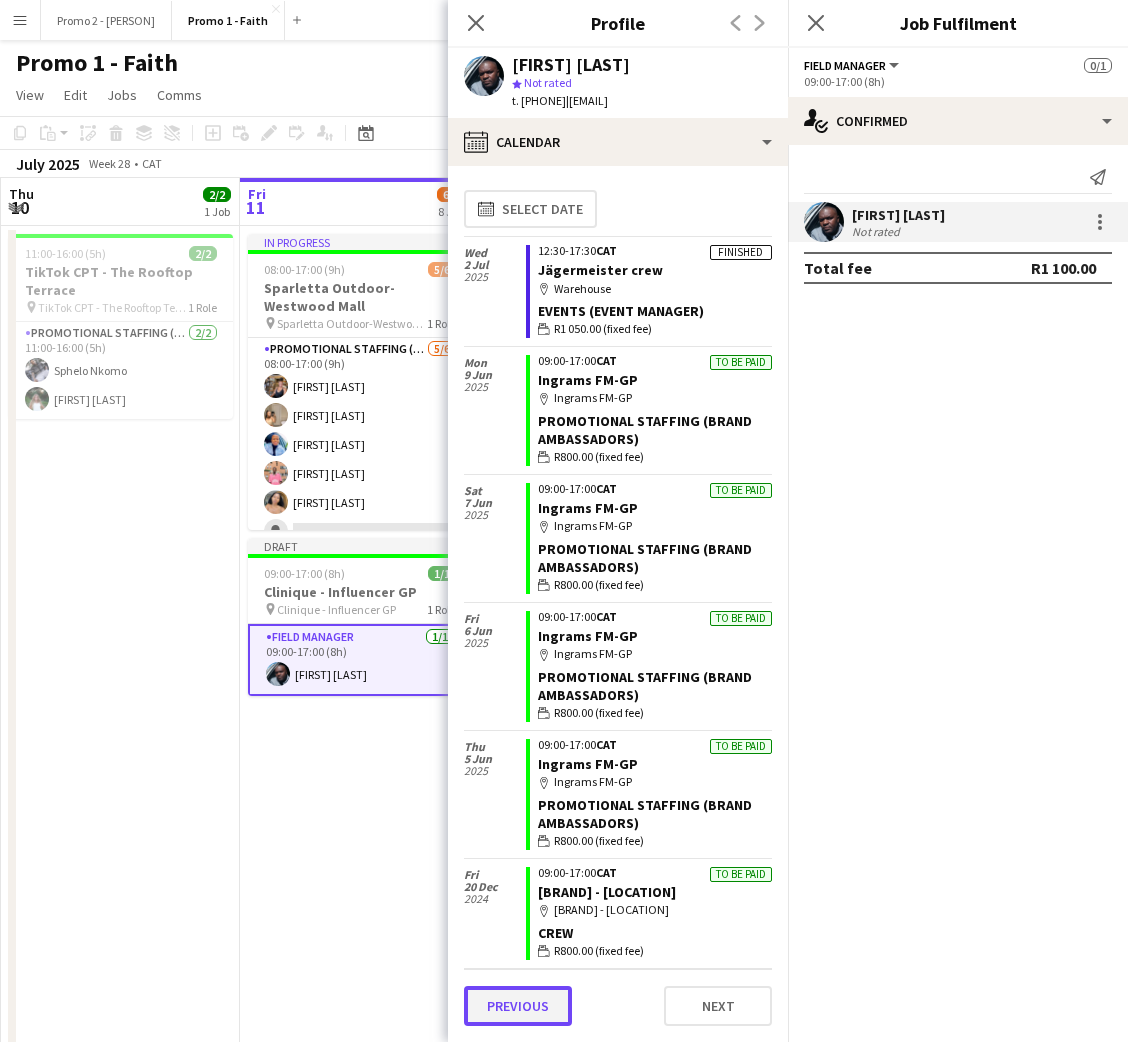 click on "Previous" 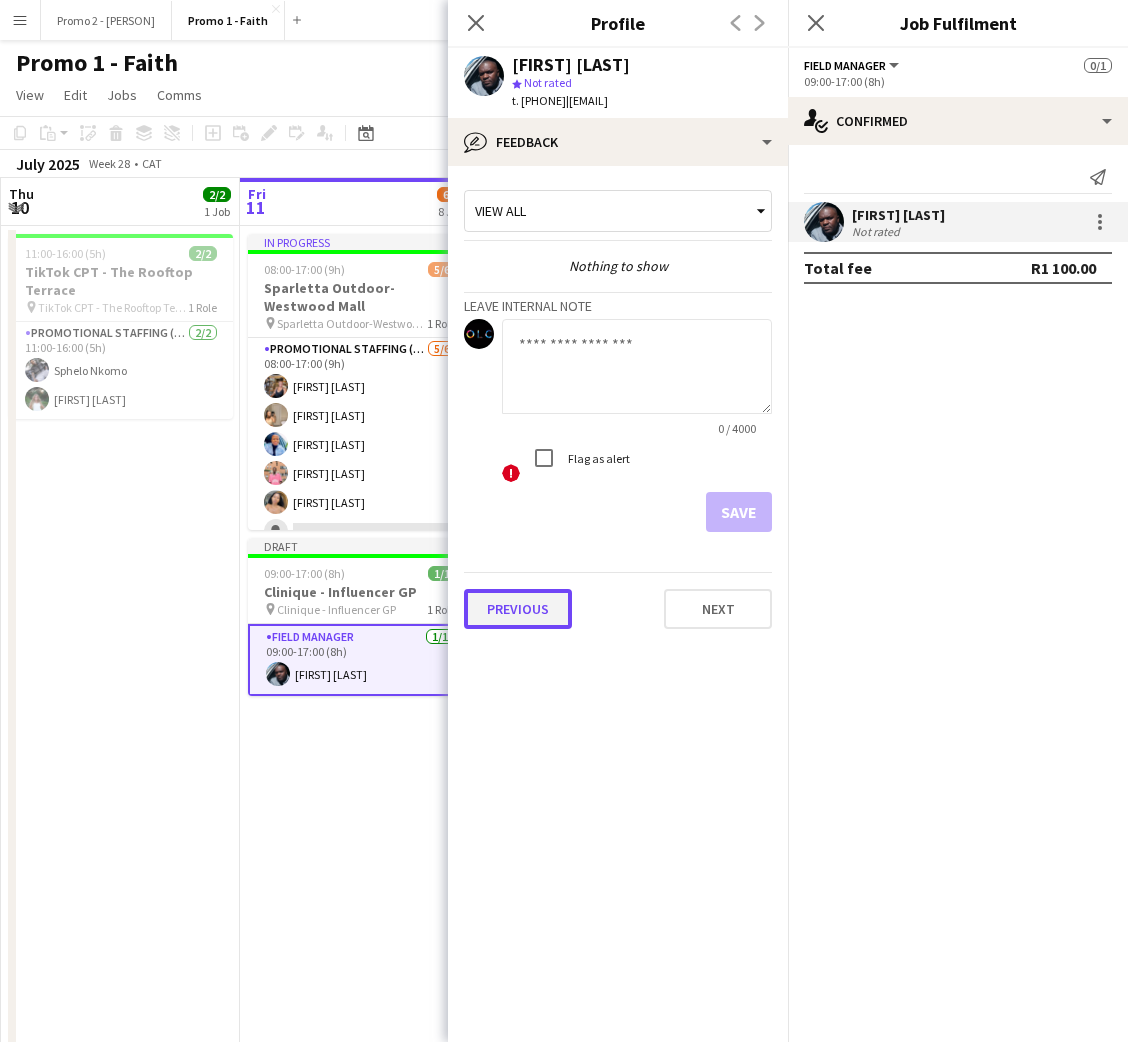 click on "Previous" 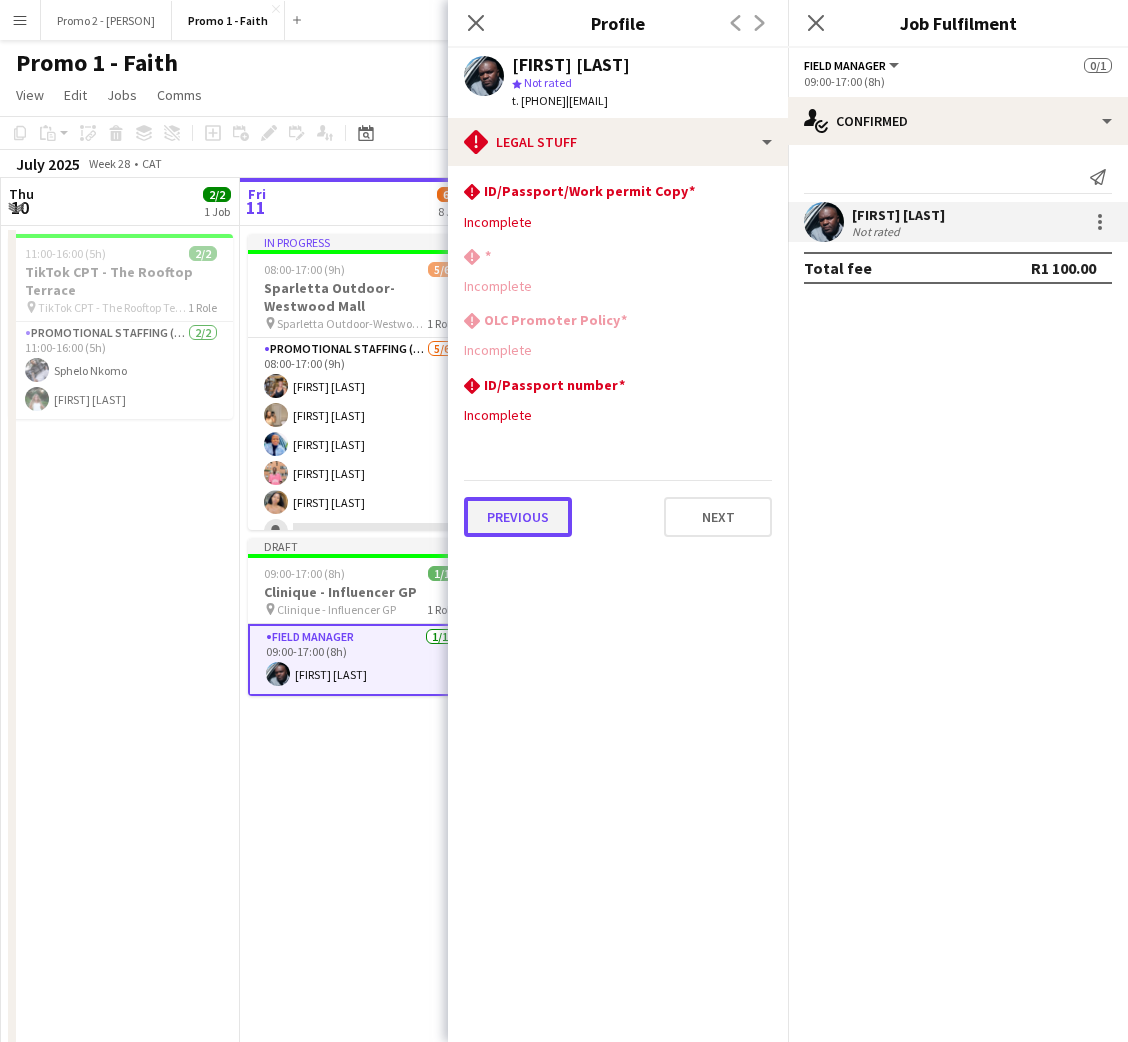 click on "Previous" 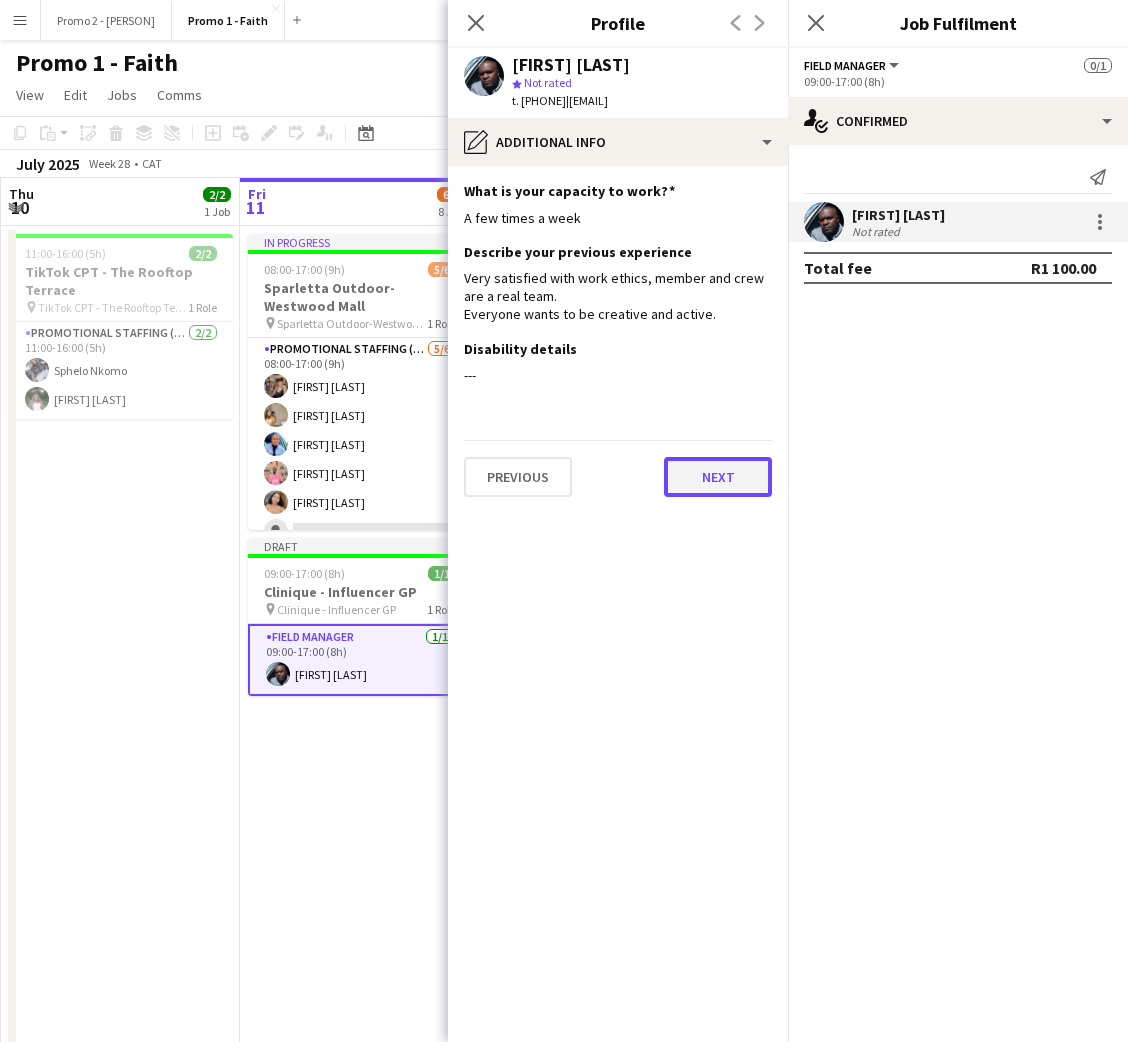 click on "Next" 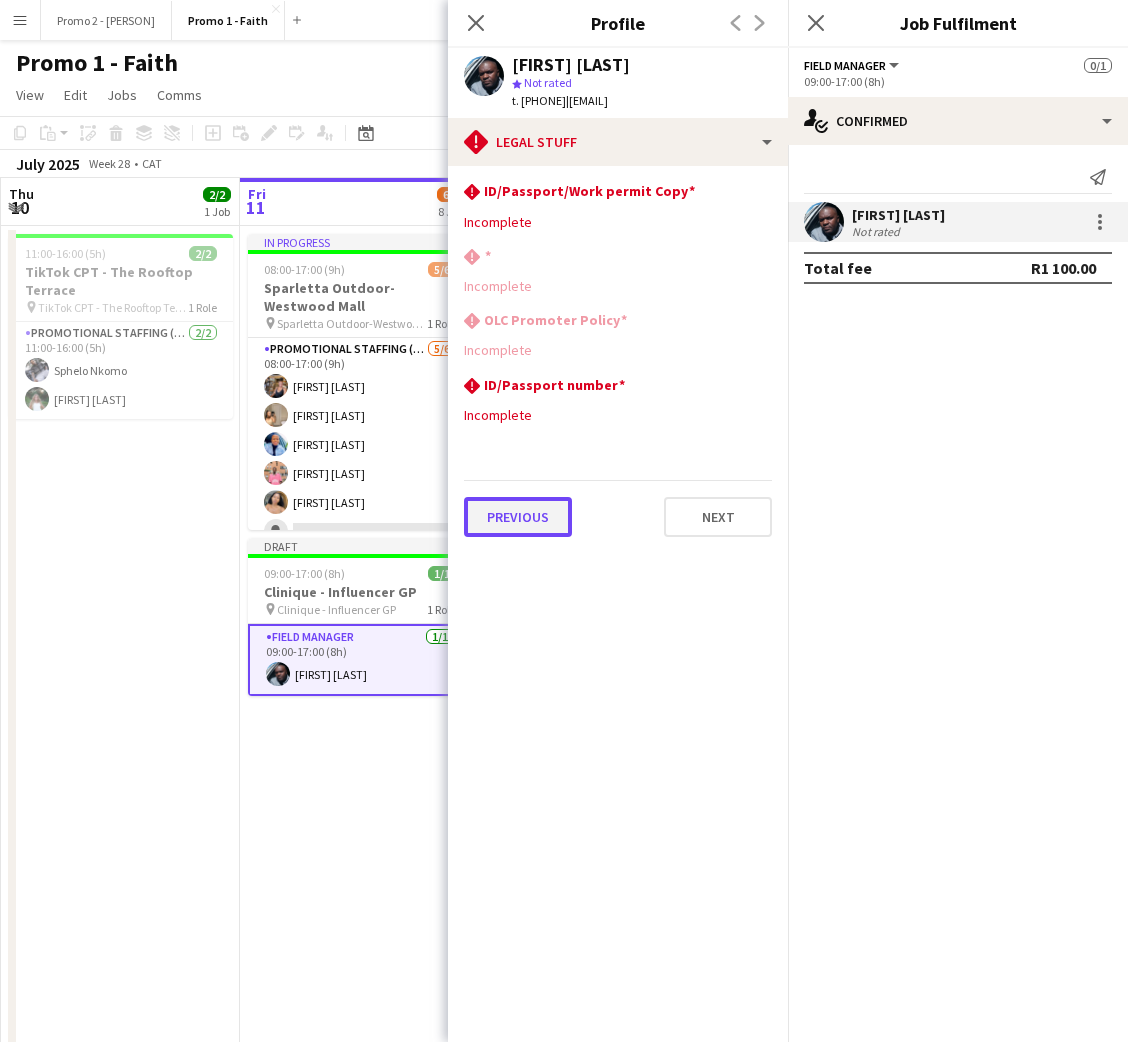 click on "Previous" 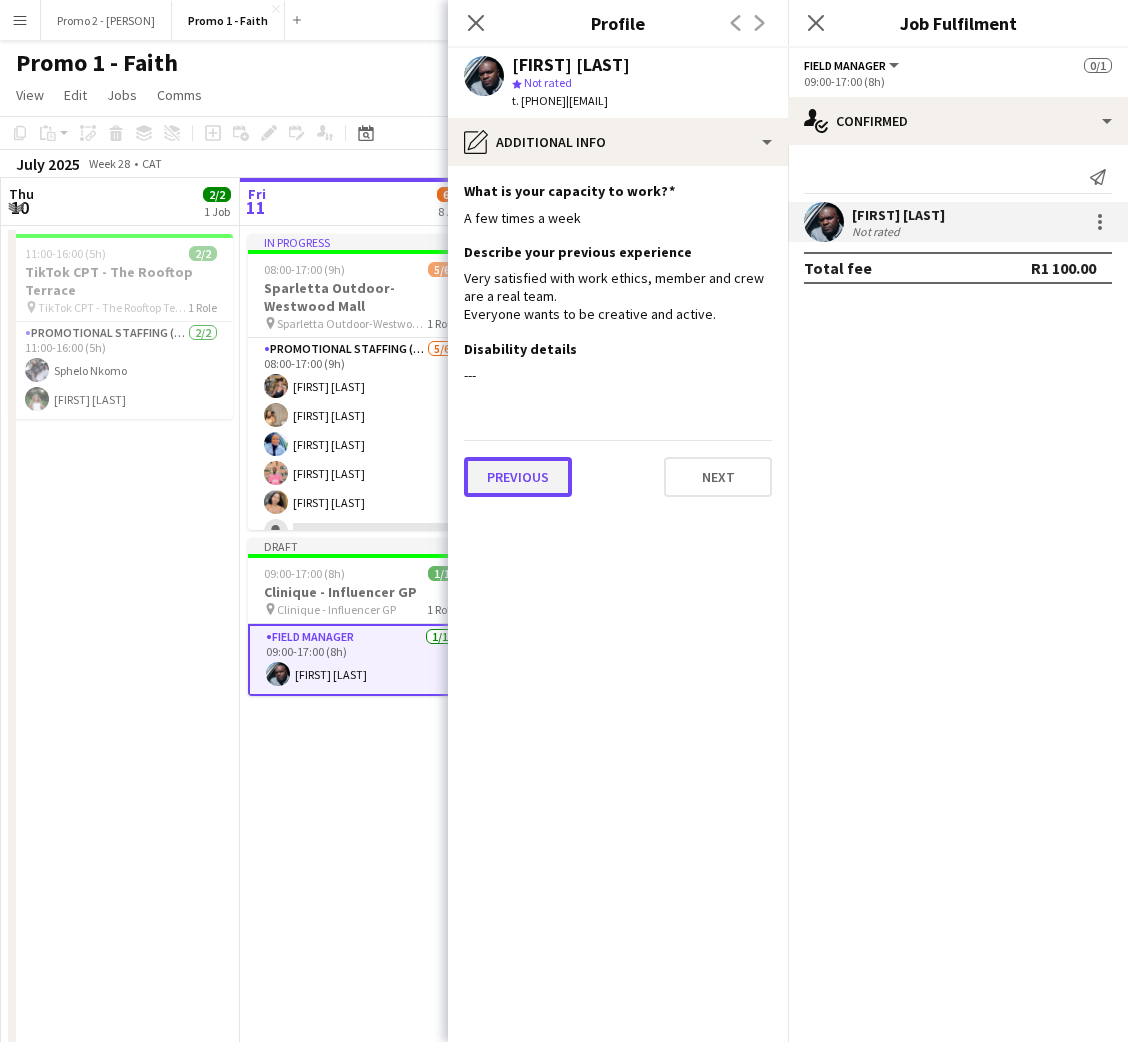 click on "Previous" 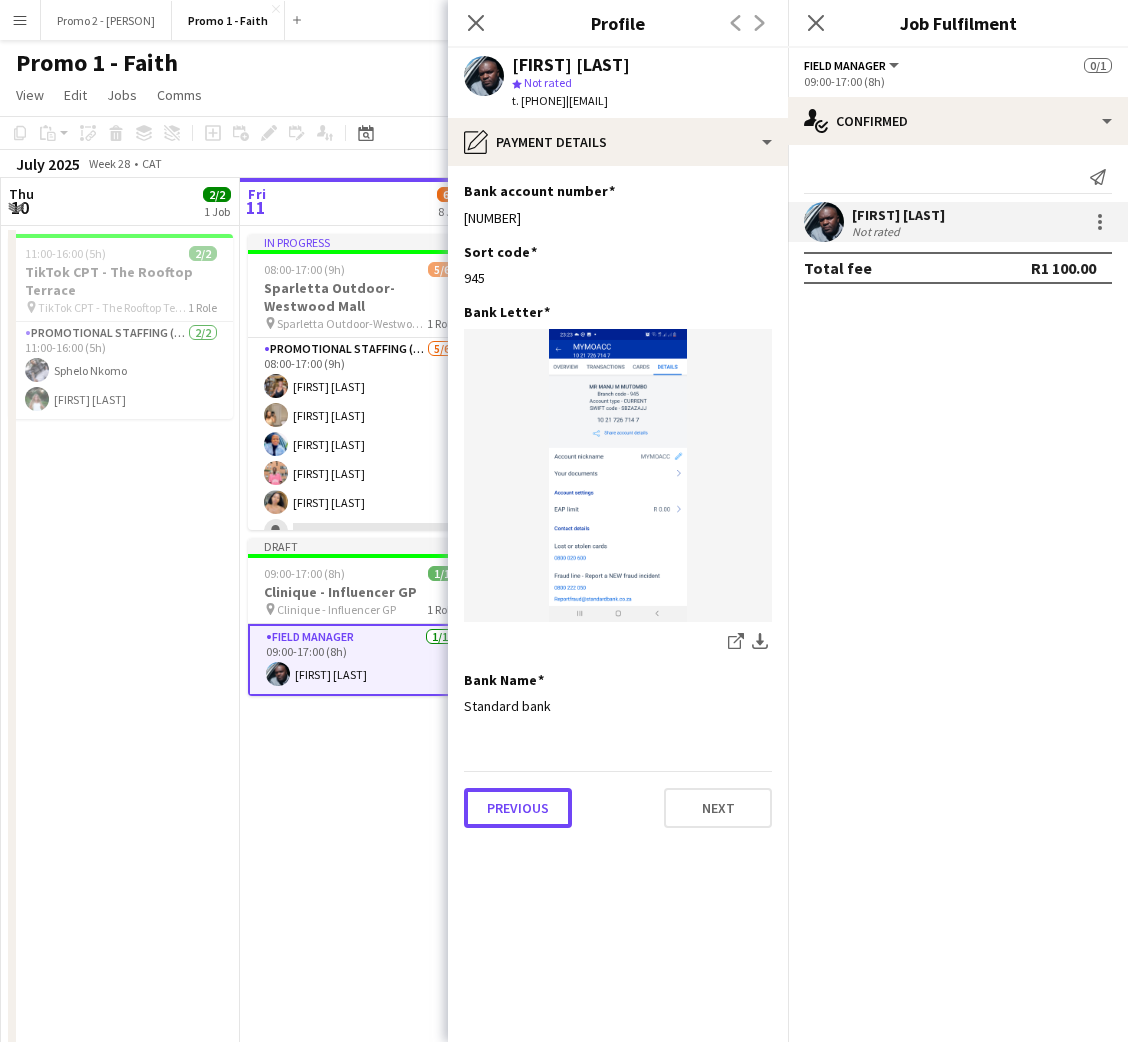 click on "Previous" 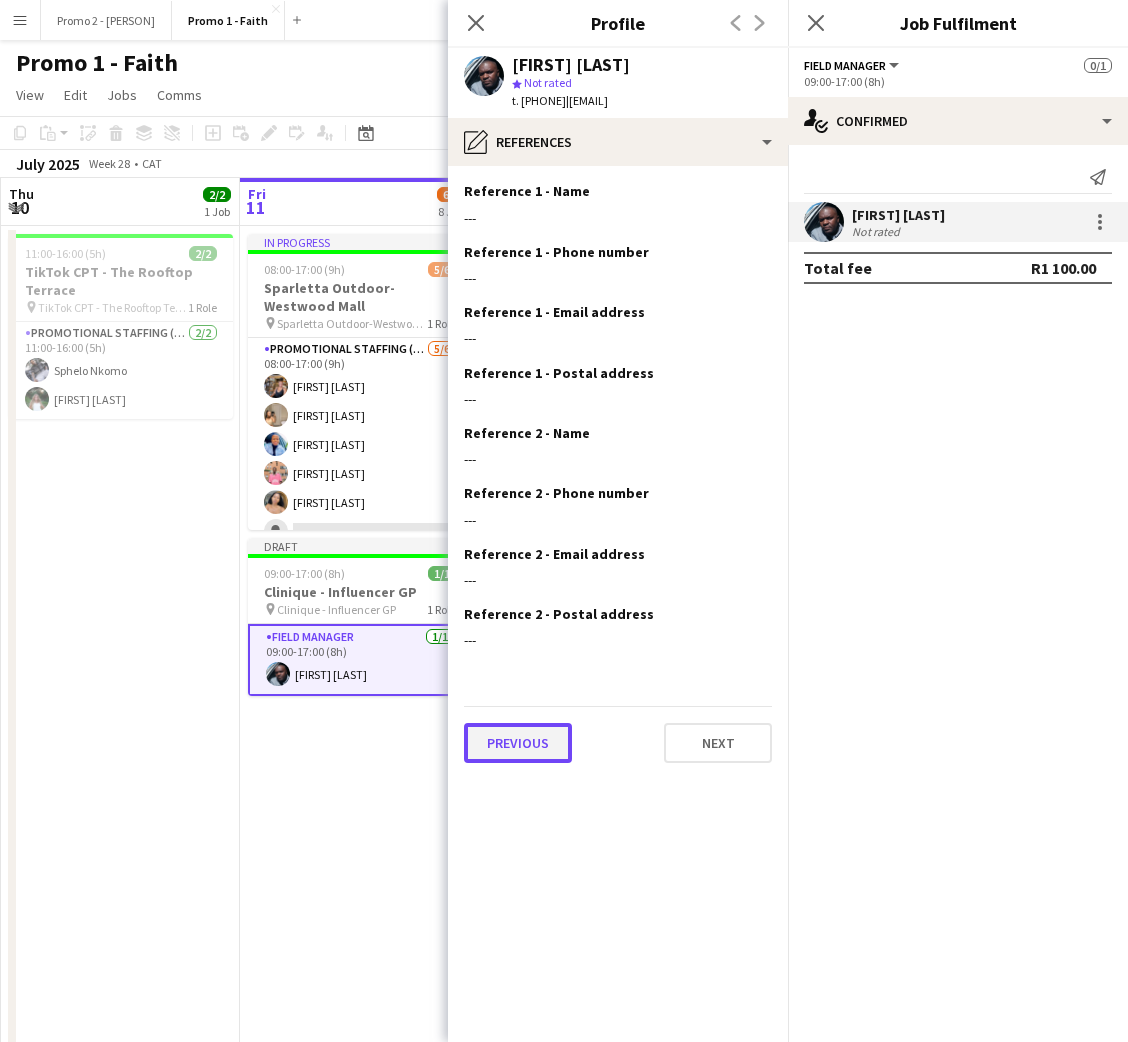 click on "Previous" 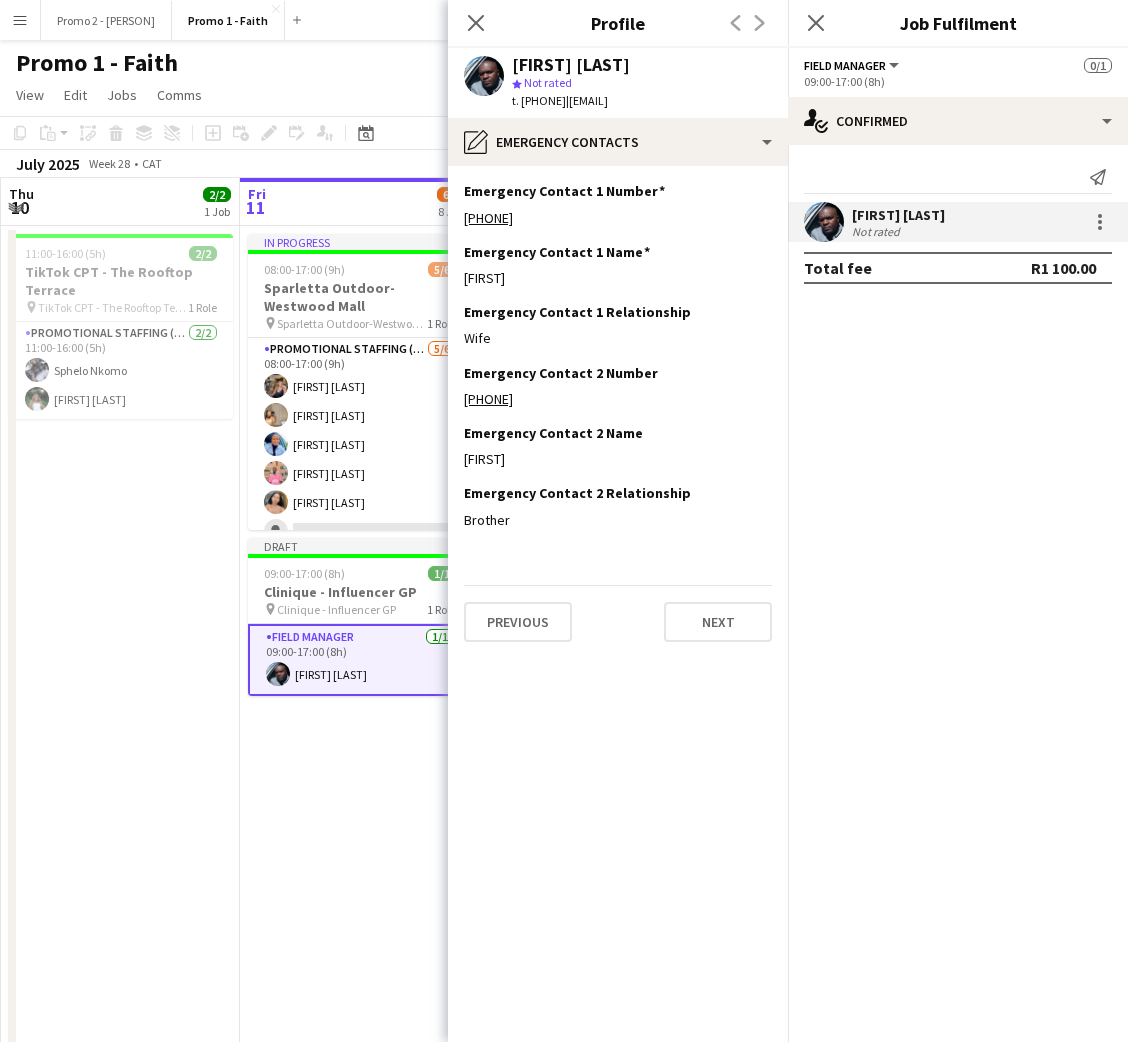 click on "Close pop-in" 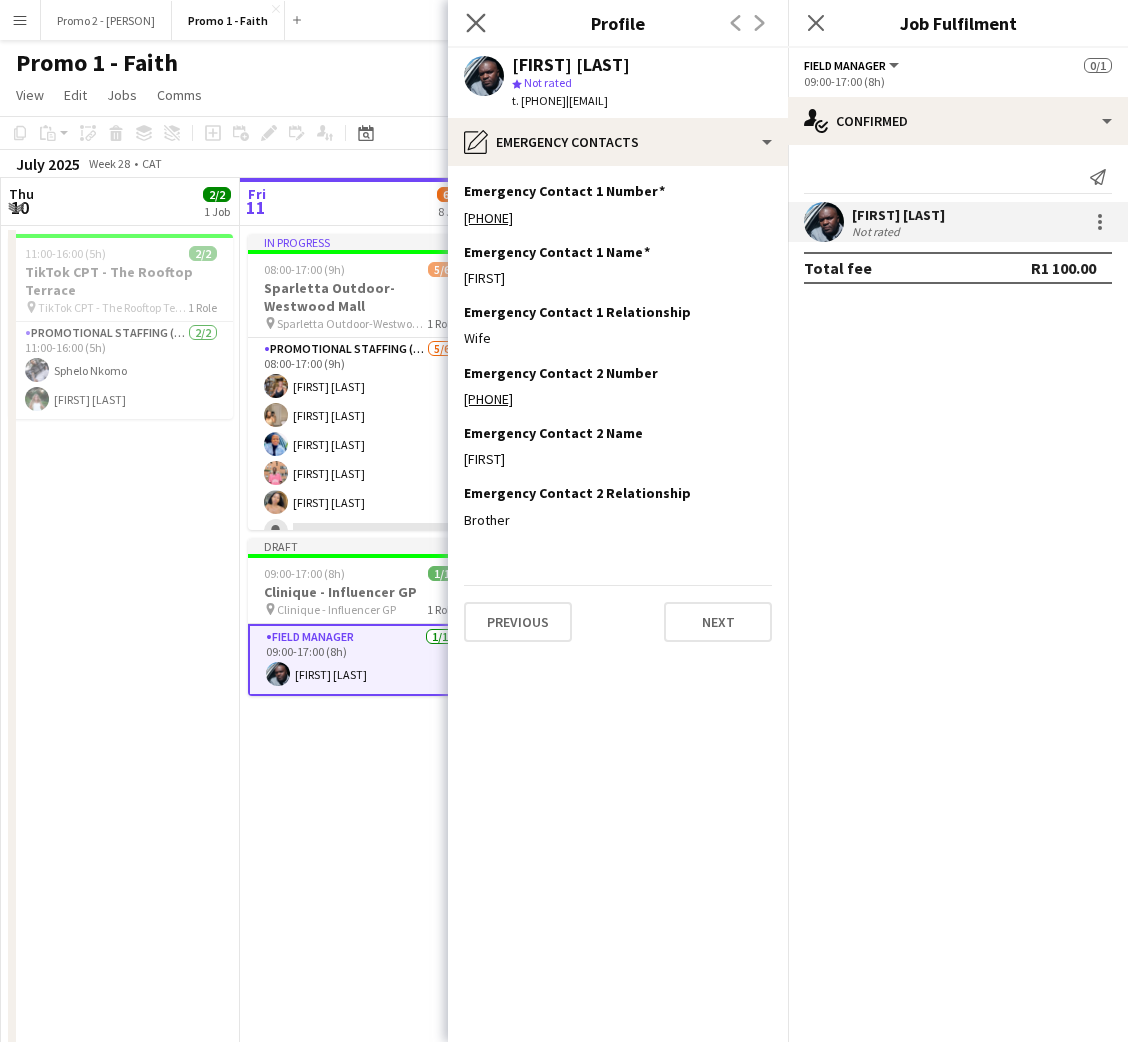 click on "Close pop-in" 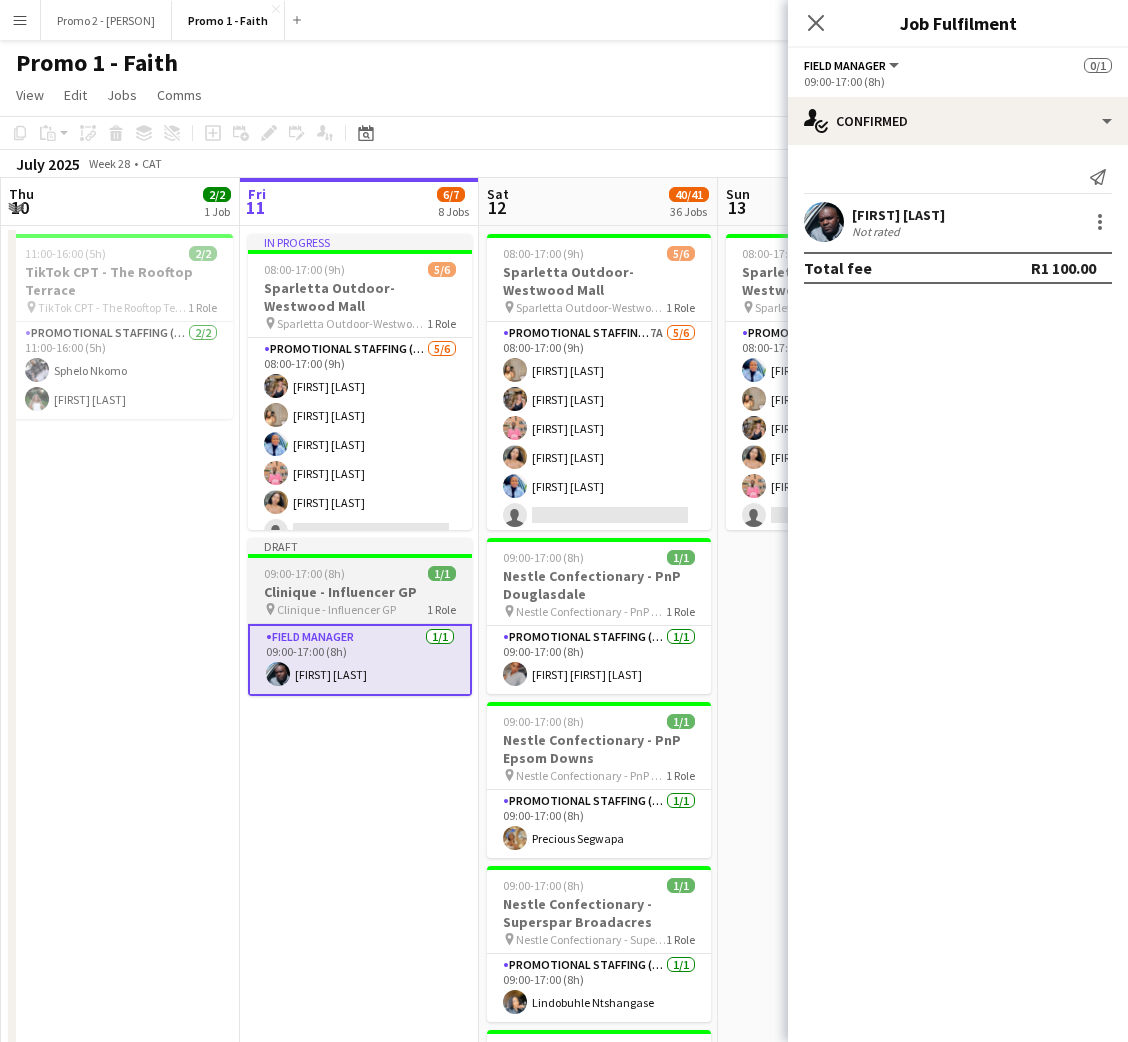 click on "09:00-17:00 (8h)    1/1" at bounding box center [360, 573] 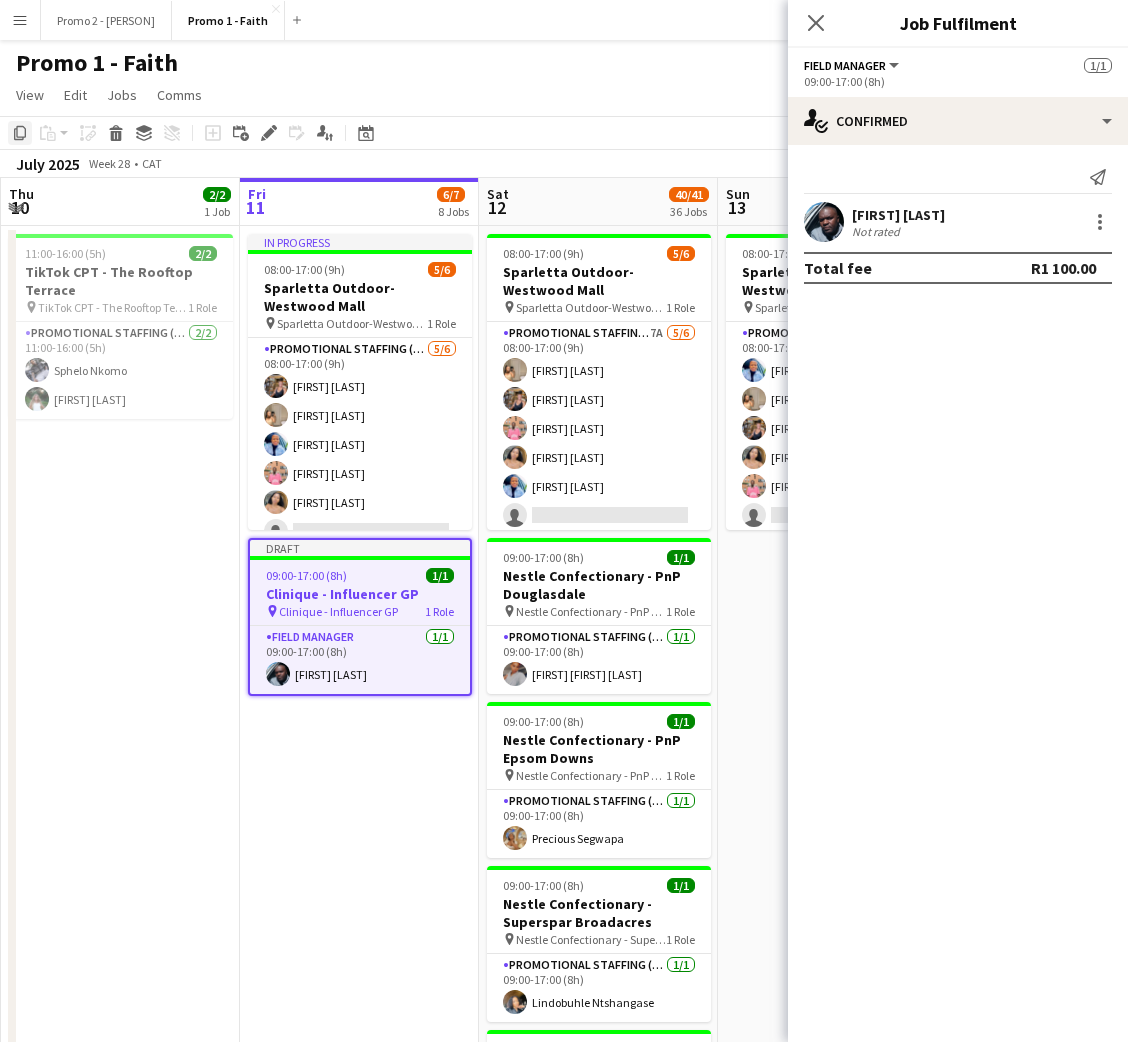 click on "Copy" 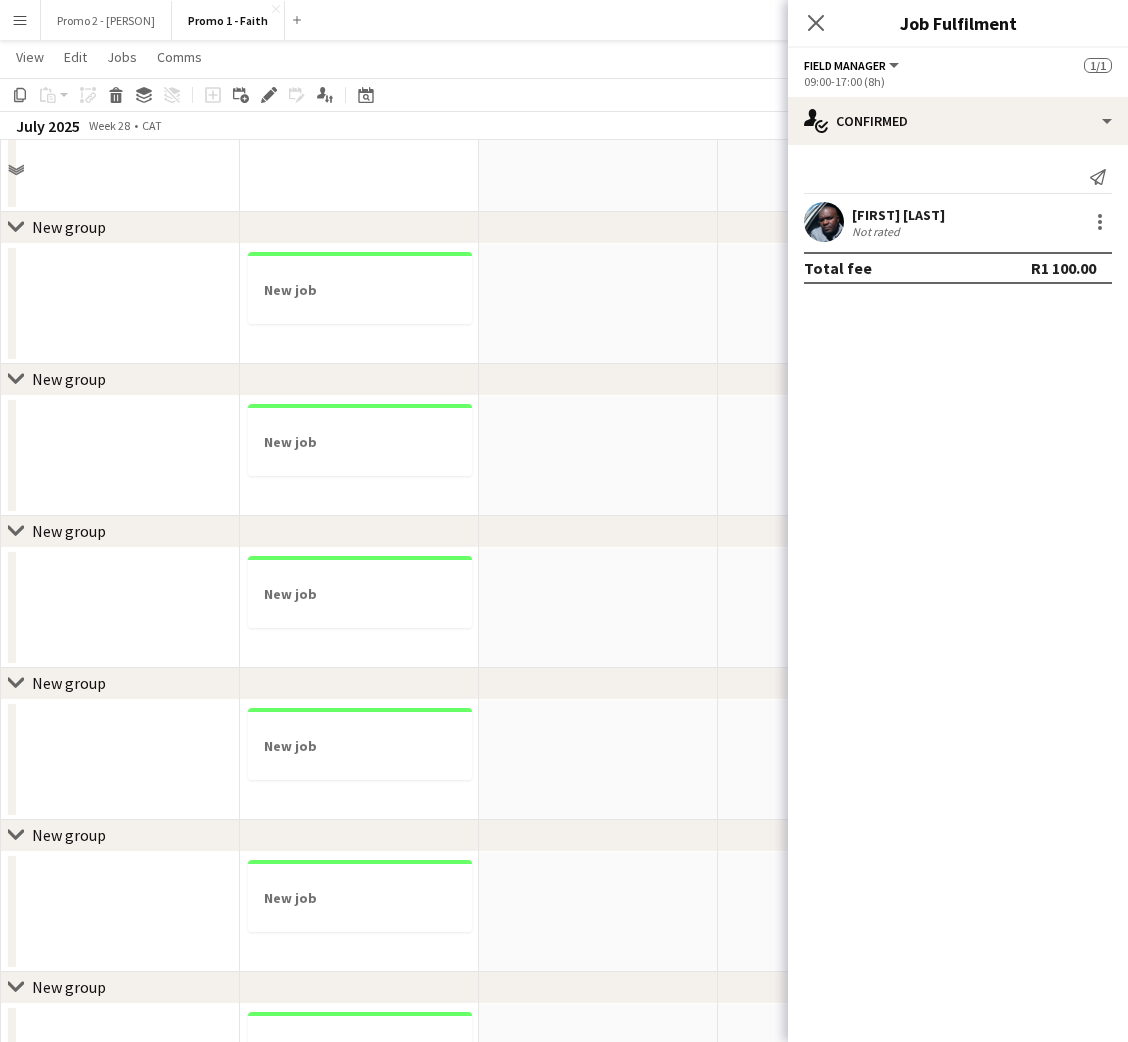 scroll, scrollTop: 5699, scrollLeft: 0, axis: vertical 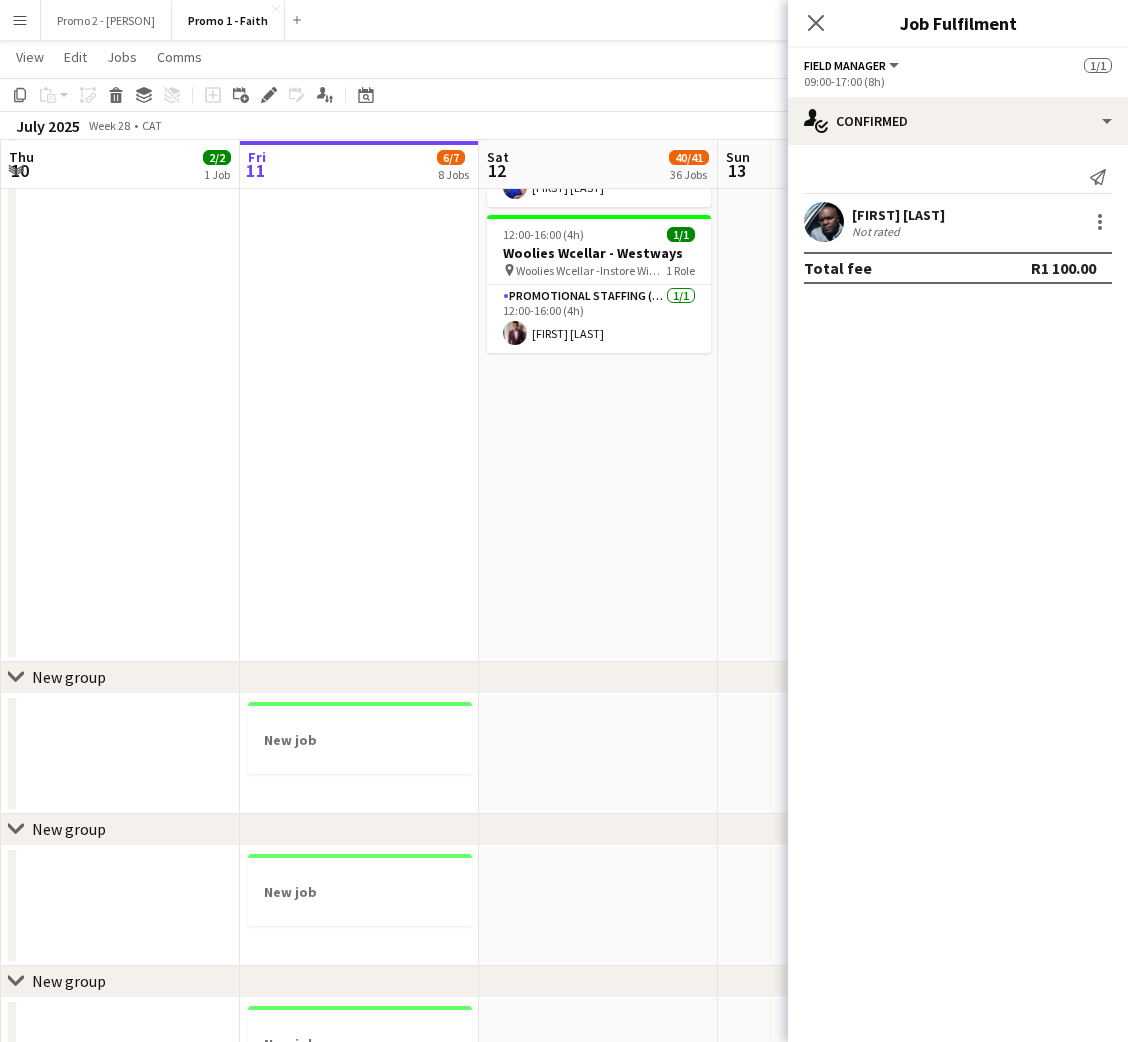 click on "08:00-17:00 (9h)    5/6   Sparletta Outdoor-Westwood Mall
pin
Sparletta Outdoor-Westwood Mall   1 Role   Promotional Staffing (Brand Ambassadors)   7A   5/6   08:00-17:00 (9h)
Ayanda Ngcobo Elihle Mlambo Lwazi Manzi Nokwanda Manqele Mvelo Ngubane
single-neutral-actions
09:00-17:00 (8h)    1/1   Nestle Confectionary  - PnP Douglasdale
pin
Nestle Confectionary  - PnP Douglasdale   1 Role   Promotional Staffing (Brand Ambassadors)   1/1   09:00-17:00 (8h)
Ayanda Kefilwe Papo     09:00-17:00 (8h)    1/1   Nestle Confectionary  - PnP Epsom Downs
pin
Nestle Confectionary  - PnP Epsom Downs   1 Role   Promotional Staffing (Brand Ambassadors)   1/1   09:00-17:00 (8h)
Precious Segwapa     09:00-17:00 (8h)    1/1   Nestle Confectionary  - Superspar Broadacres
pin
Nestle Confectionary  - Superspar Broadacres   1 Role   1/1" at bounding box center [598, -2407] 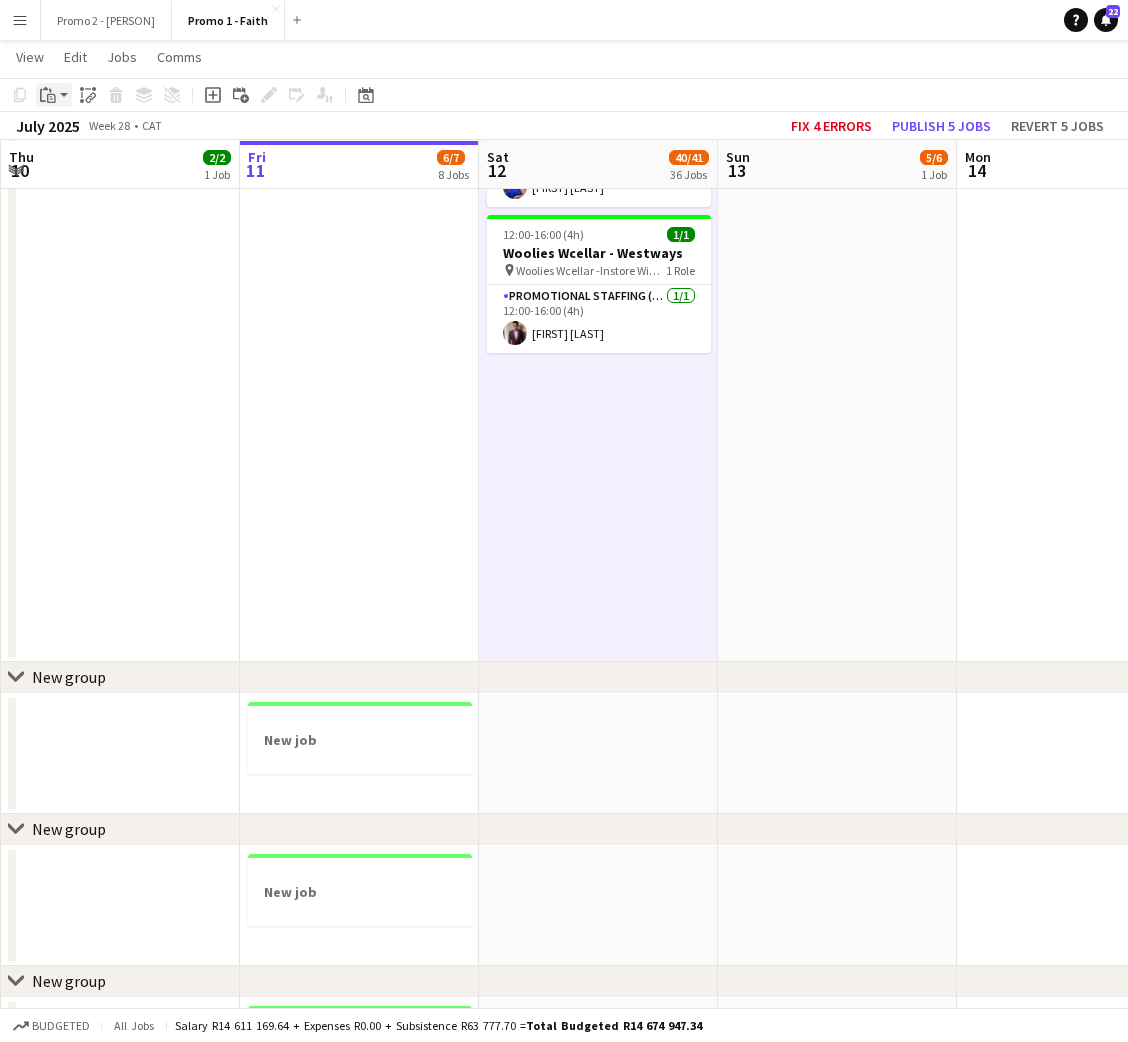 click on "Paste" at bounding box center (54, 95) 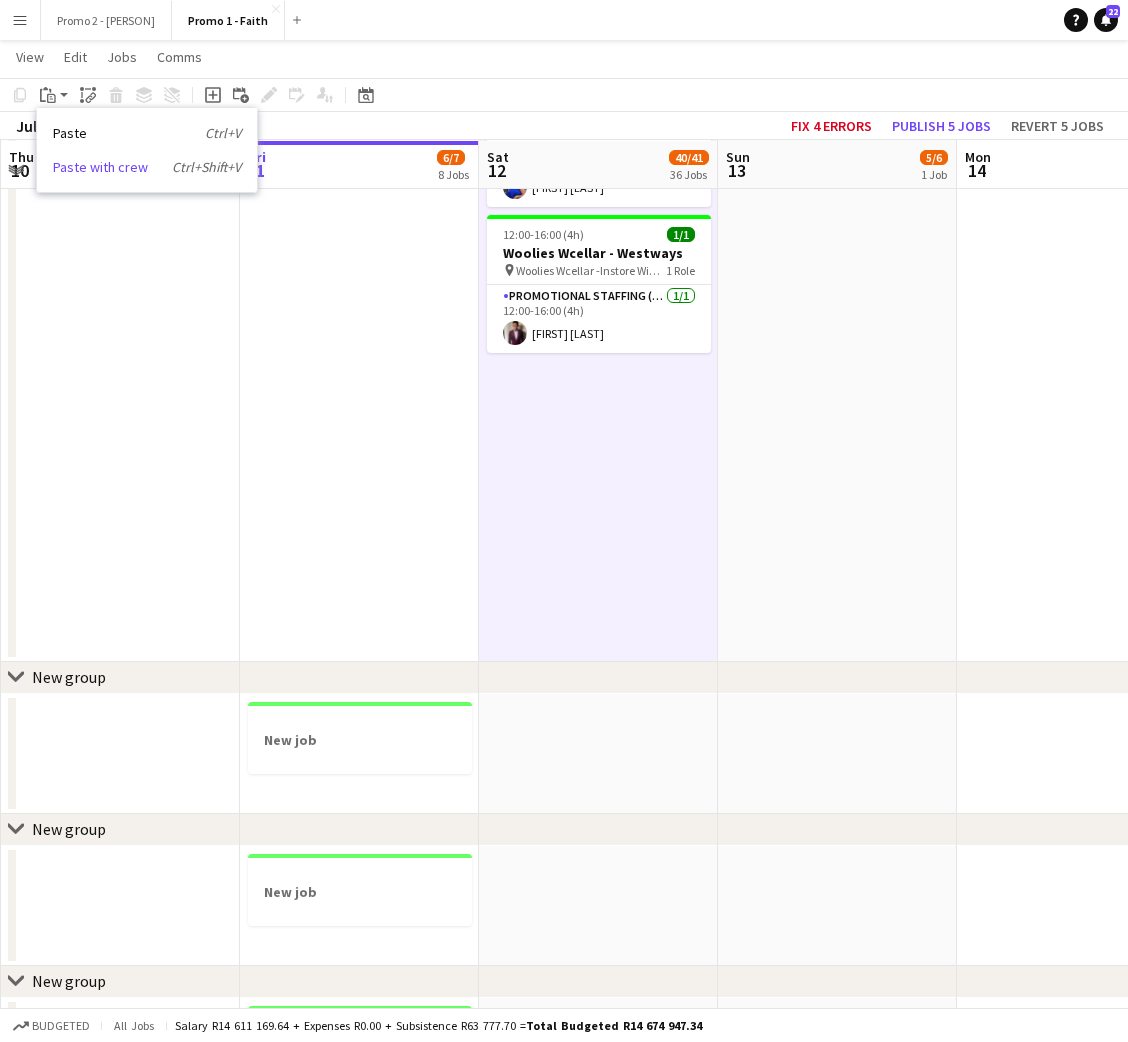 click on "Paste with crew  Ctrl+Shift+V" at bounding box center [147, 167] 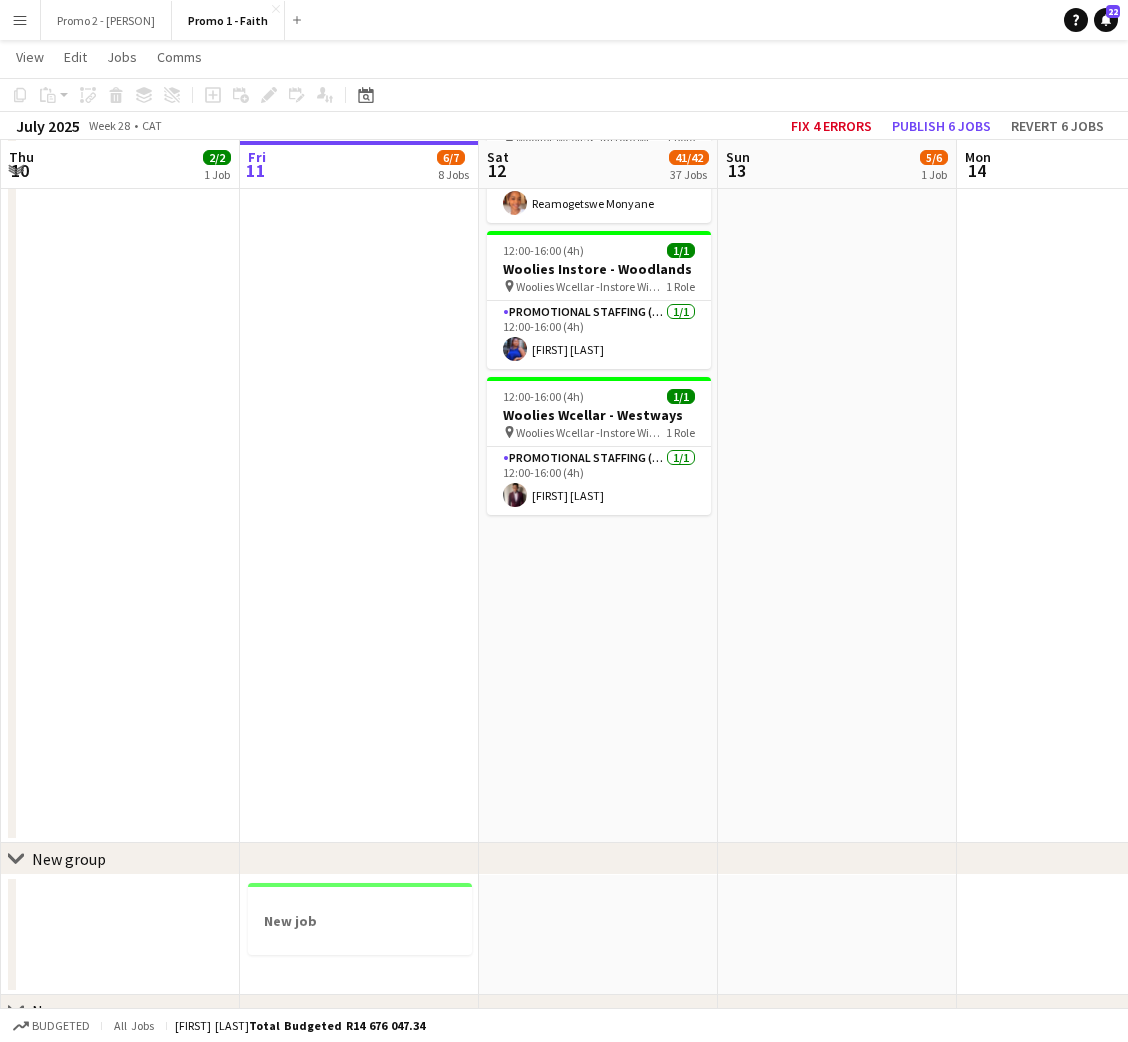 click on "In progress   08:00-17:00 (9h)    5/6   Sparletta Outdoor-Westwood Mall
pin
Sparletta Outdoor-Westwood Mall   1 Role   Promotional Staffing (Brand Ambassadors)   5/6   08:00-17:00 (9h)
Elihle Mlambo Ayanda Ngcobo Mvelo Ngubane Lwazi Manzi Nokwanda Manqele
single-neutral-actions
Draft   09:00-17:00 (8h)    1/1   Clinique - Influencer GP
pin
Clinique - Influencer GP   1 Role   Field Manager    1/1   09:00-17:00 (8h)
Manu Mutombo" at bounding box center [359, -2316] 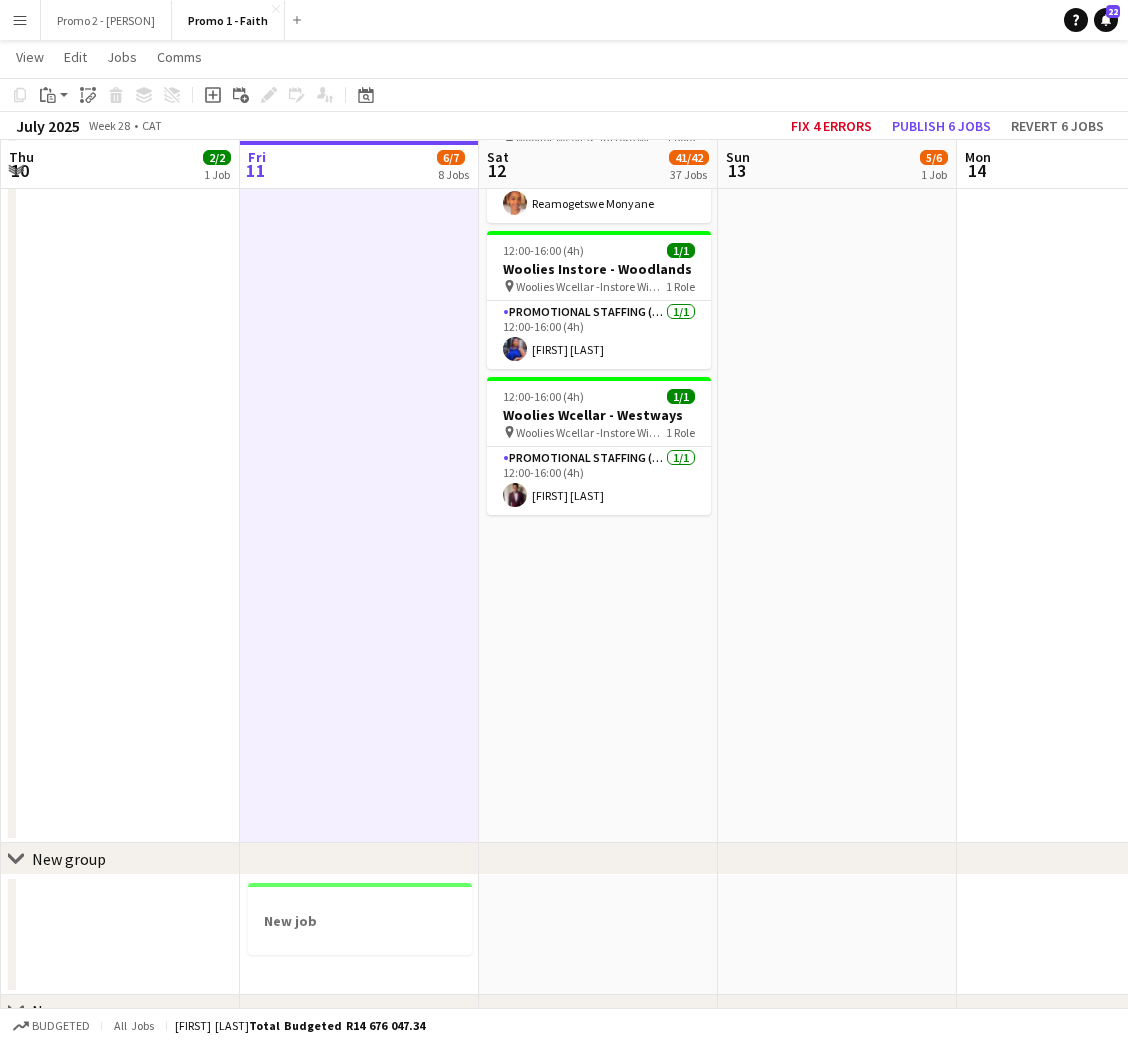 click on "Menu" at bounding box center [20, 20] 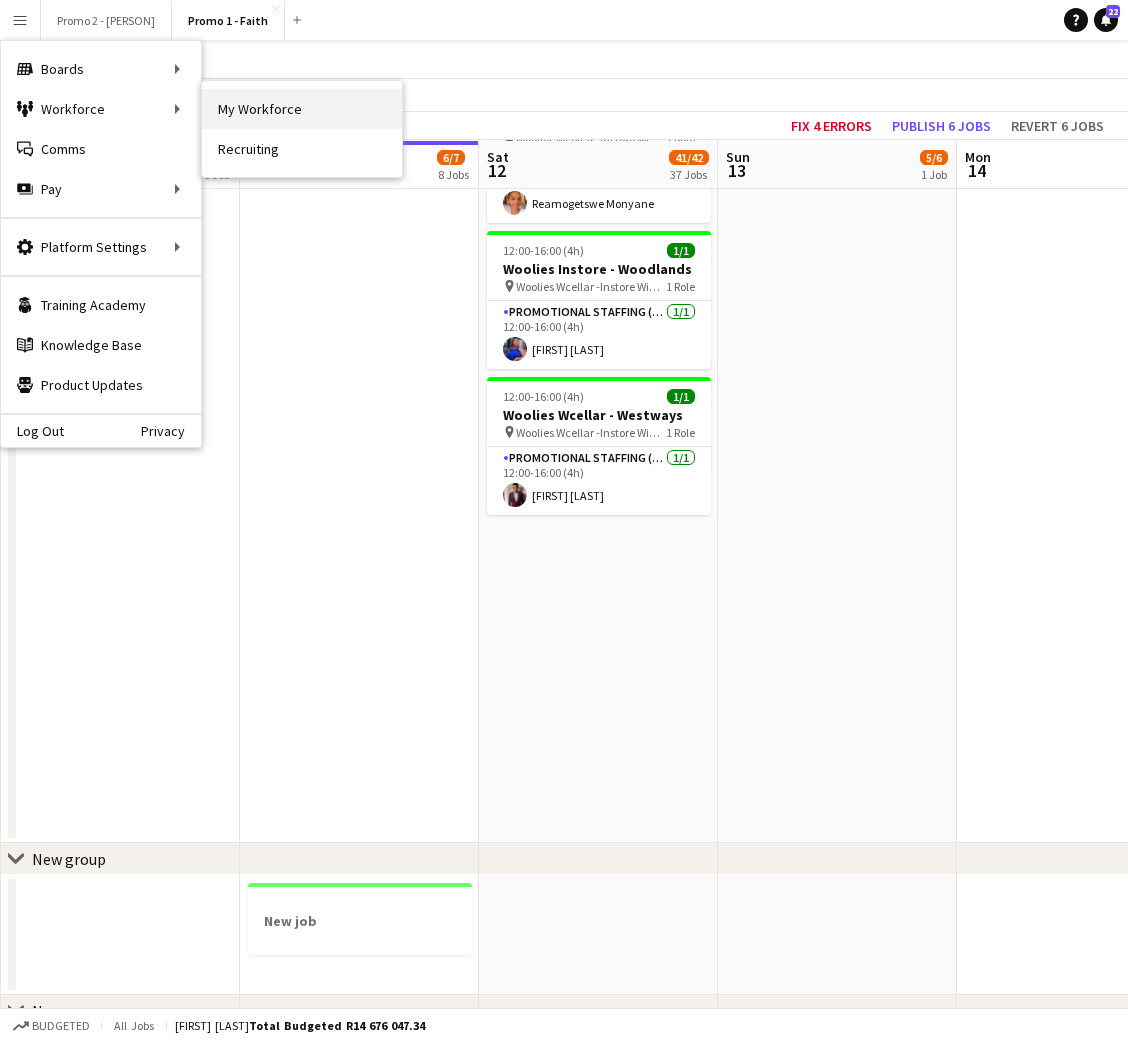 click on "My Workforce" at bounding box center [302, 109] 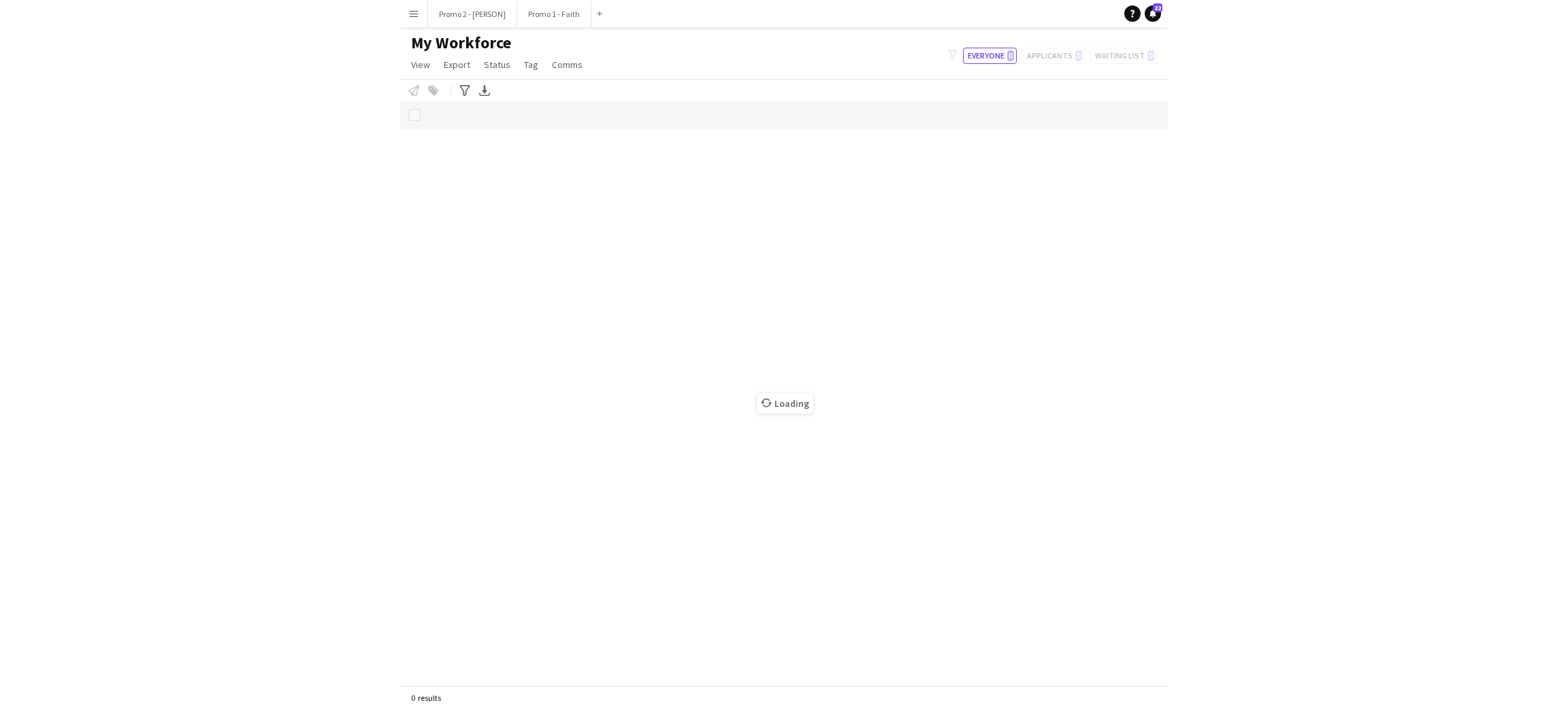 scroll, scrollTop: 0, scrollLeft: 0, axis: both 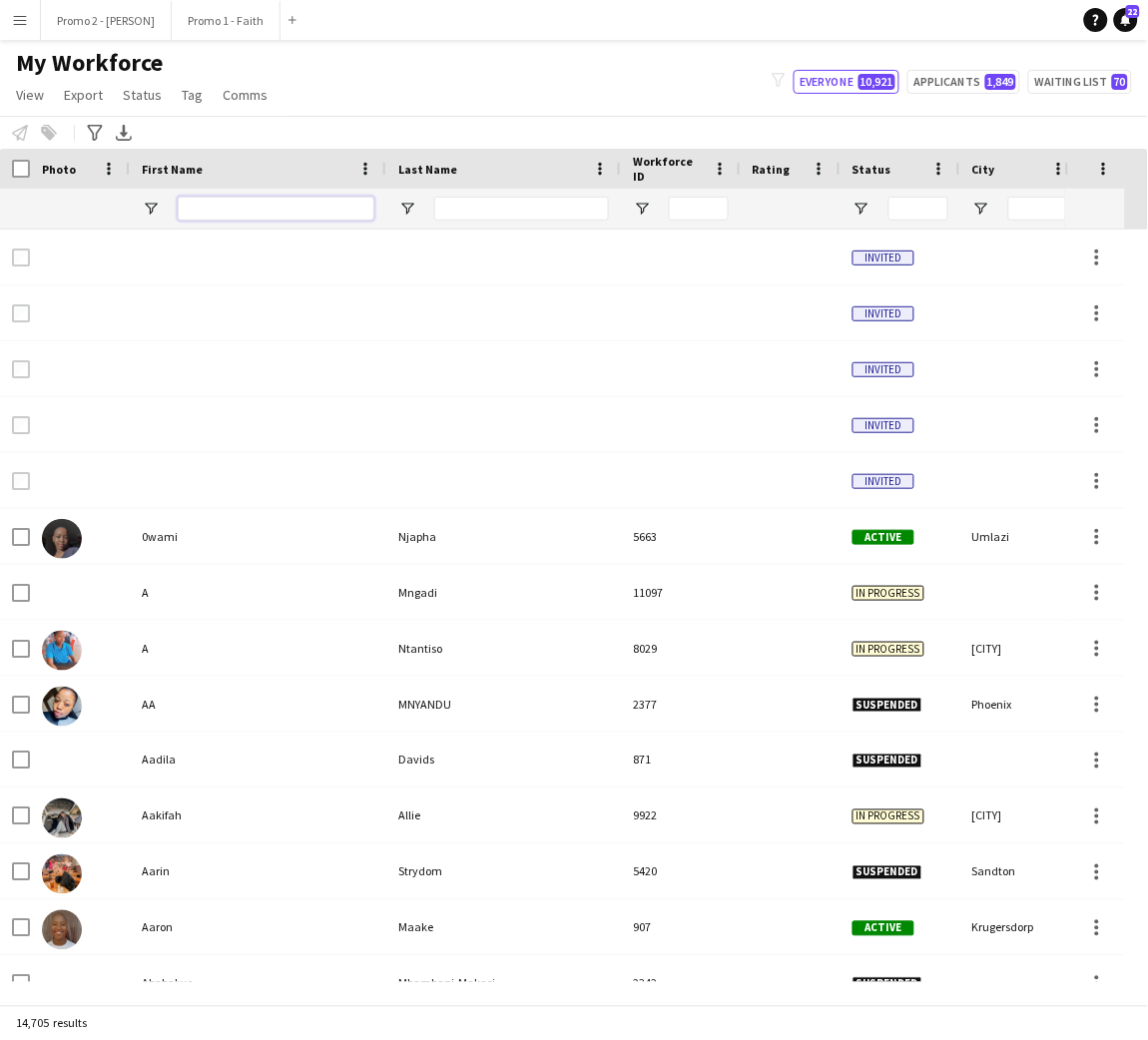 click at bounding box center (276, 209) 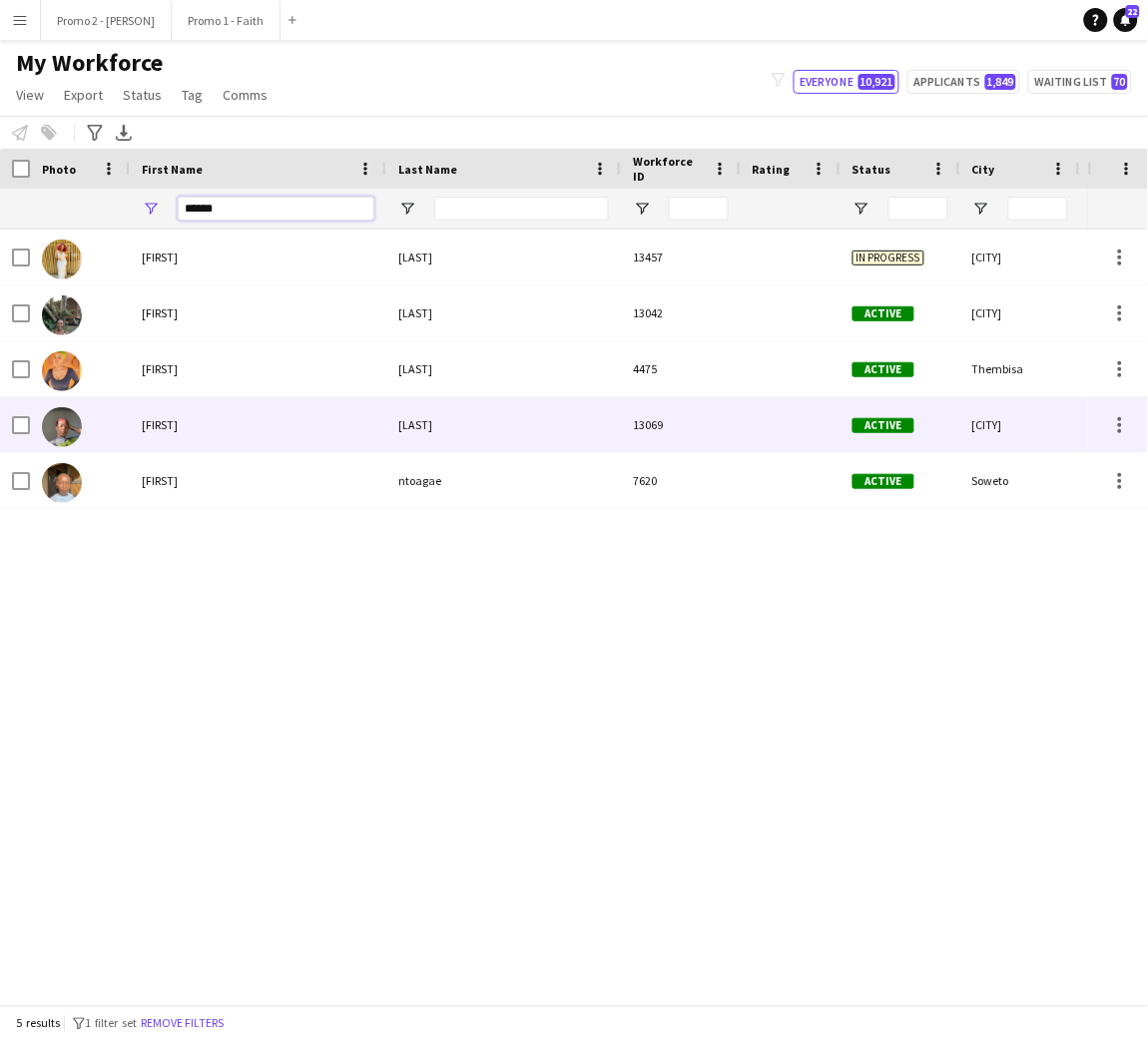 type on "******" 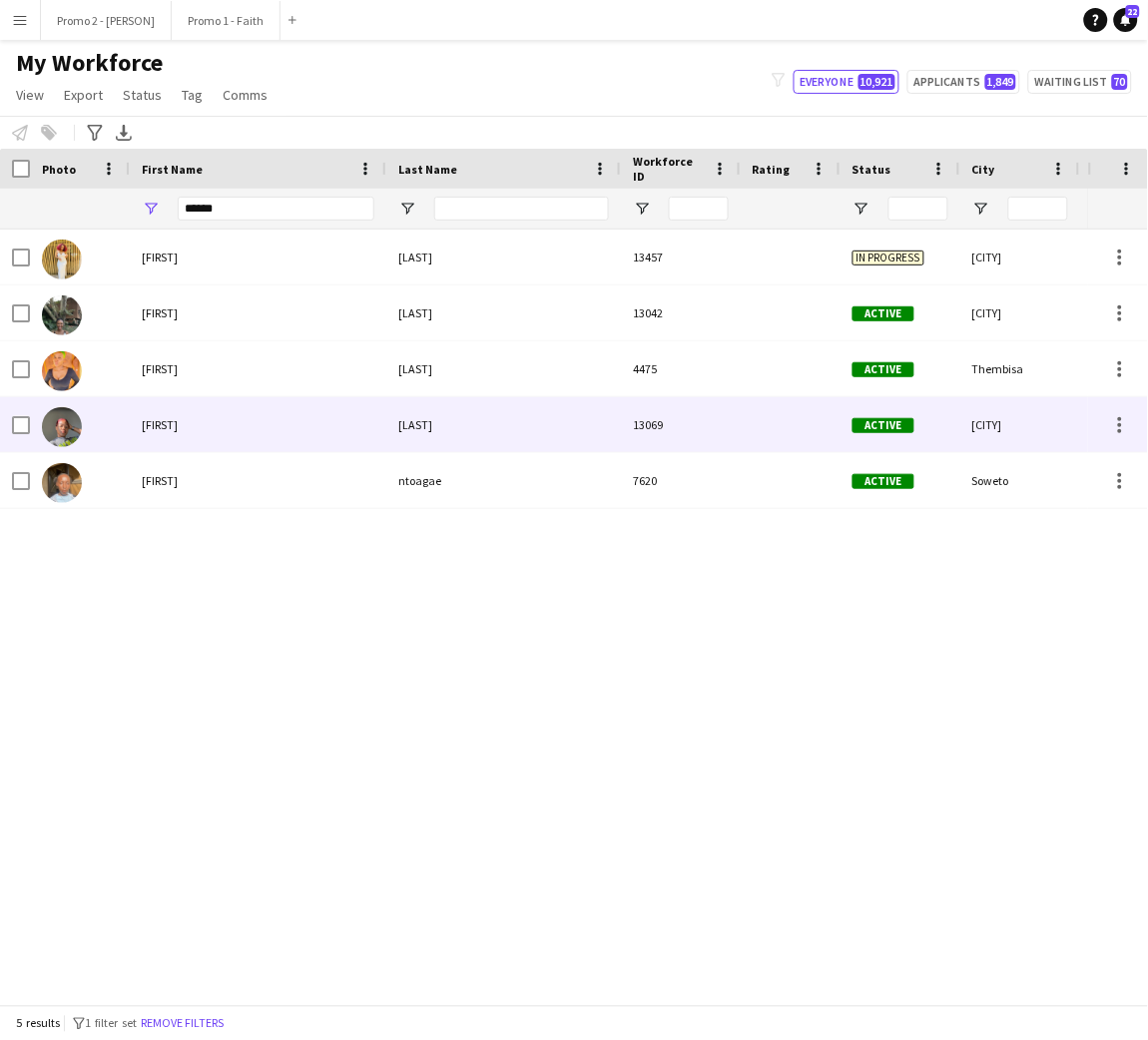 click on "Morekhure" at bounding box center [503, 424] 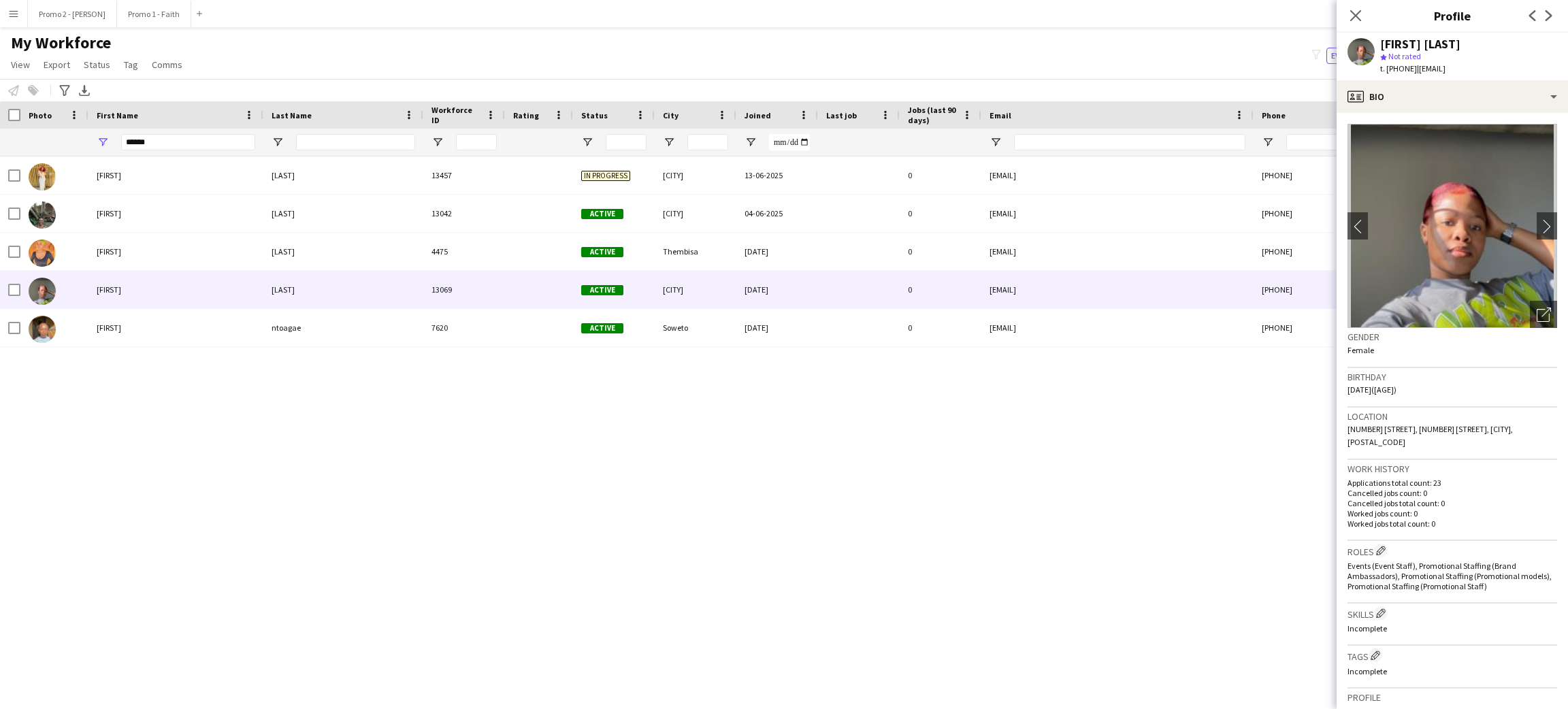 scroll, scrollTop: 0, scrollLeft: 36, axis: horizontal 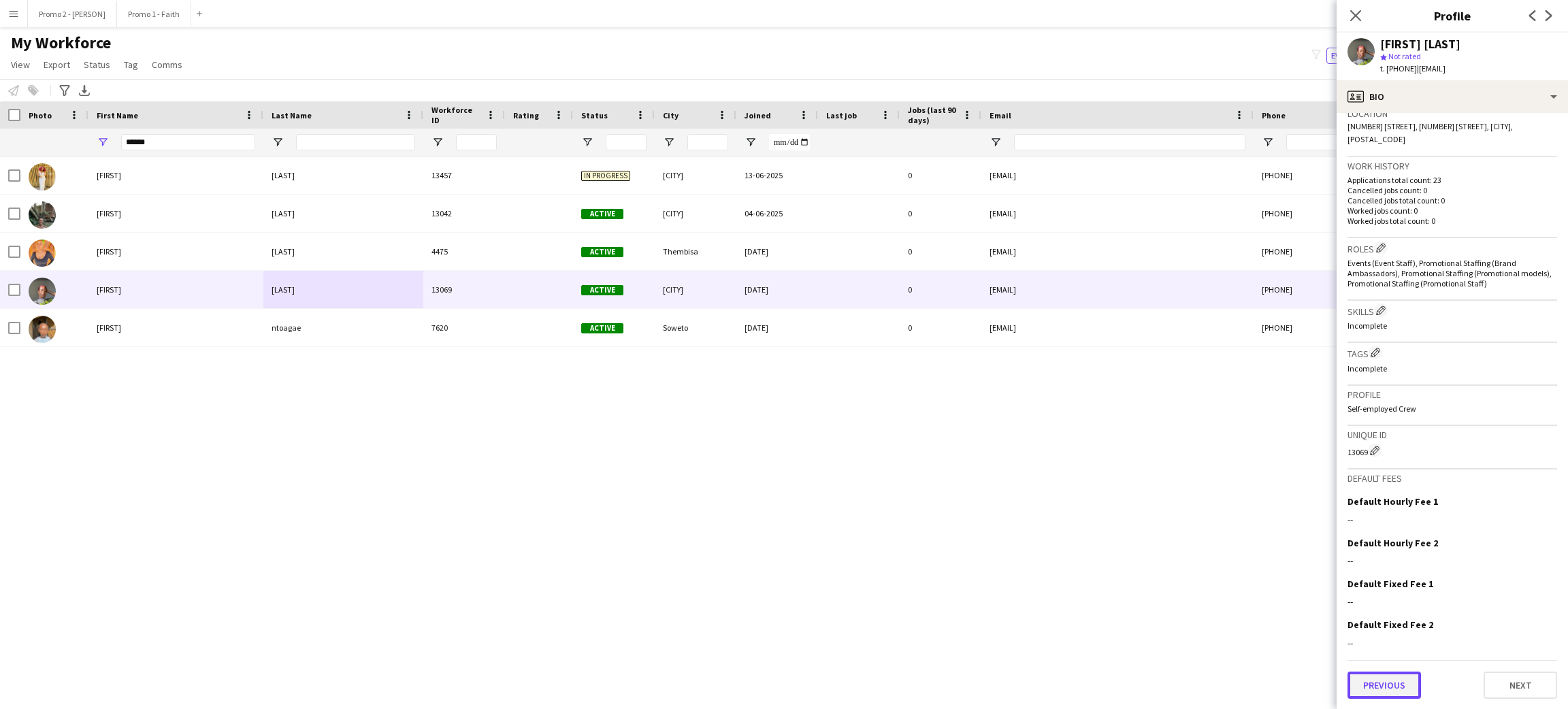 click on "Previous" 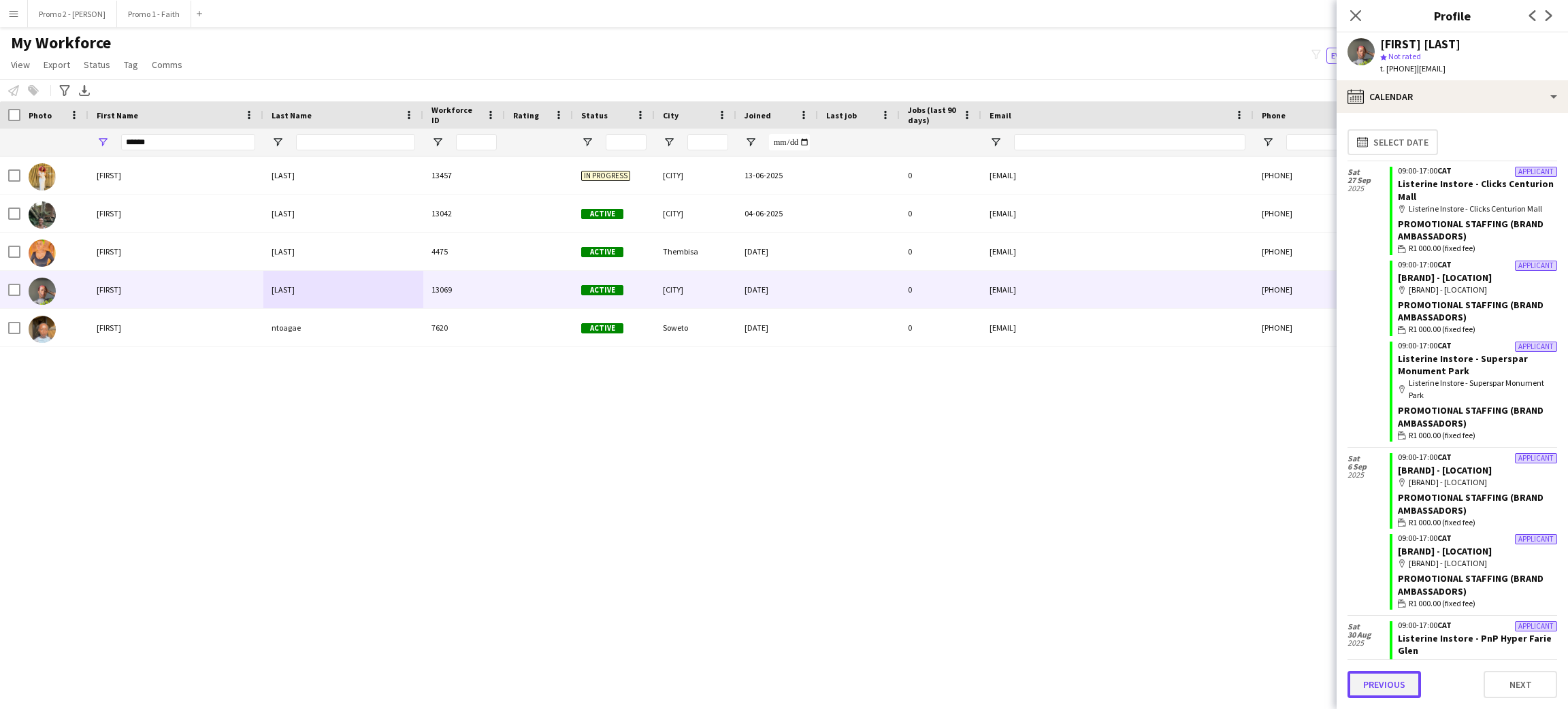 click on "Previous" 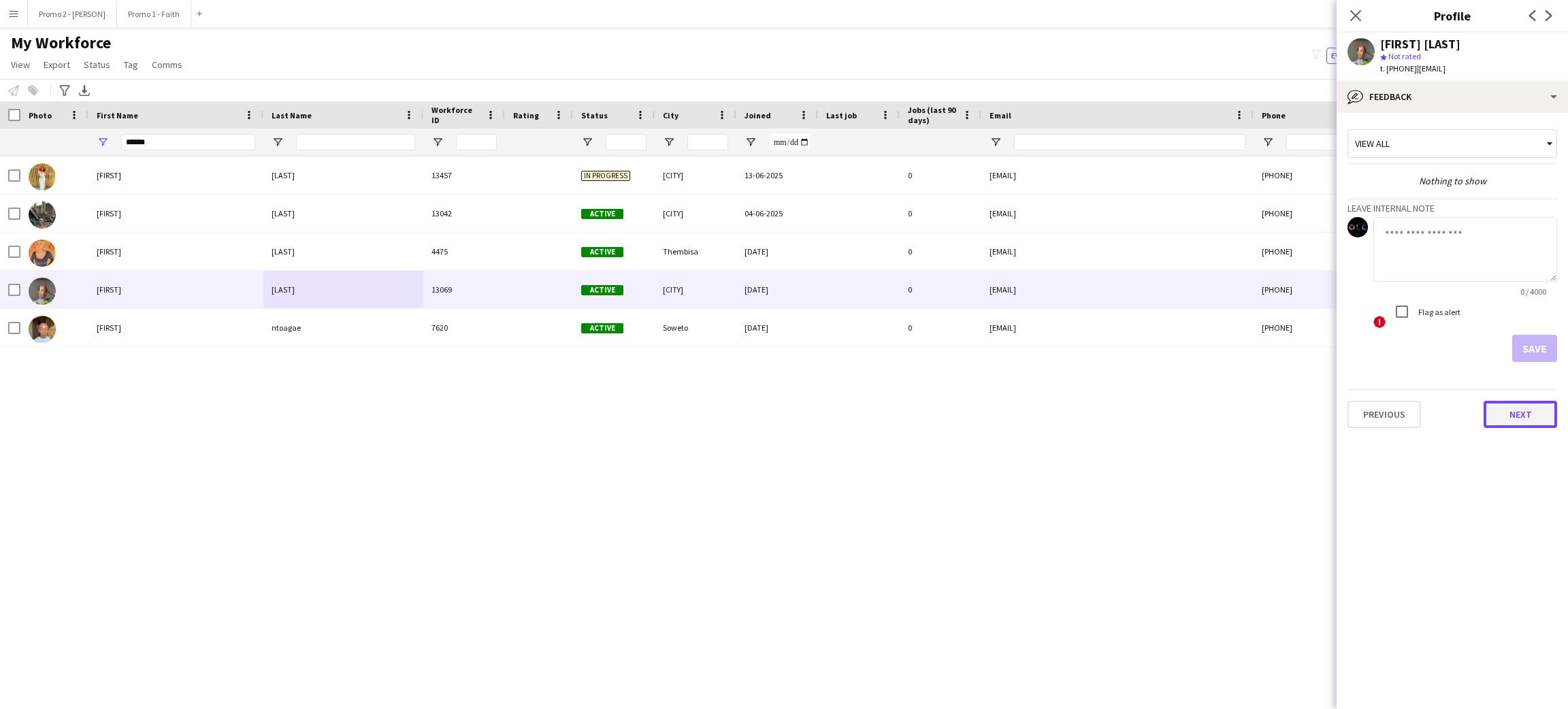 click on "Next" 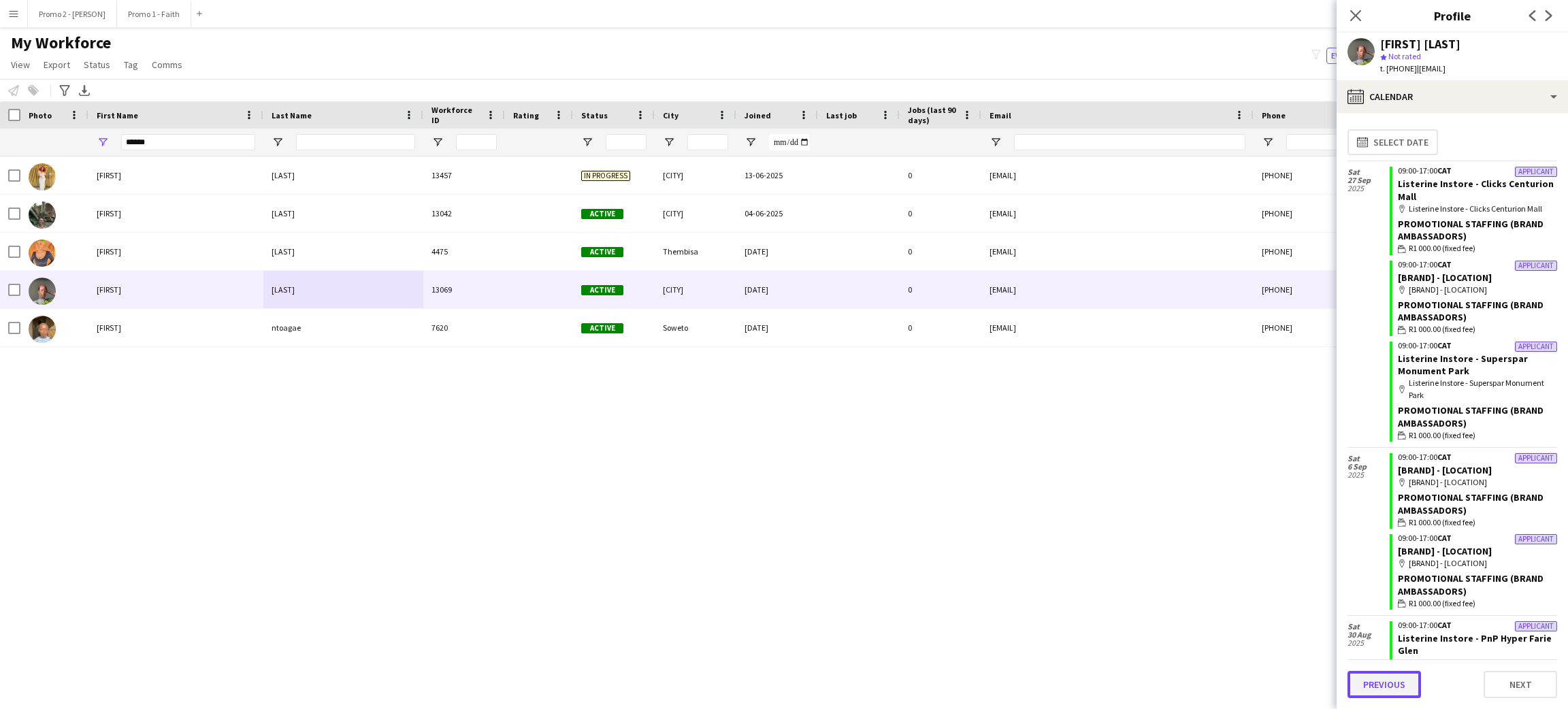 click on "Previous" 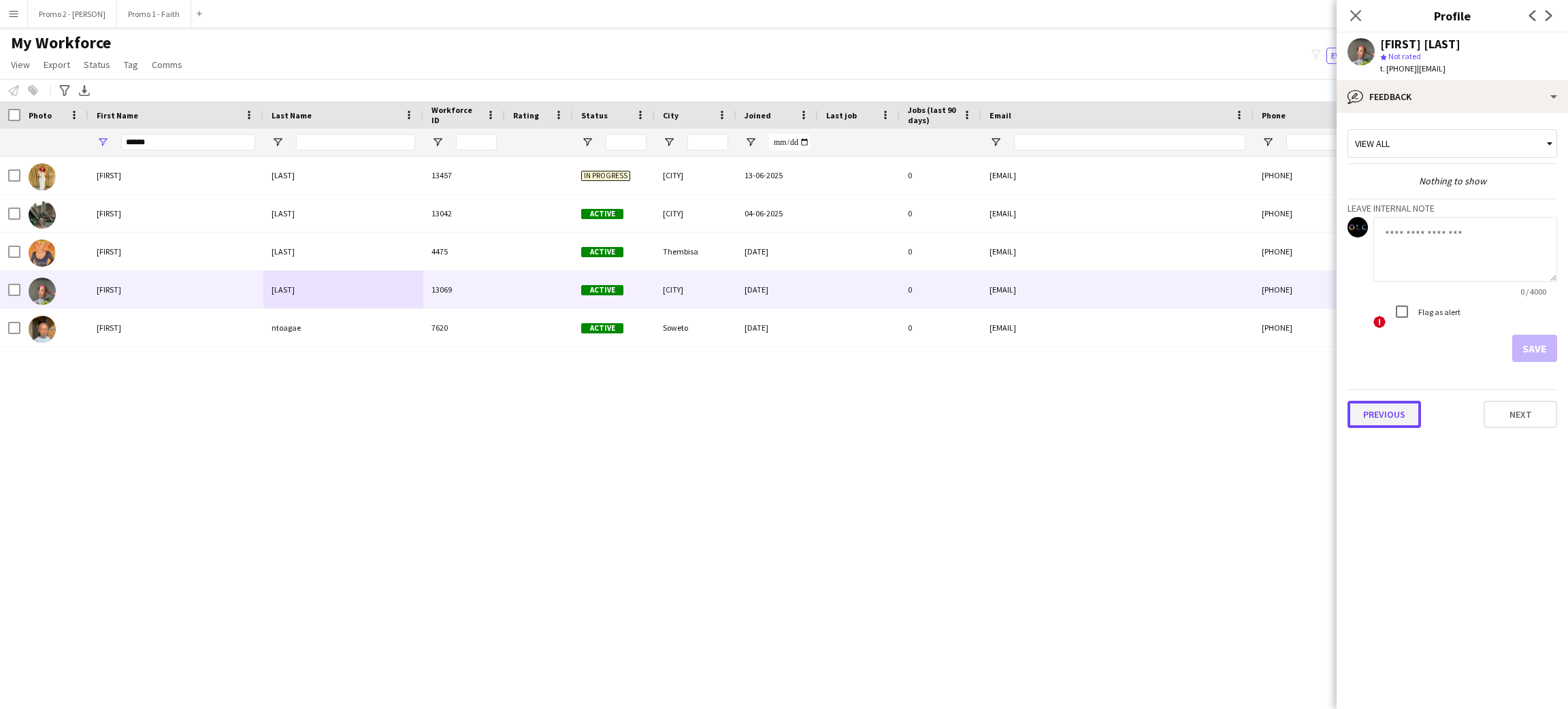 click on "Previous" 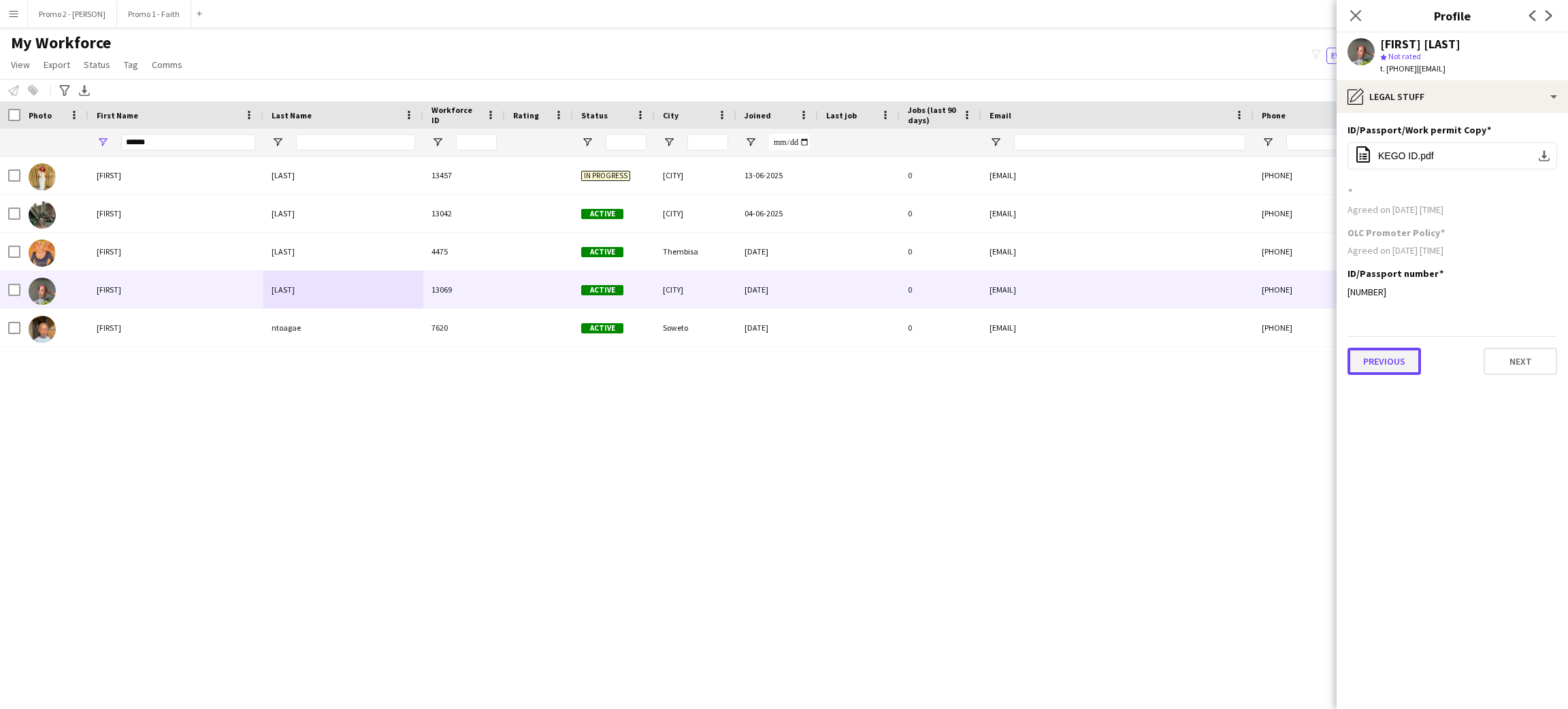 click on "Previous" 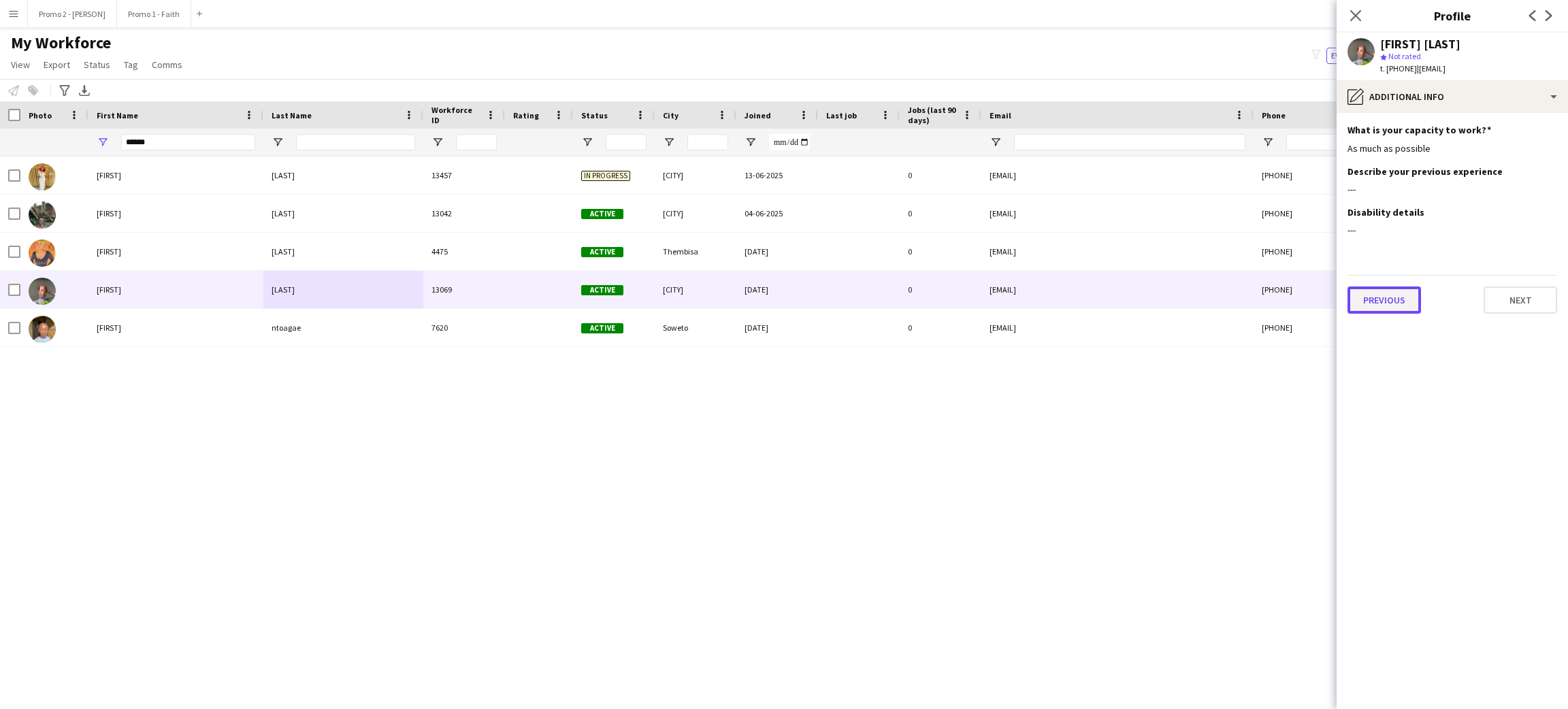 click on "Previous" 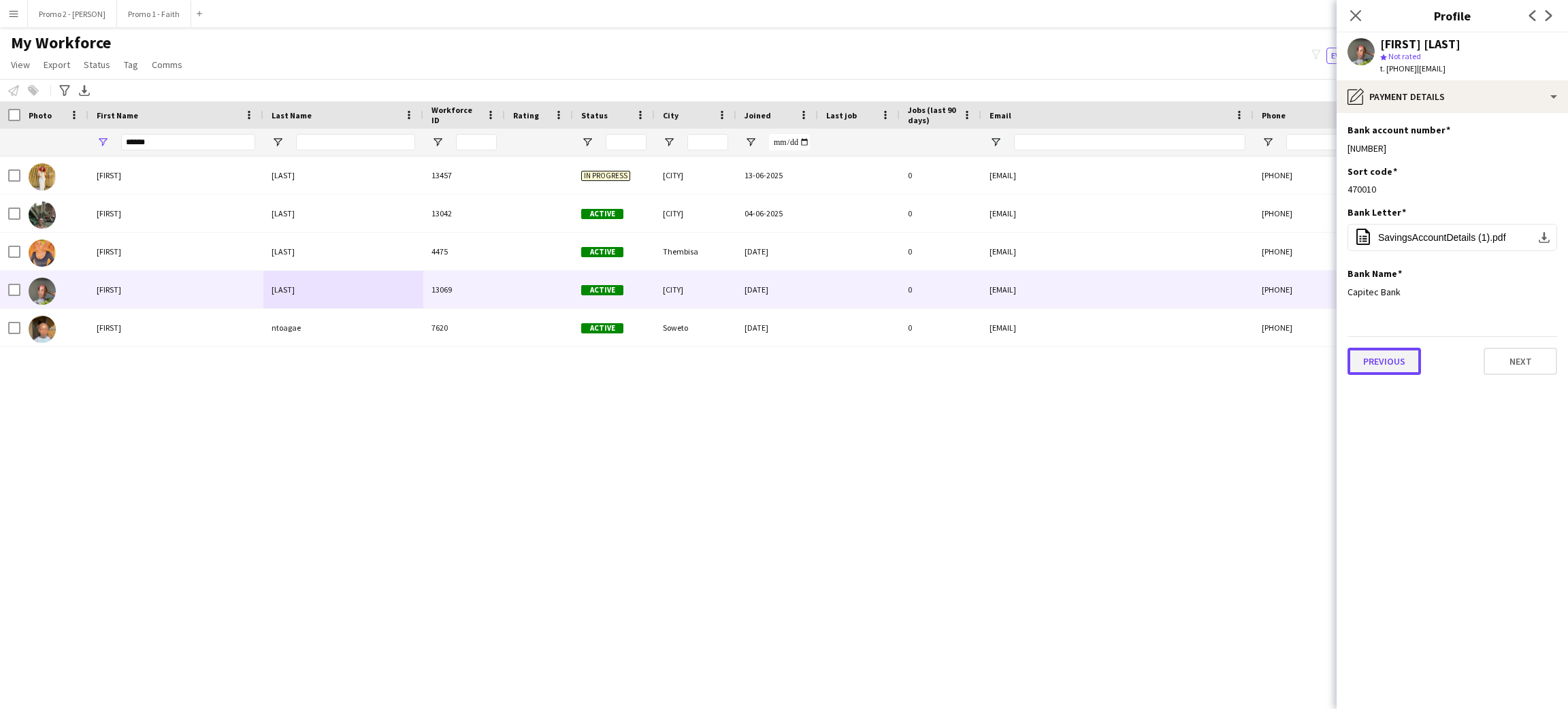 click on "Previous" 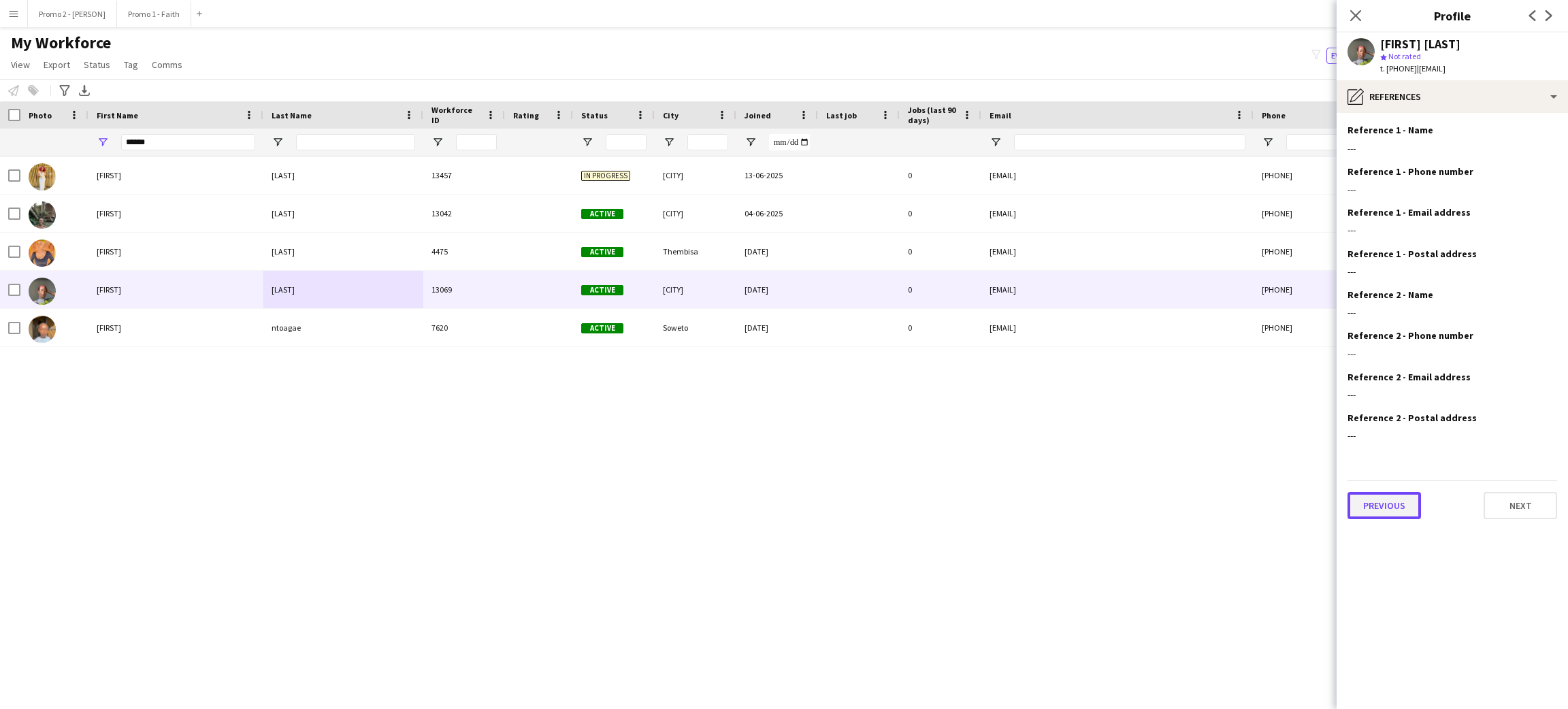 click on "Previous" 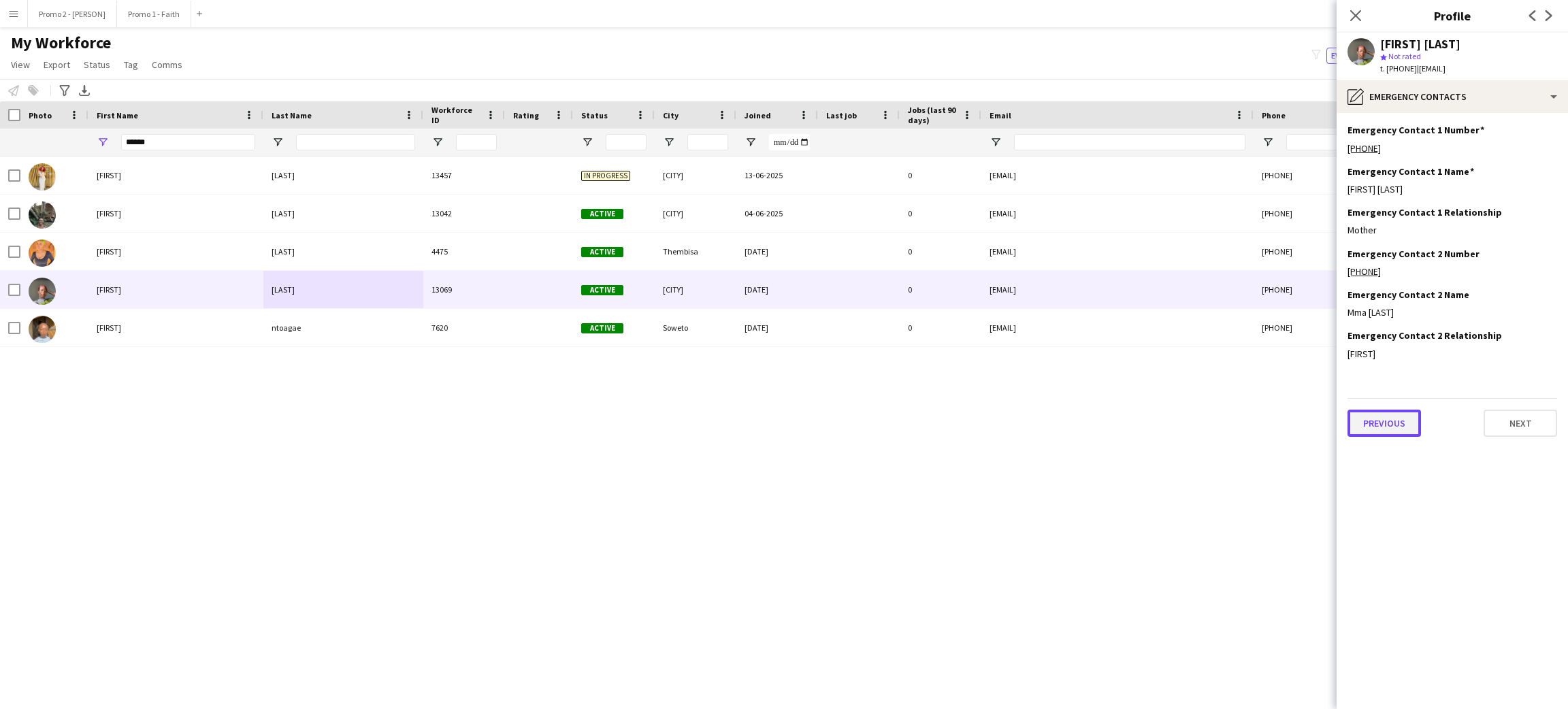click on "Previous" 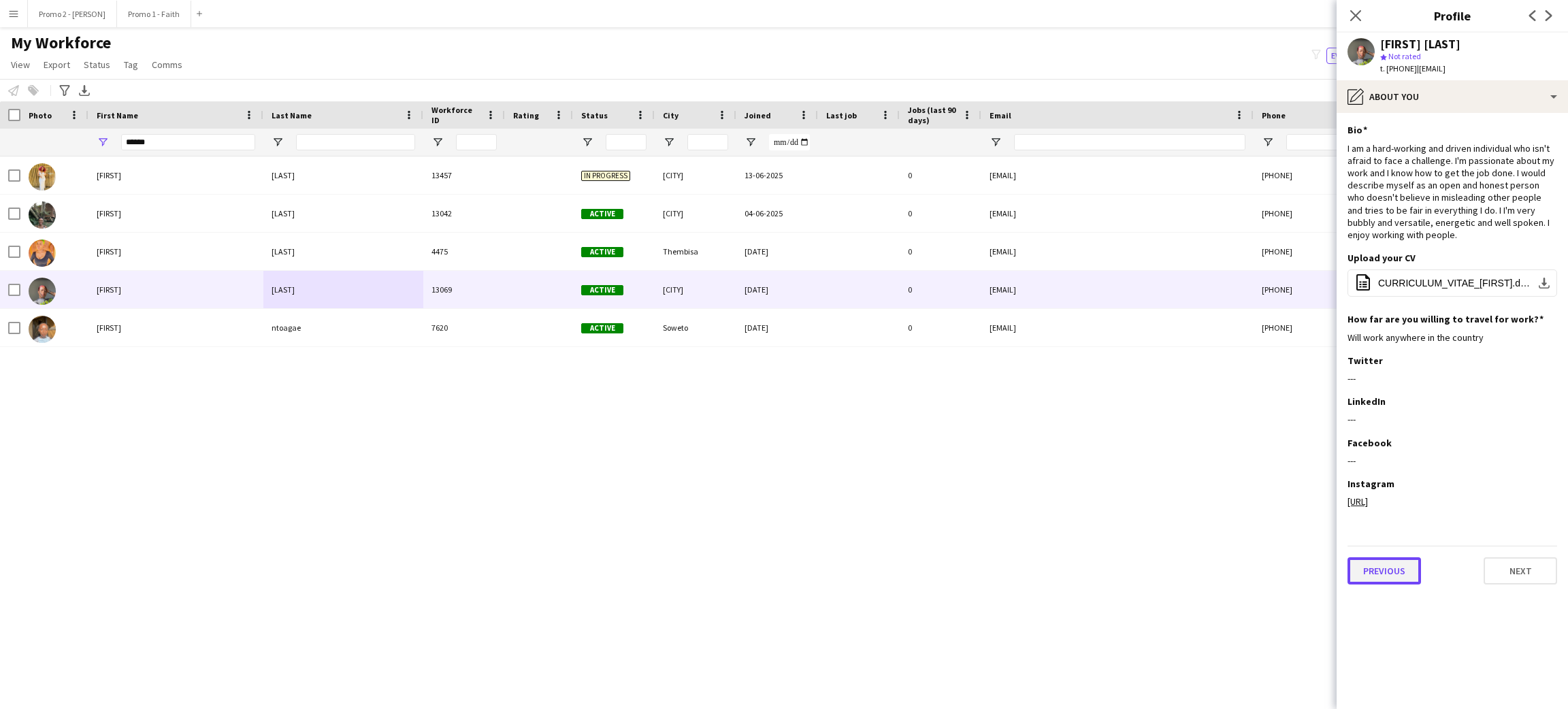 click on "Previous" 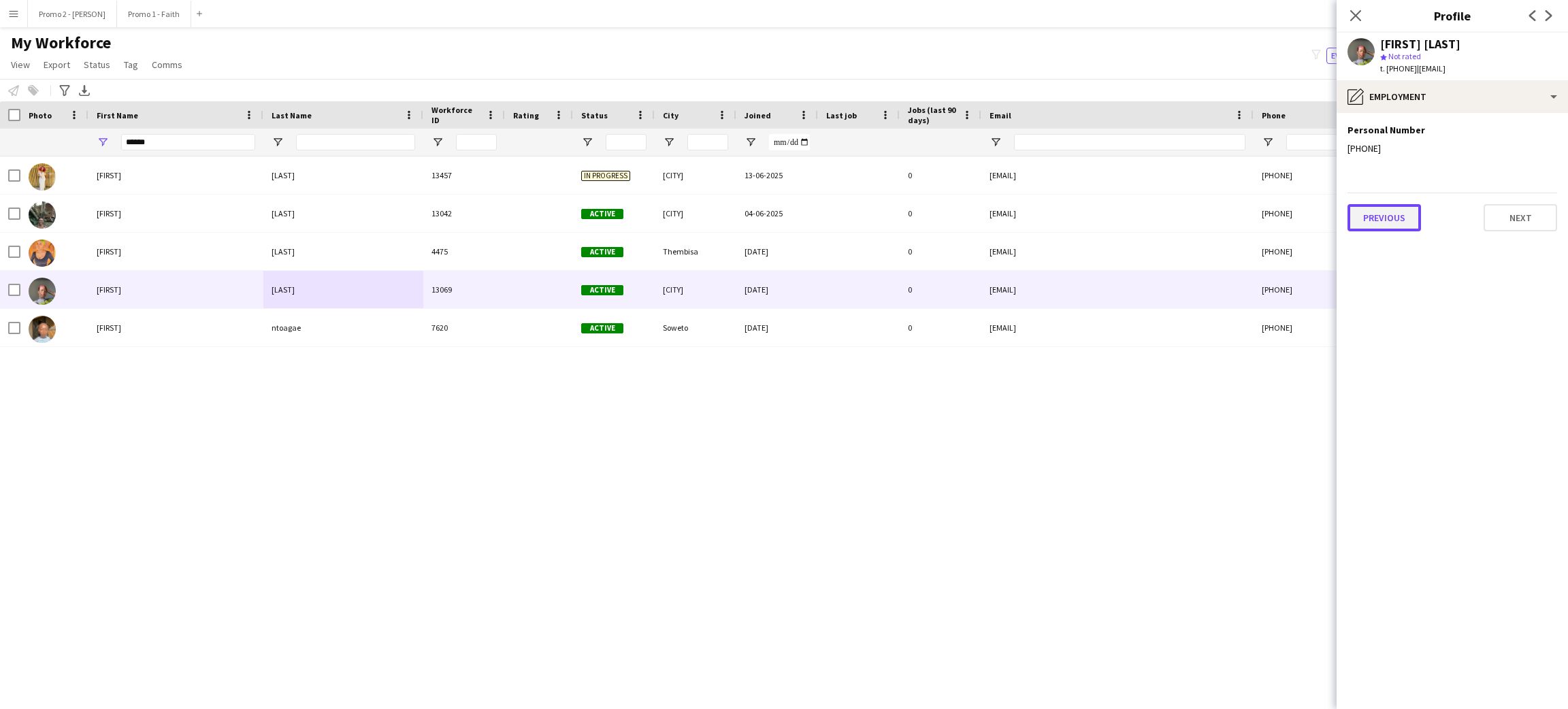 click on "Previous" 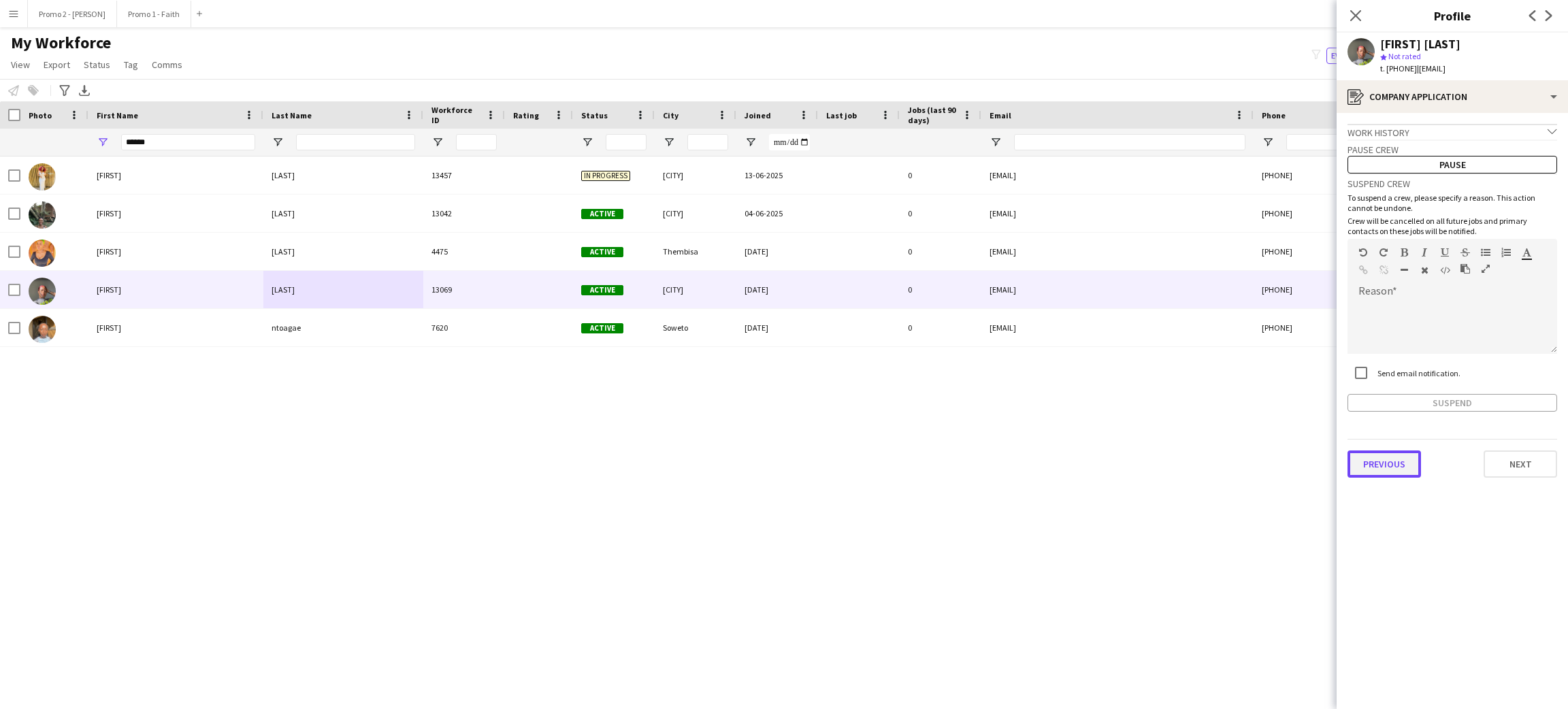 click on "Previous" 